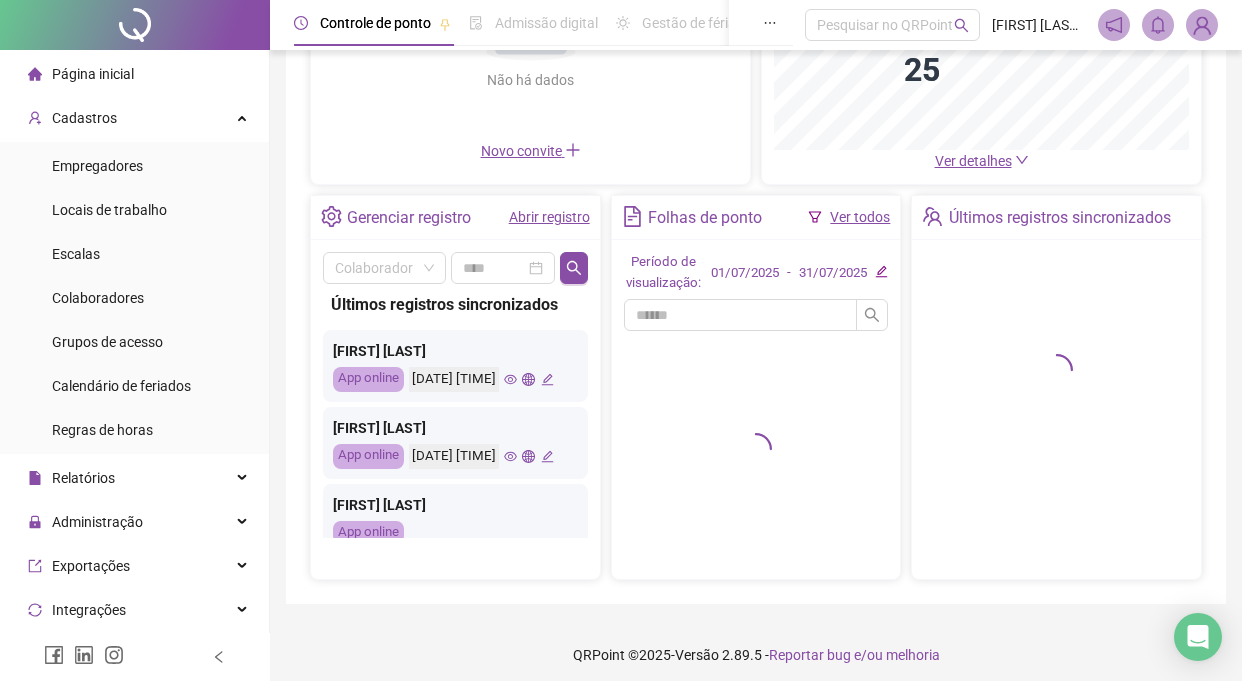 scroll, scrollTop: 302, scrollLeft: 0, axis: vertical 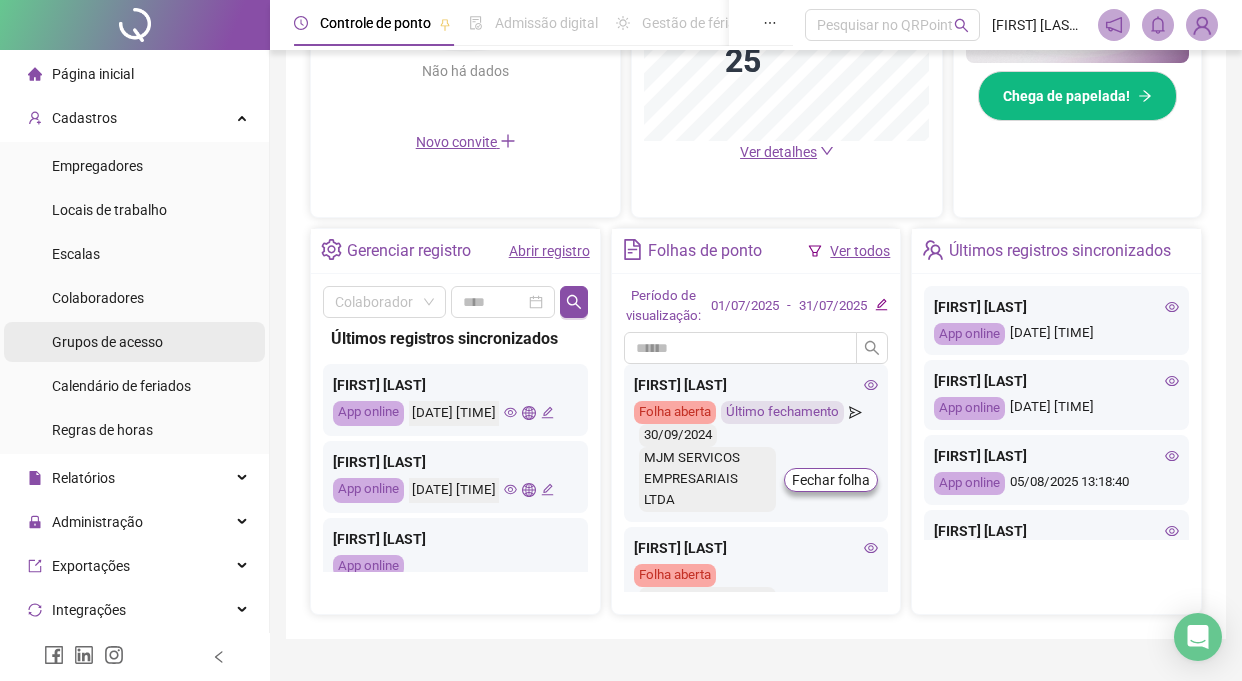 click on "Grupos de acesso" at bounding box center [107, 342] 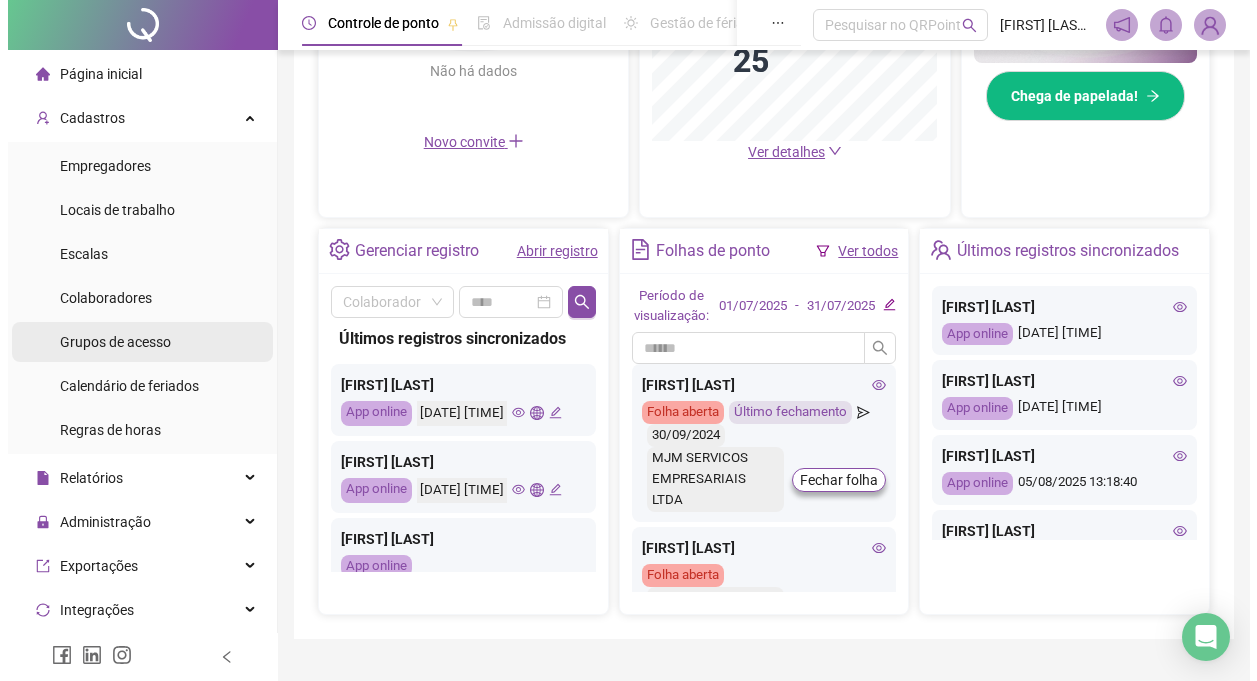 scroll, scrollTop: 0, scrollLeft: 0, axis: both 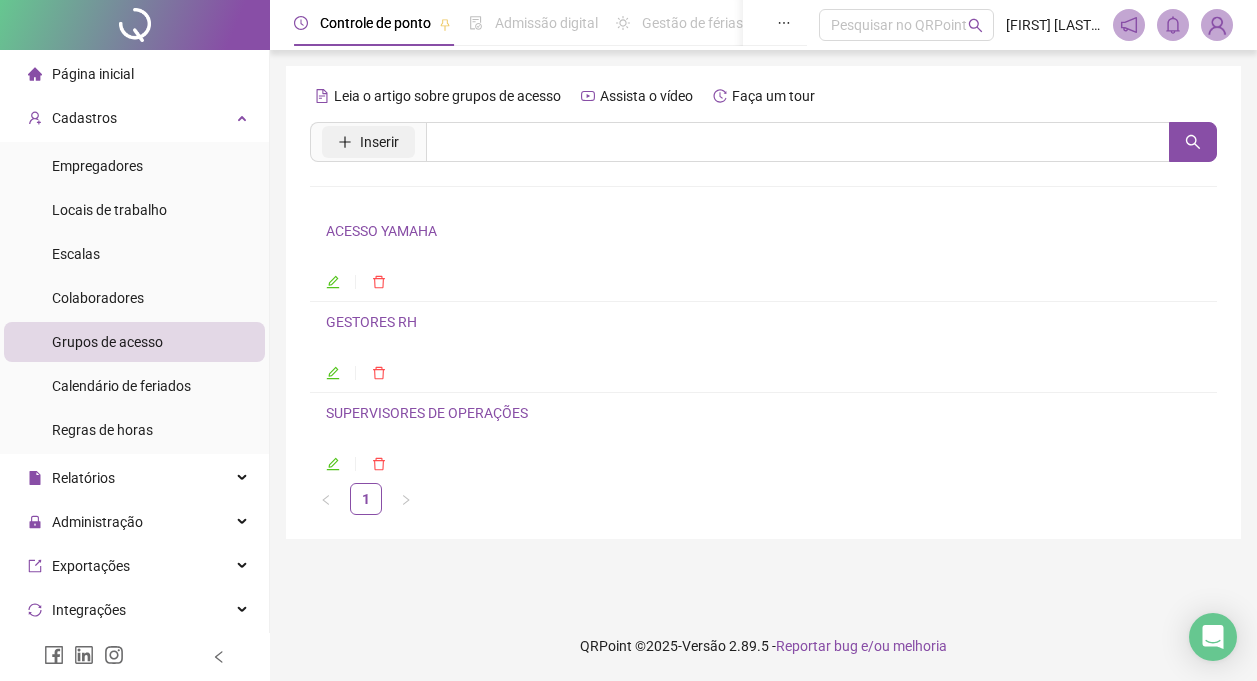 click on "Inserir" at bounding box center (379, 142) 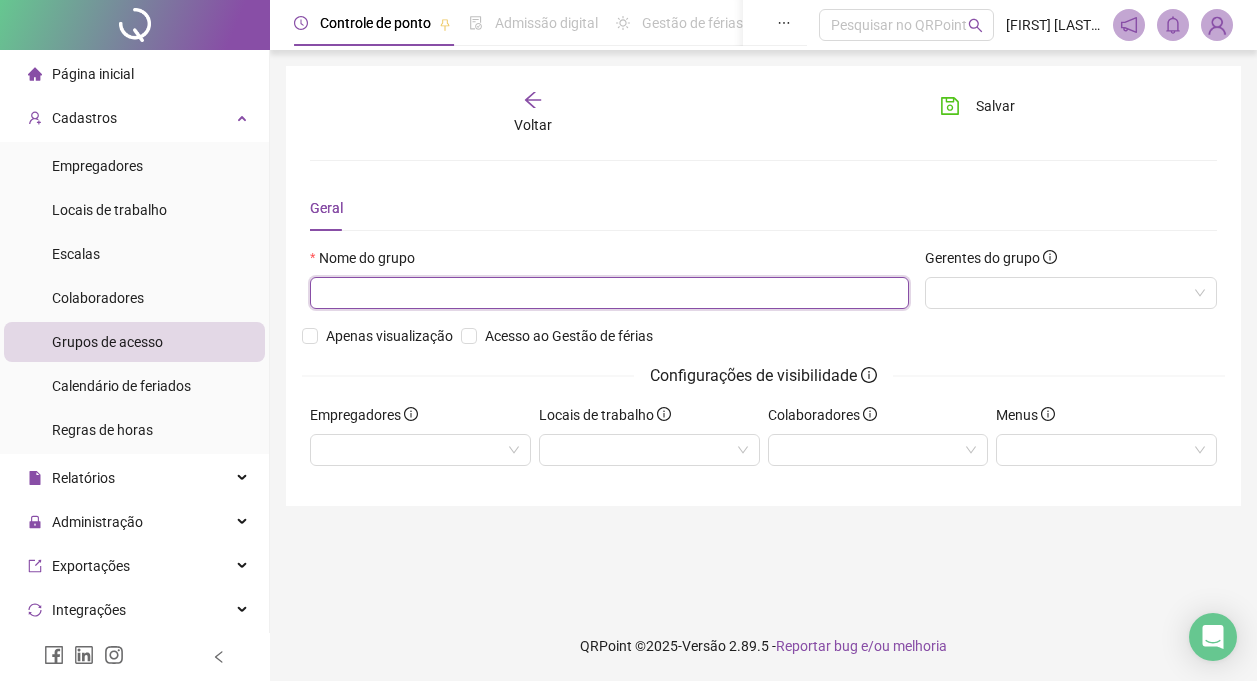 click at bounding box center [609, 293] 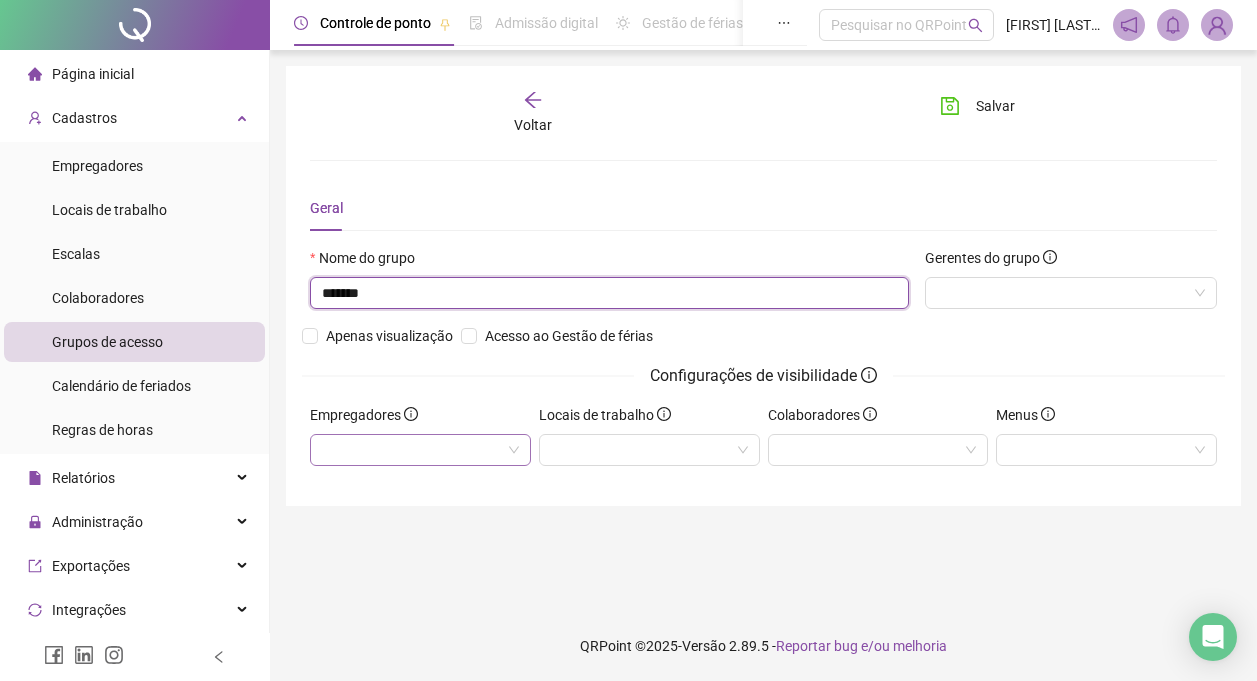 click at bounding box center [420, 450] 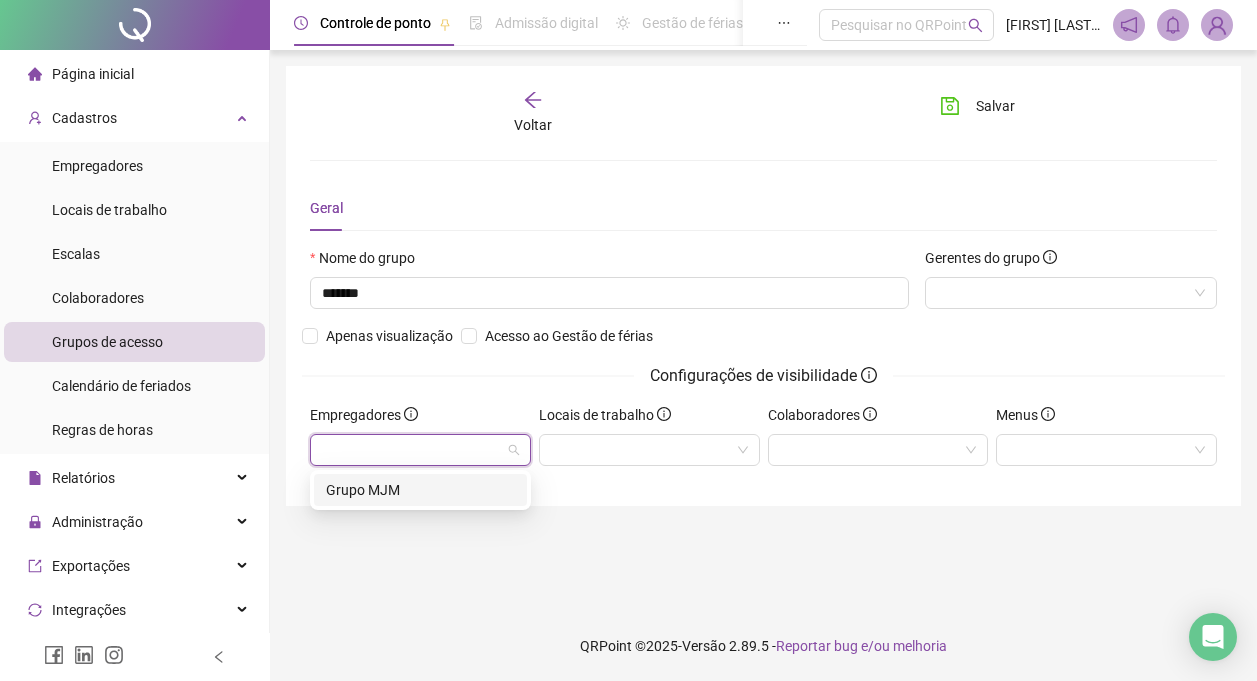 click on "Grupo MJM" at bounding box center (420, 490) 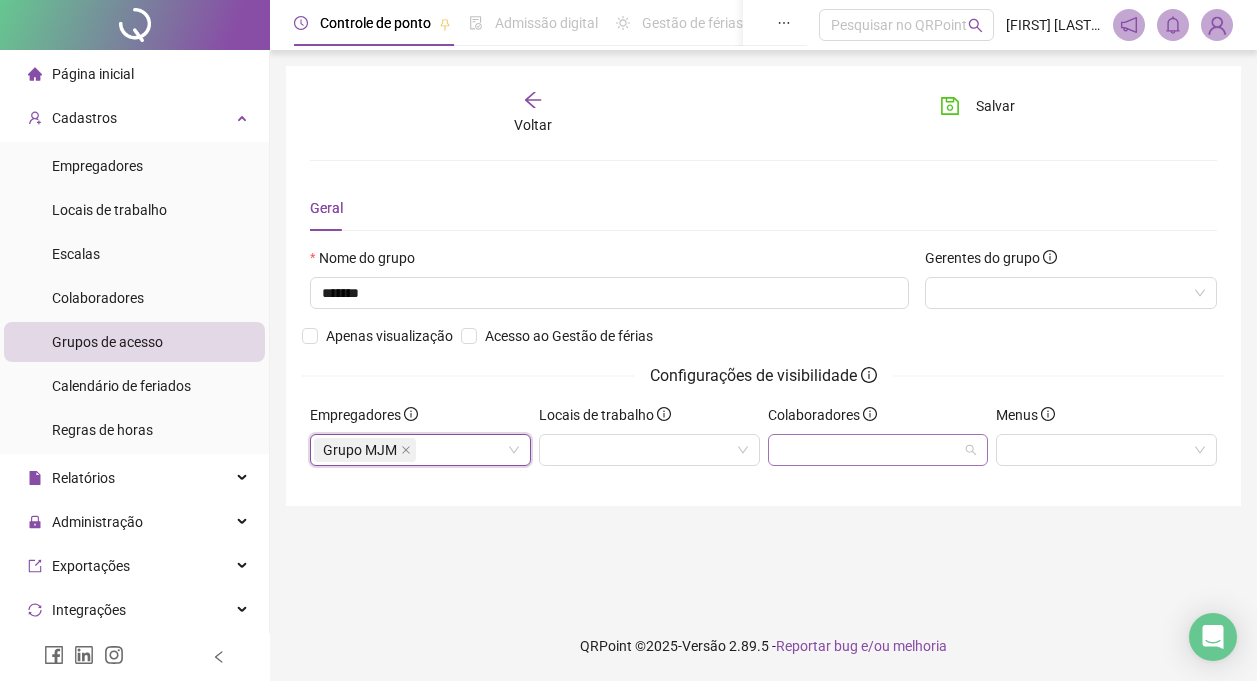 click at bounding box center (878, 450) 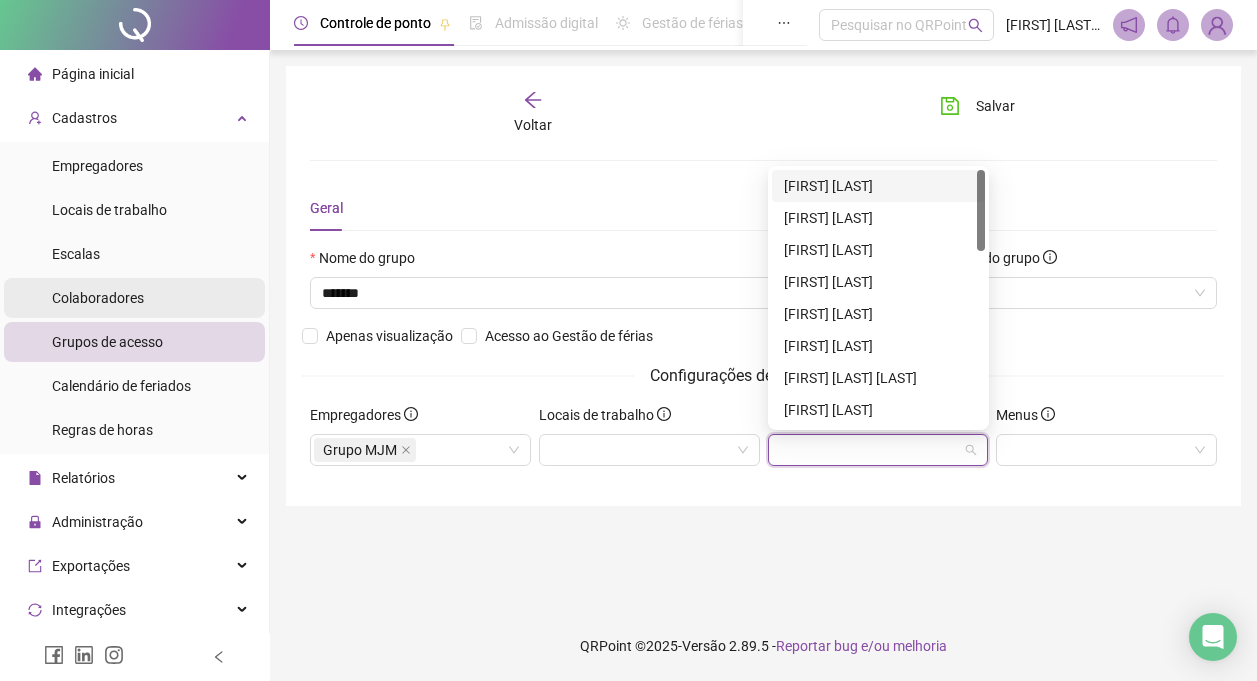 click on "Colaboradores" at bounding box center [98, 298] 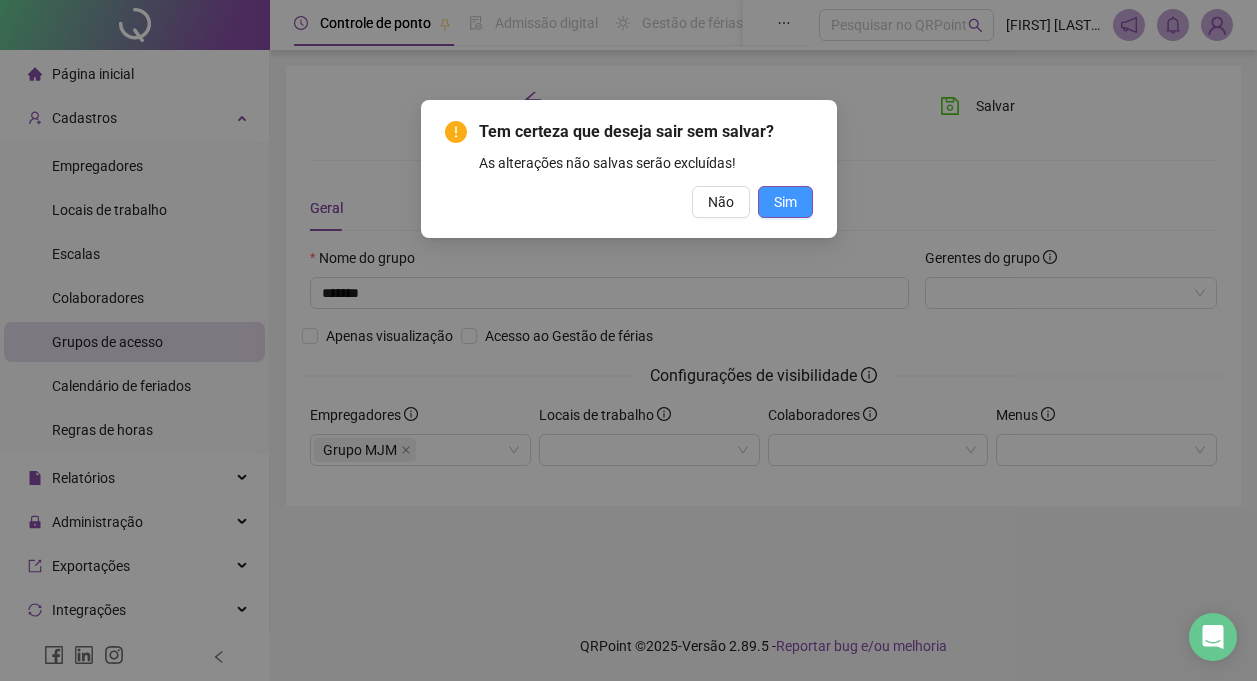 click on "Sim" at bounding box center [785, 202] 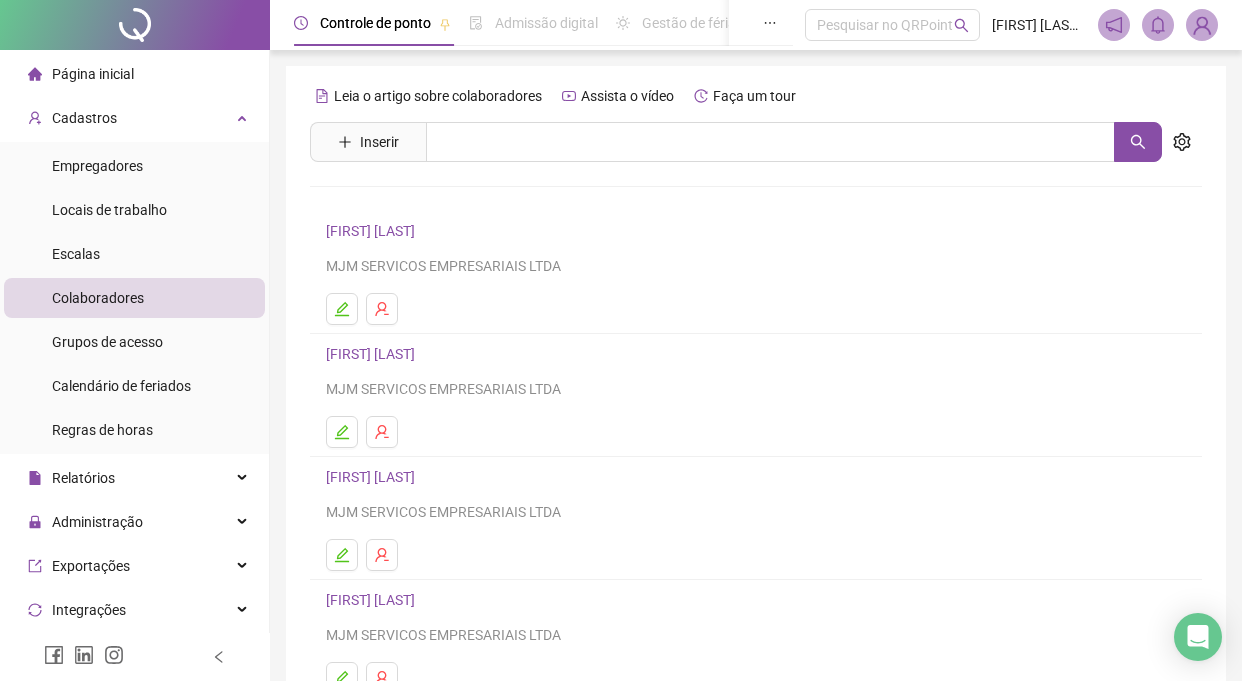 click on "Página inicial" at bounding box center (134, 74) 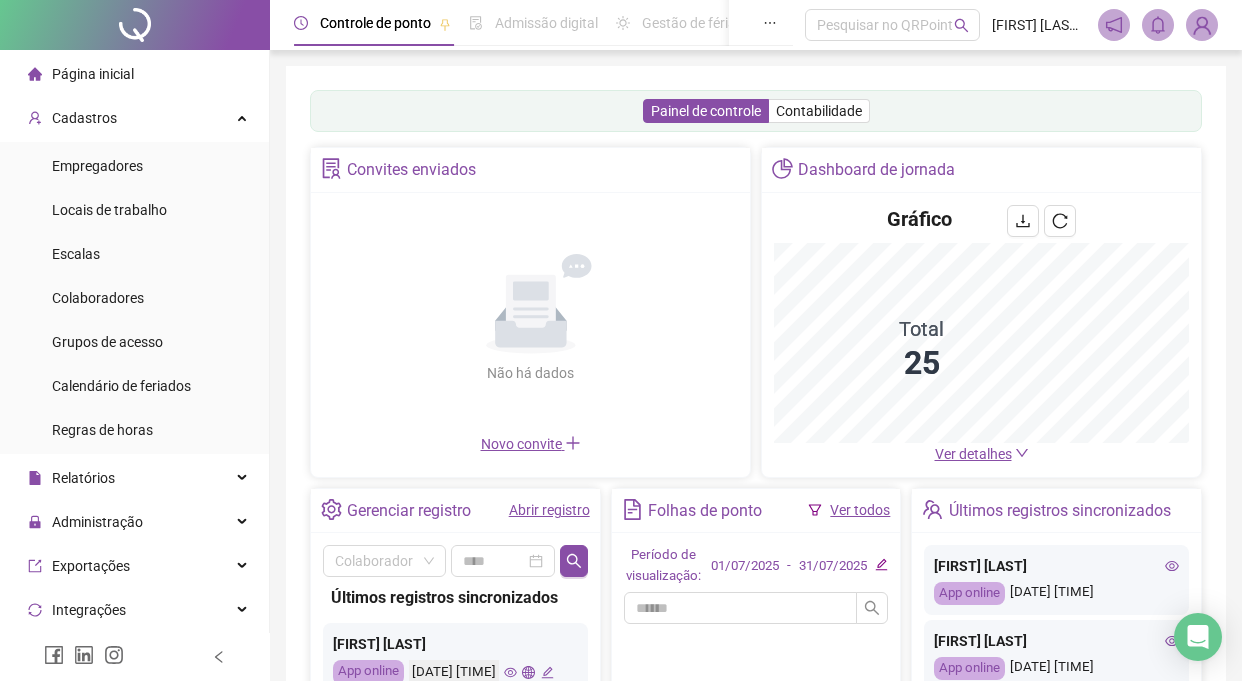 click on "Novo convite" at bounding box center [531, 444] 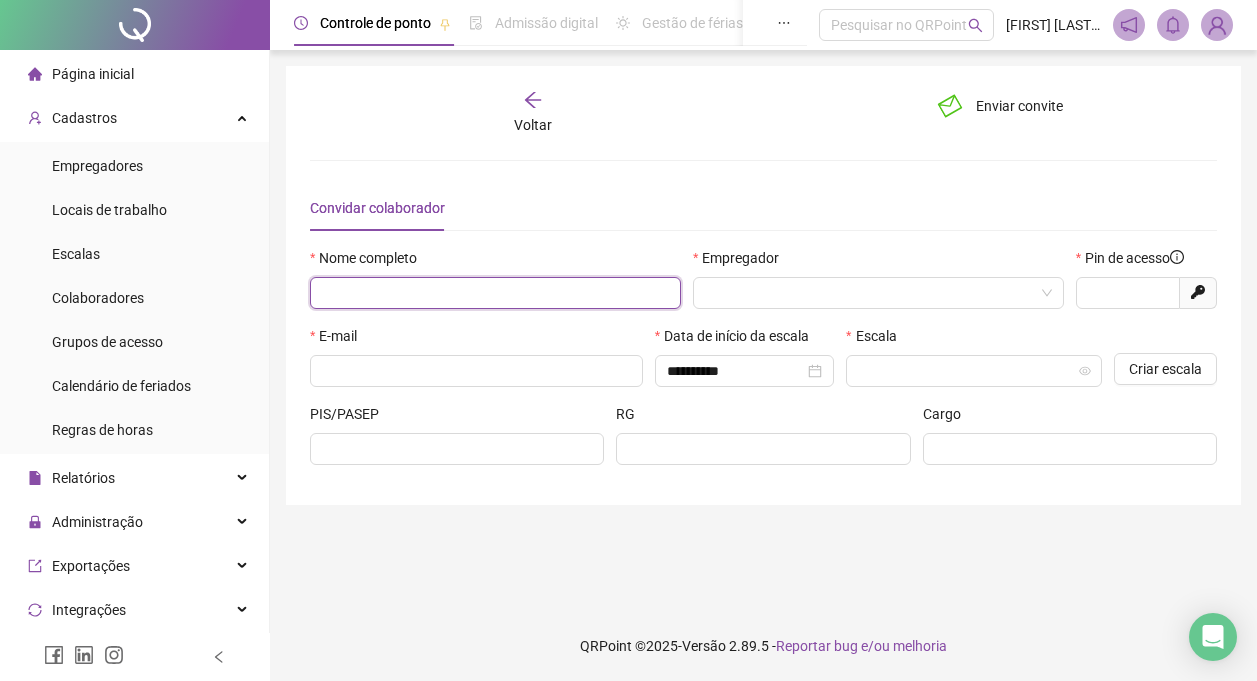 click at bounding box center [495, 293] 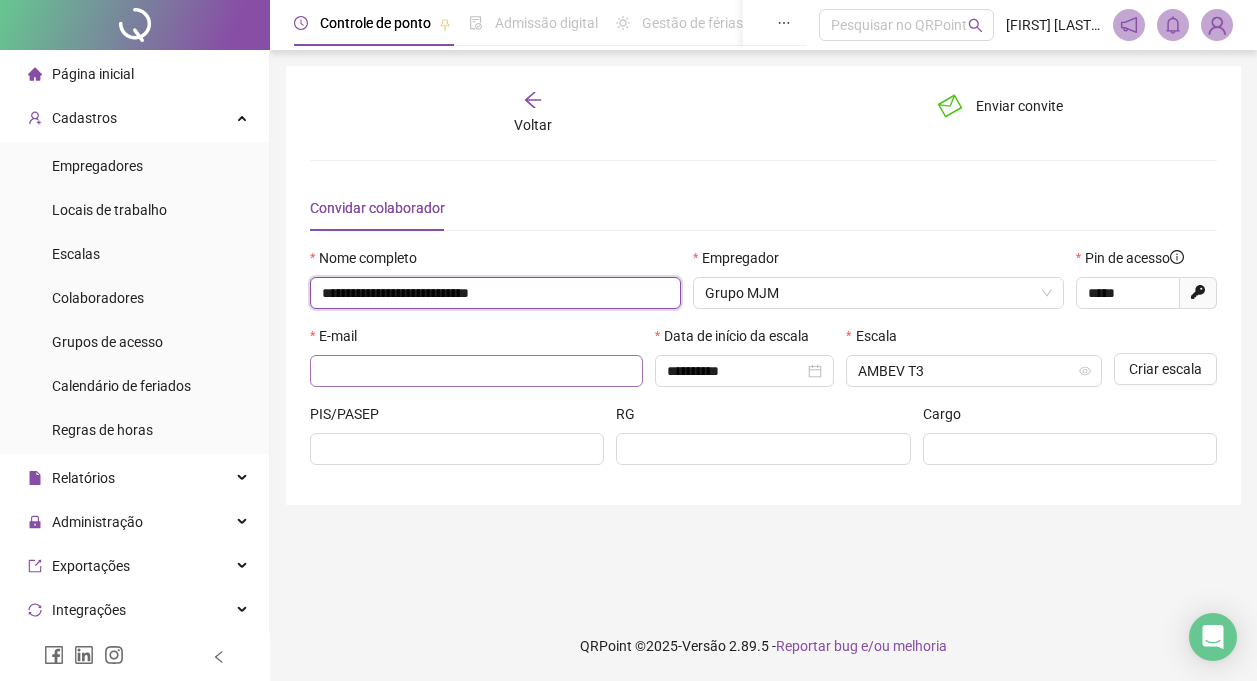 type on "**********" 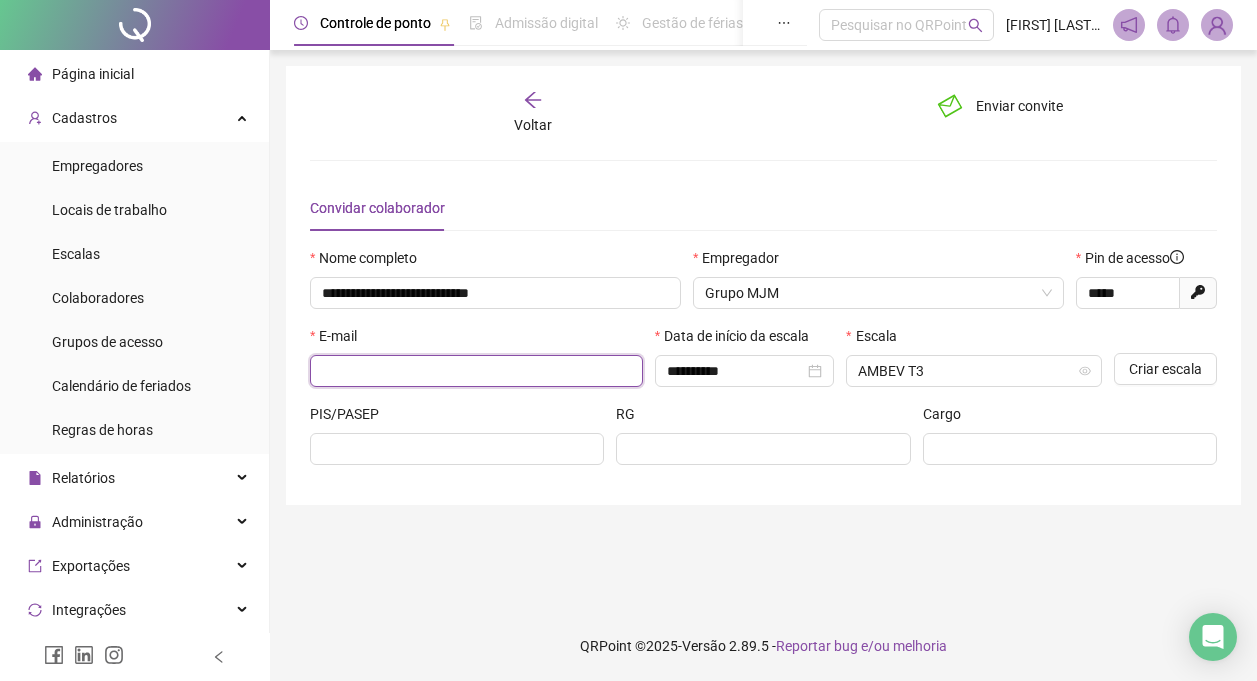 click at bounding box center [474, 371] 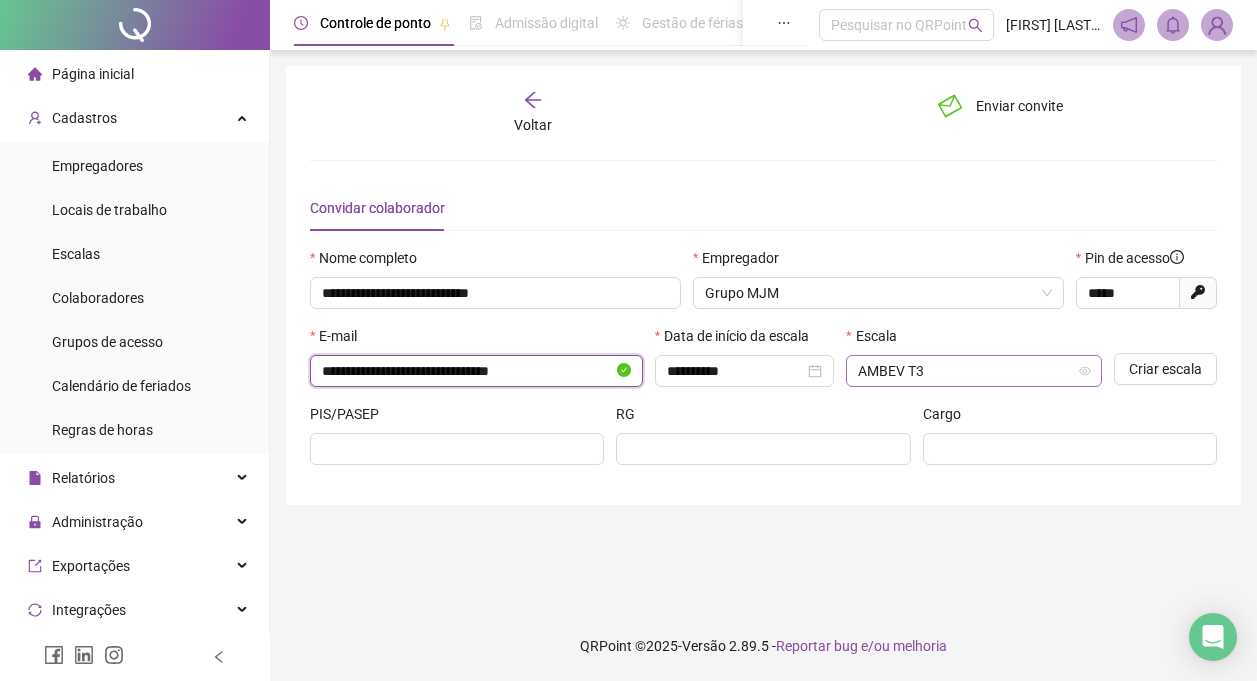 click on "AMBEV T3" at bounding box center (974, 371) 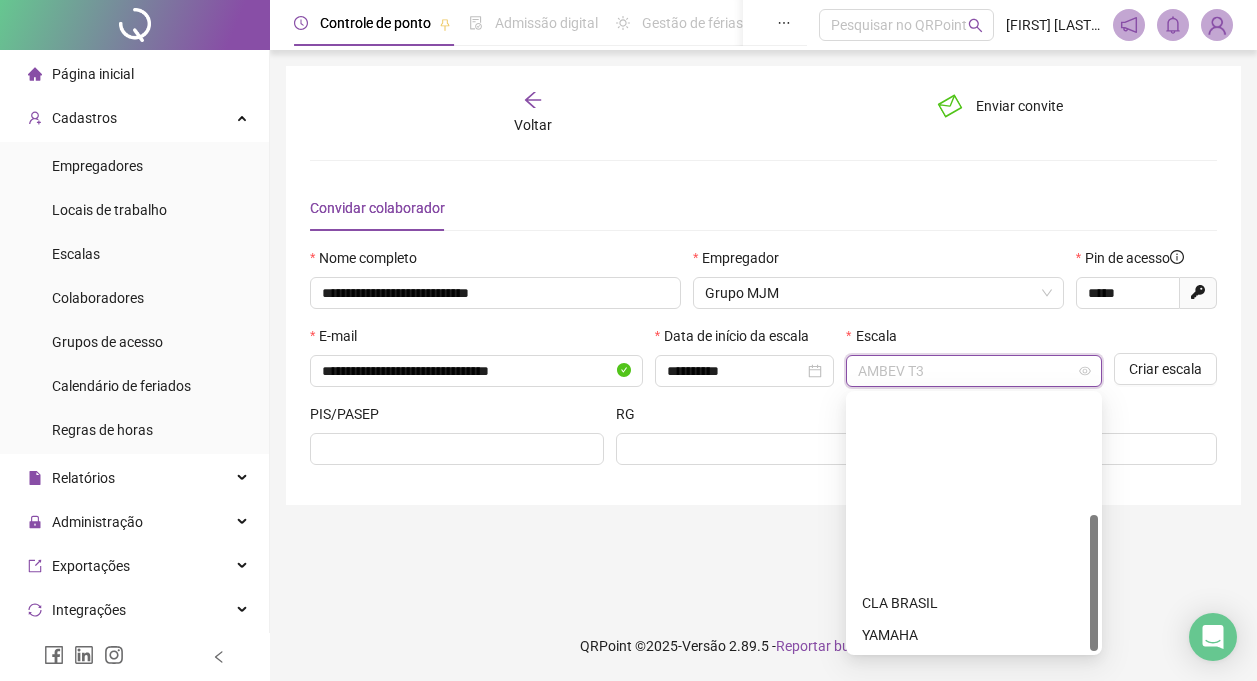 scroll, scrollTop: 224, scrollLeft: 0, axis: vertical 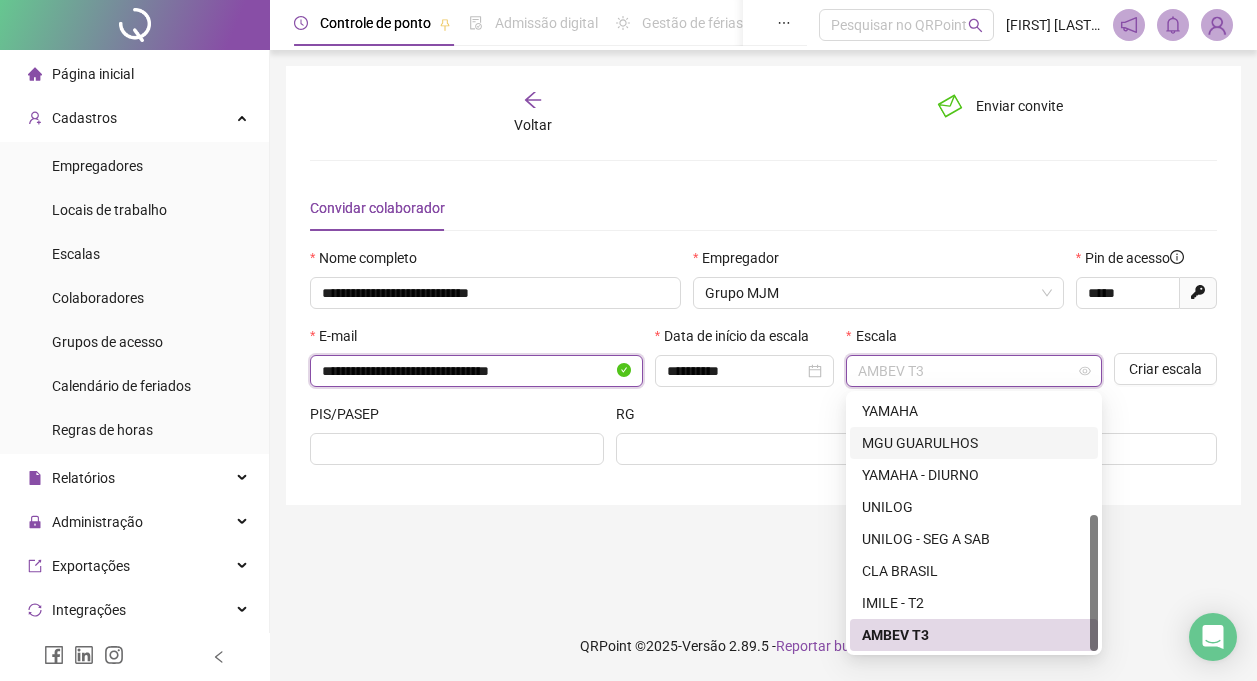 click on "**********" at bounding box center (467, 371) 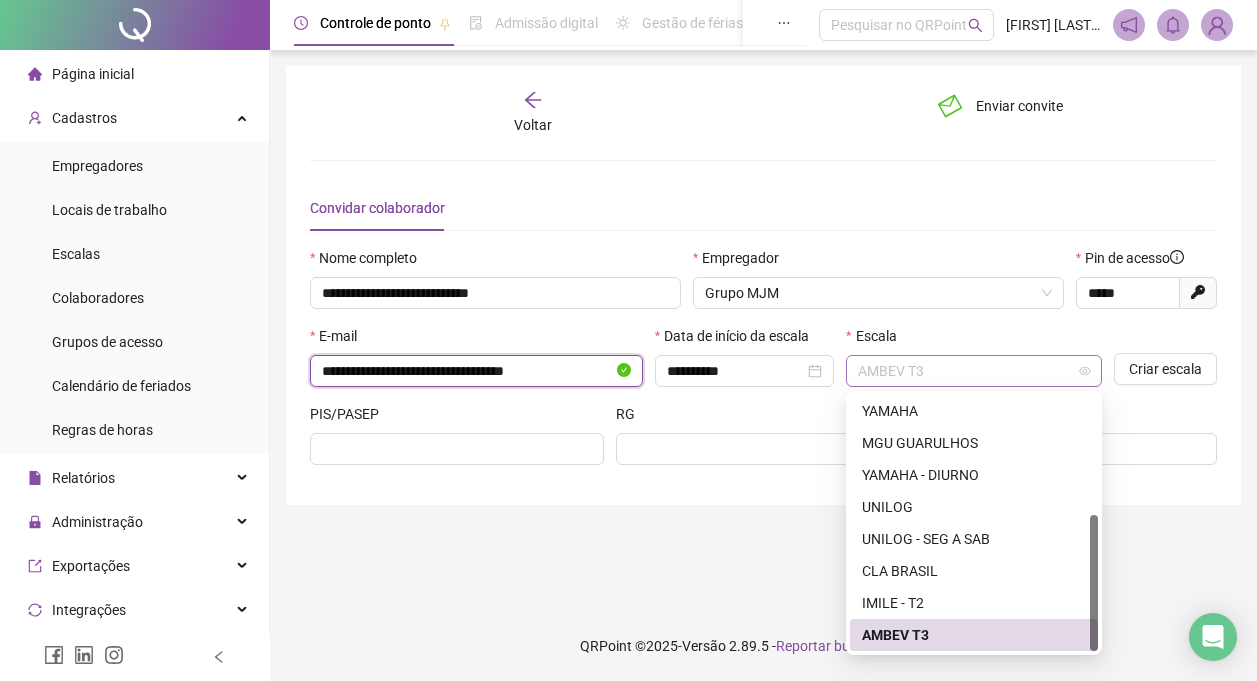 click on "AMBEV T3" at bounding box center [974, 371] 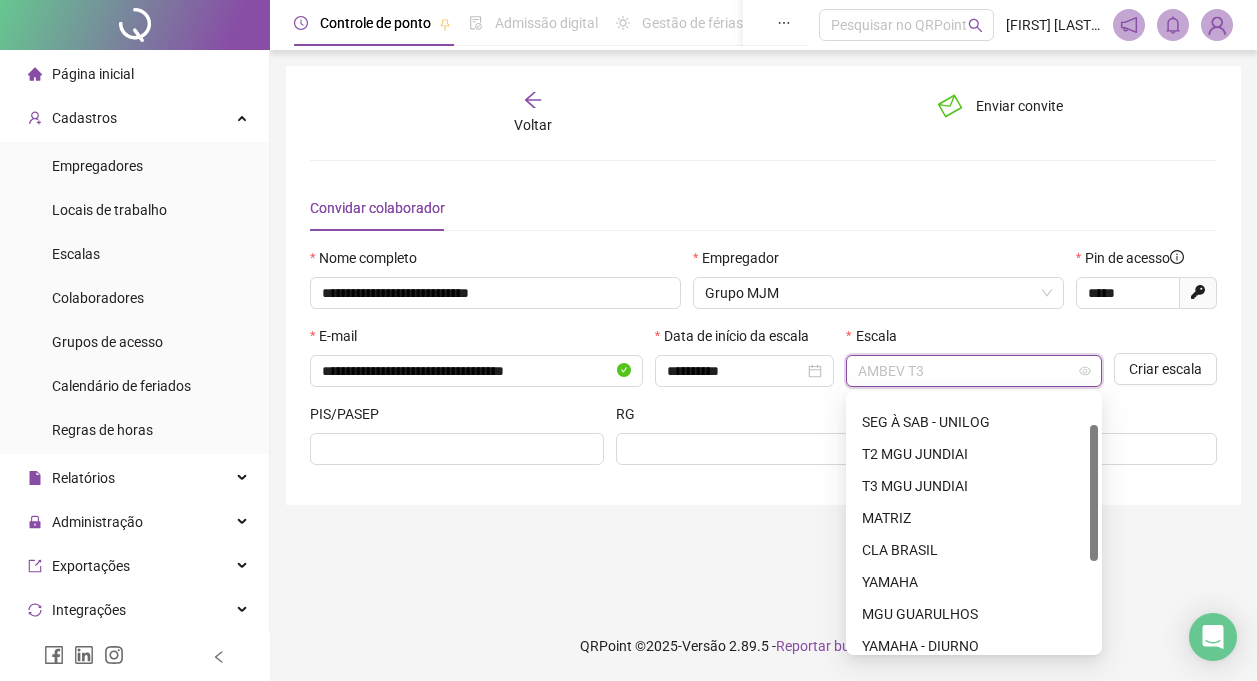 scroll, scrollTop: 53, scrollLeft: 0, axis: vertical 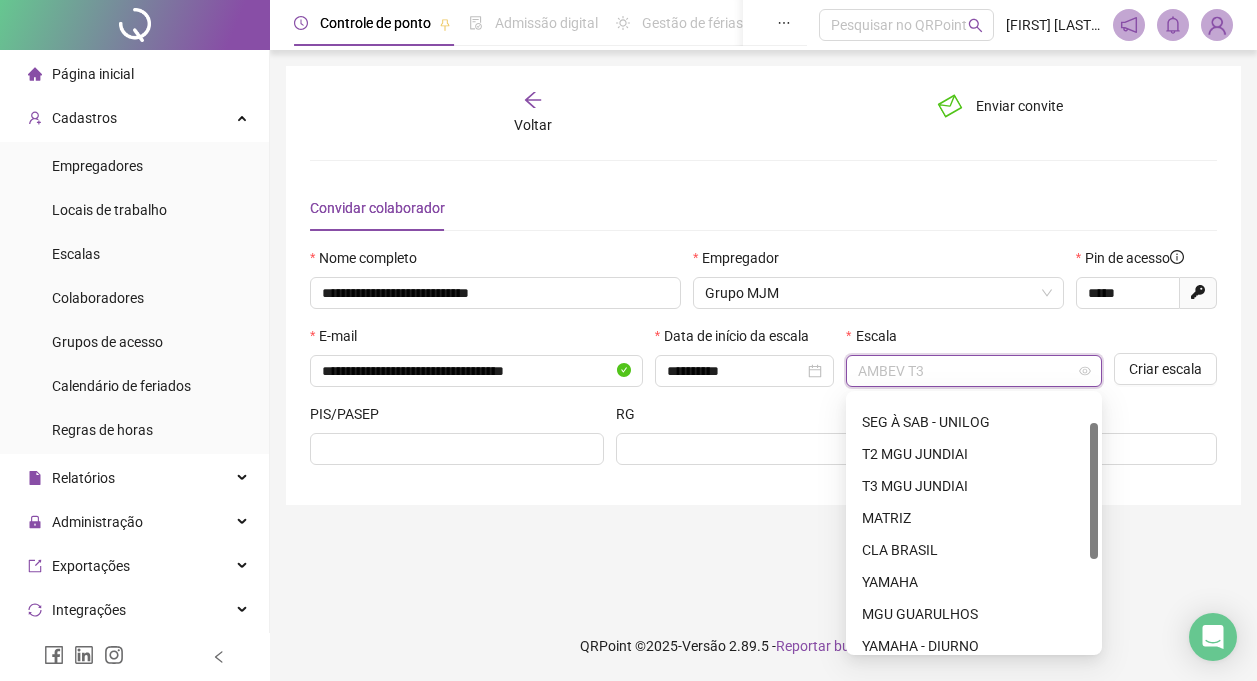 drag, startPoint x: 1091, startPoint y: 538, endPoint x: 1070, endPoint y: 448, distance: 92.417534 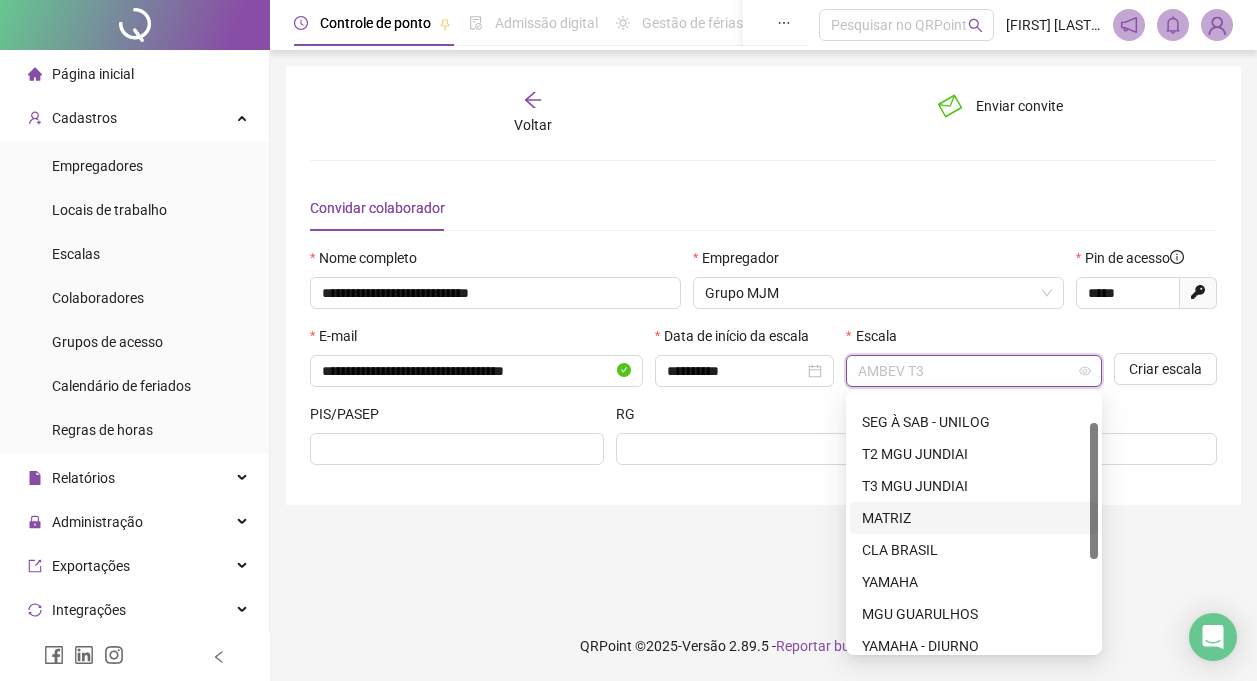 click on "MATRIZ" at bounding box center (974, 518) 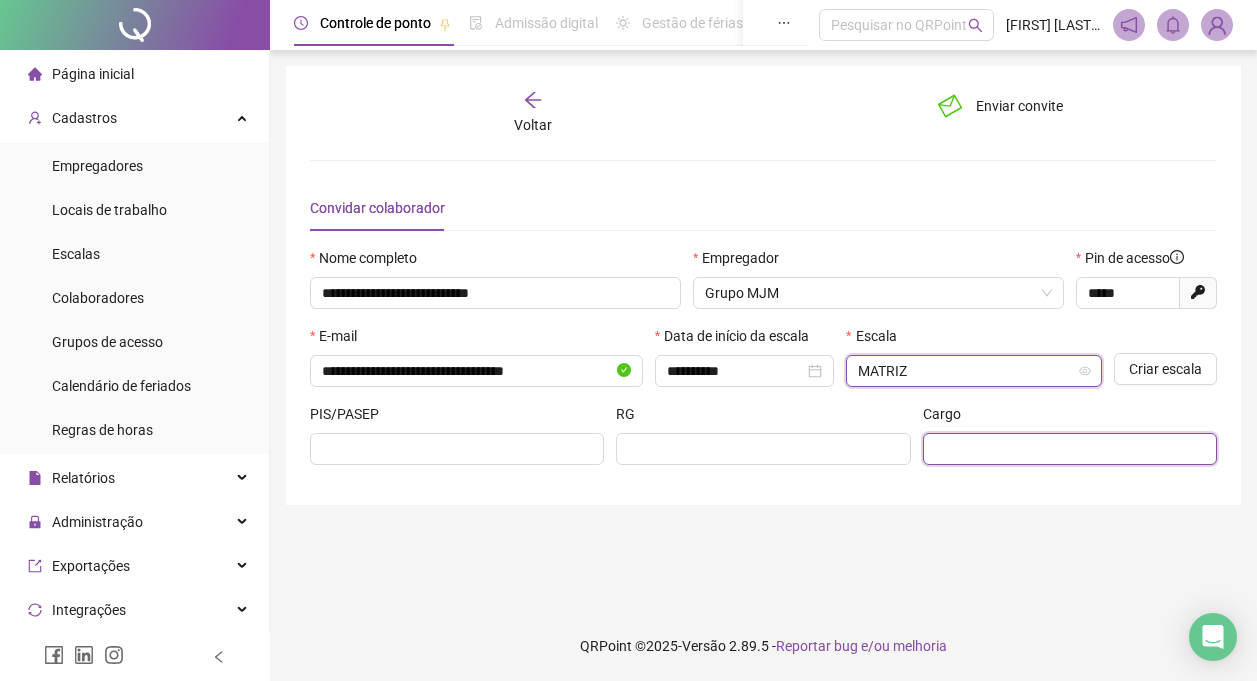click at bounding box center (1068, 449) 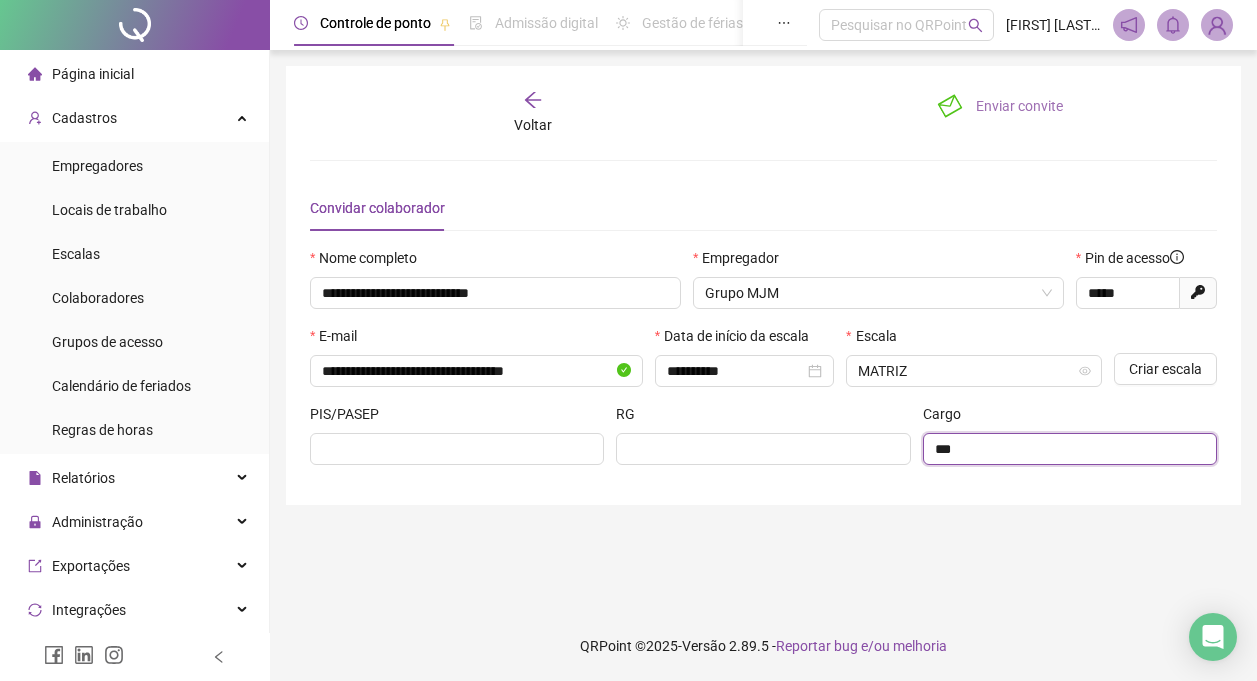 type on "***" 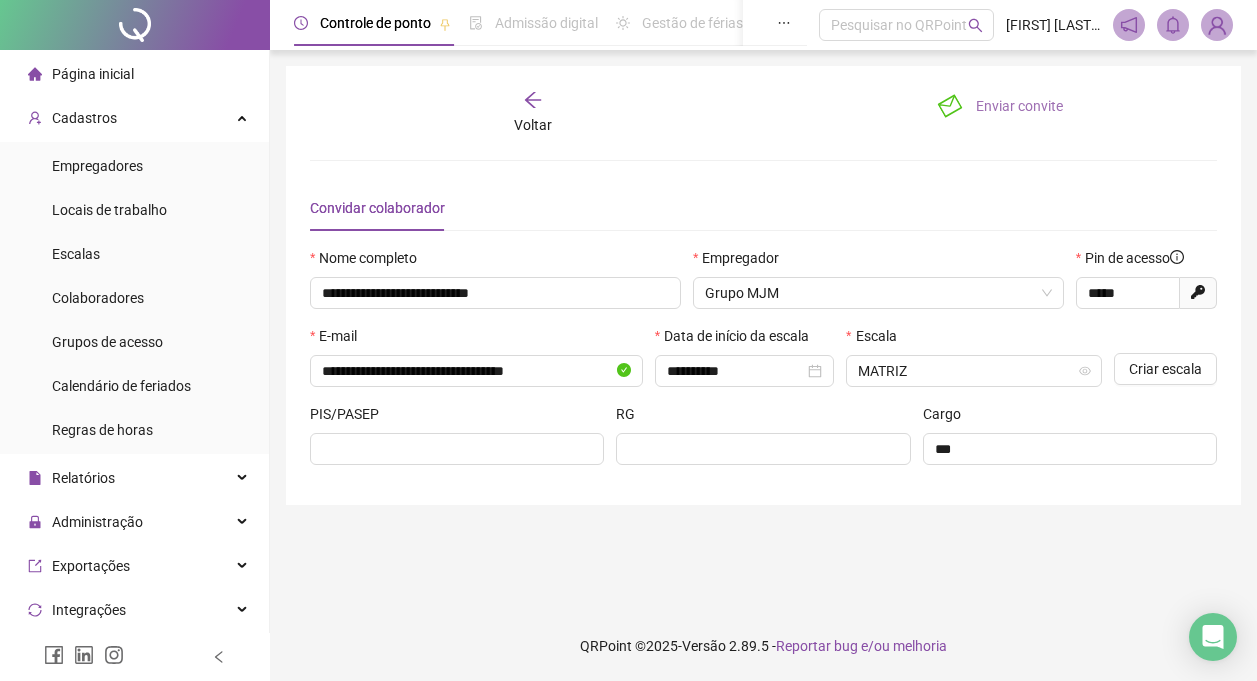 click on "Enviar convite" at bounding box center [1019, 106] 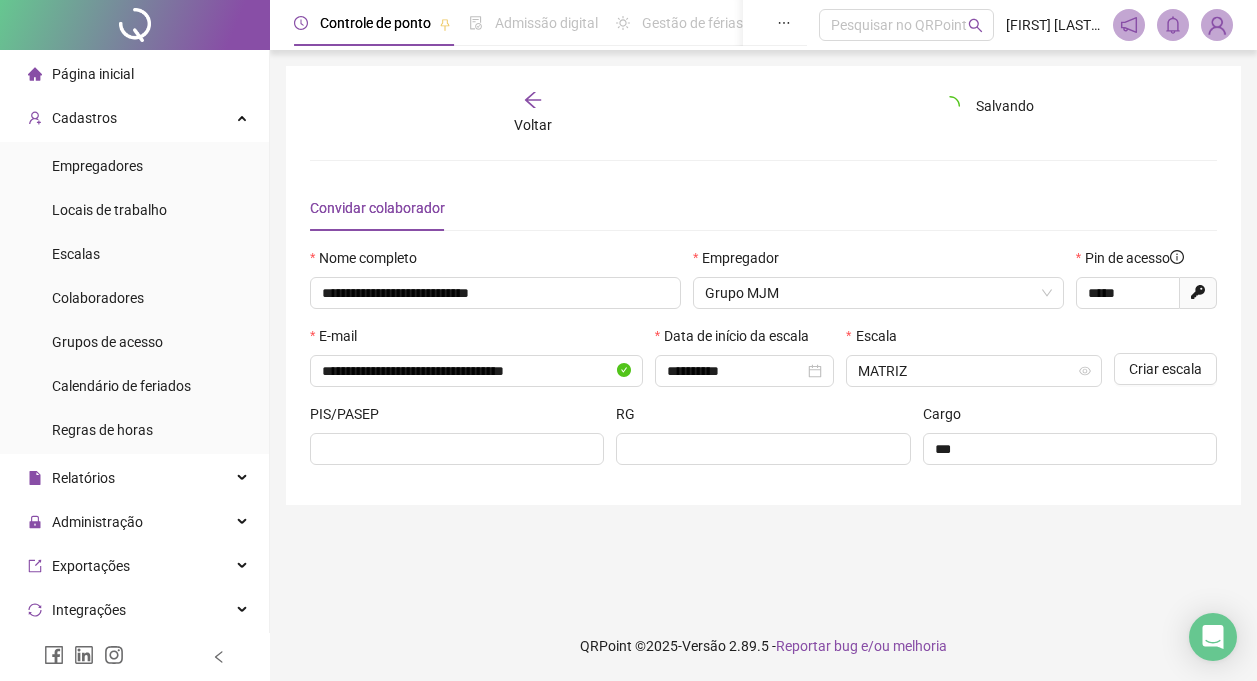 type 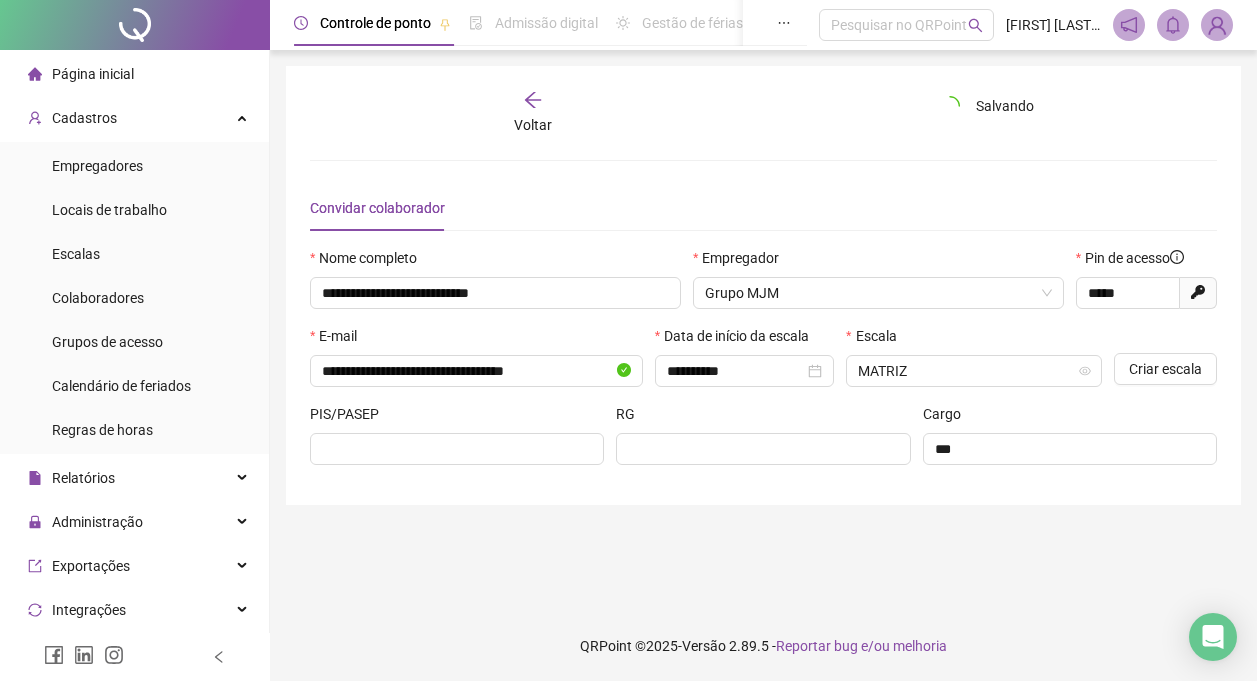 type 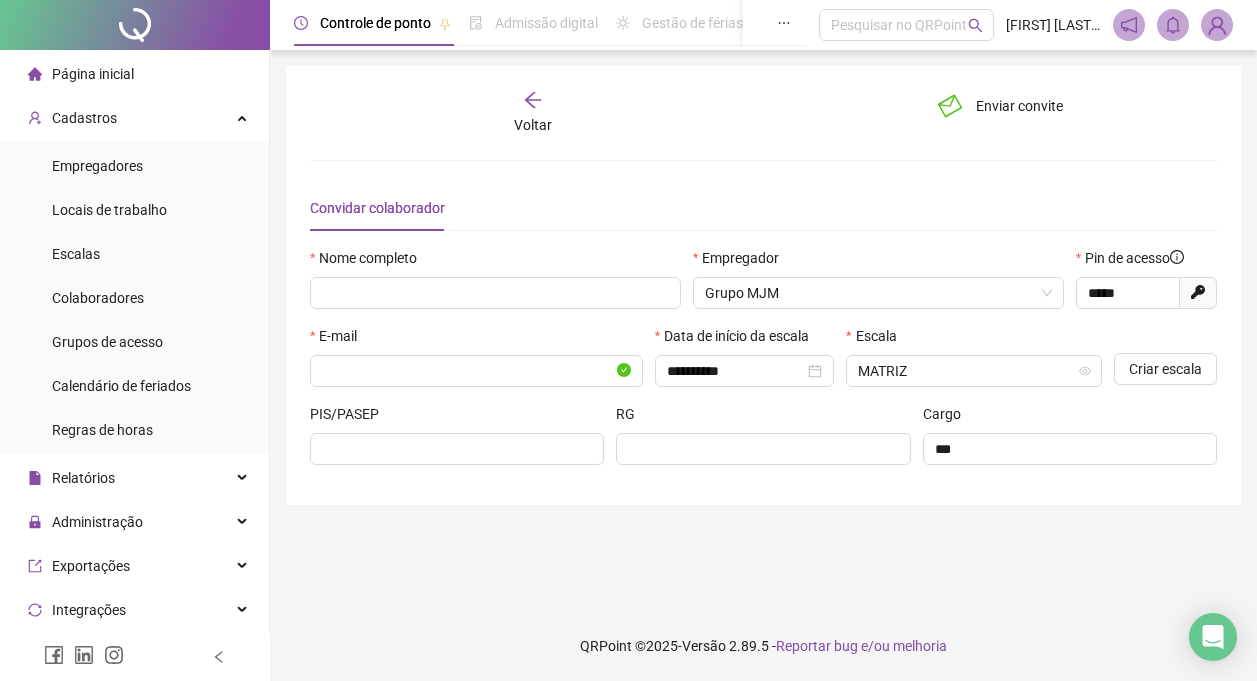 type on "*****" 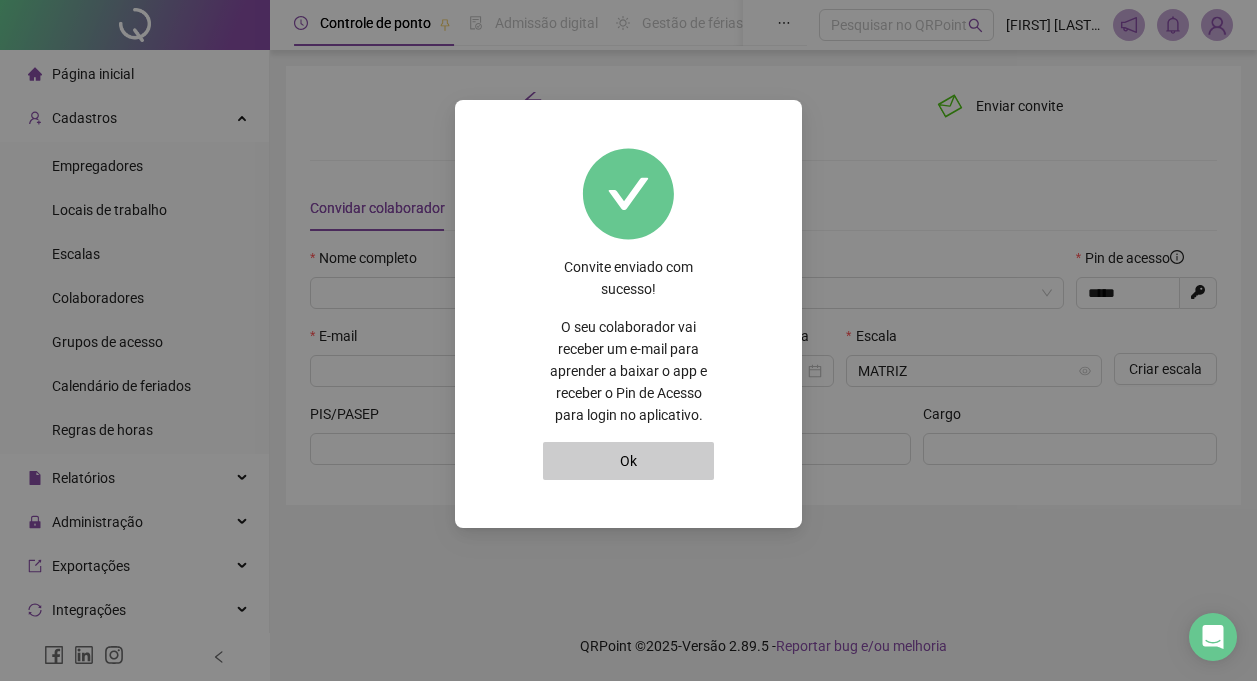 click on "Ok" at bounding box center [628, 461] 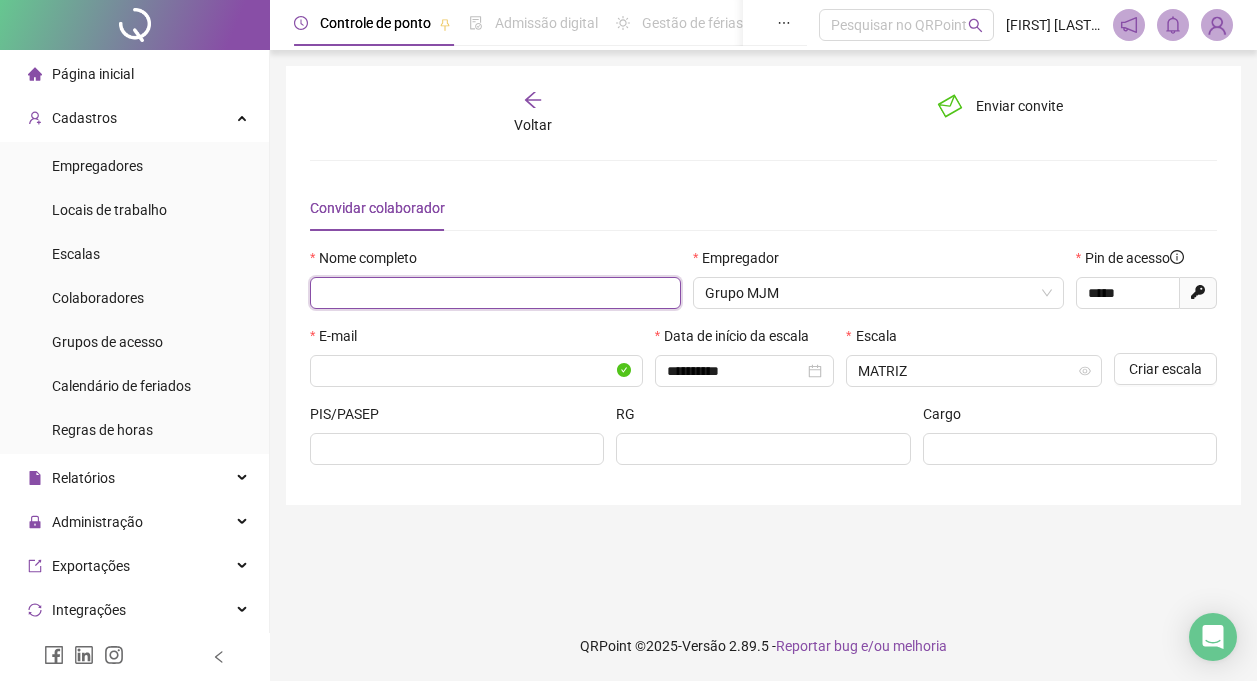 click at bounding box center [495, 293] 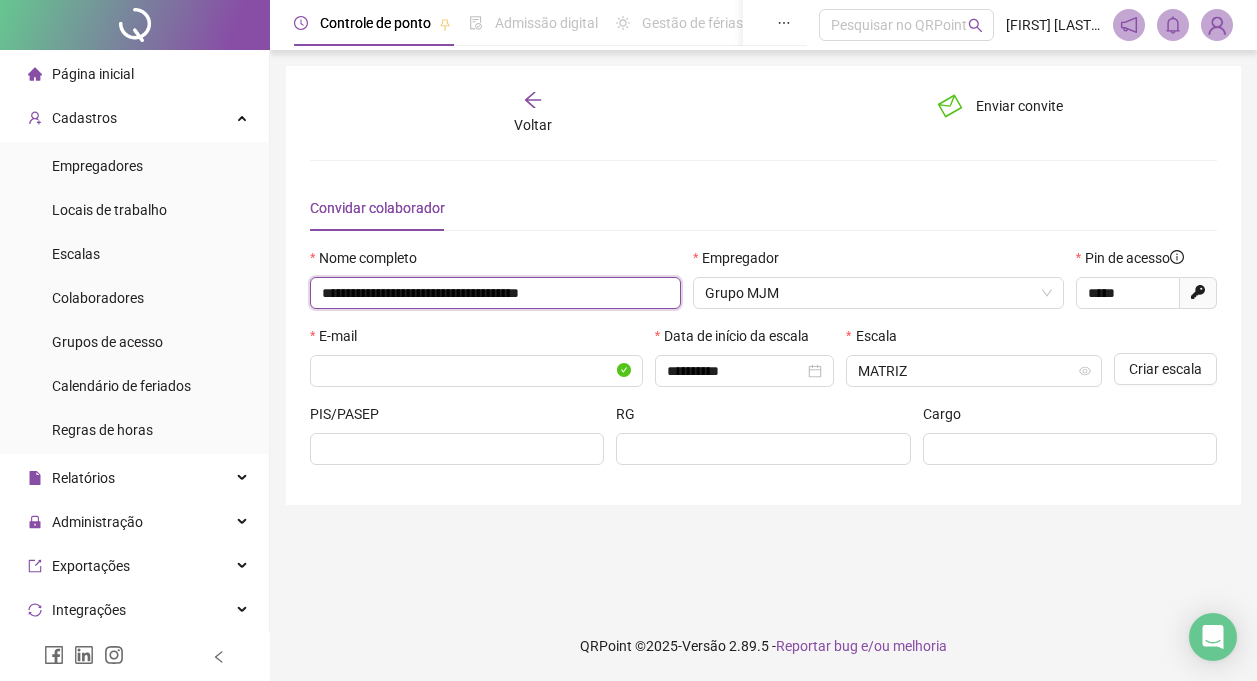click on "**********" at bounding box center (495, 293) 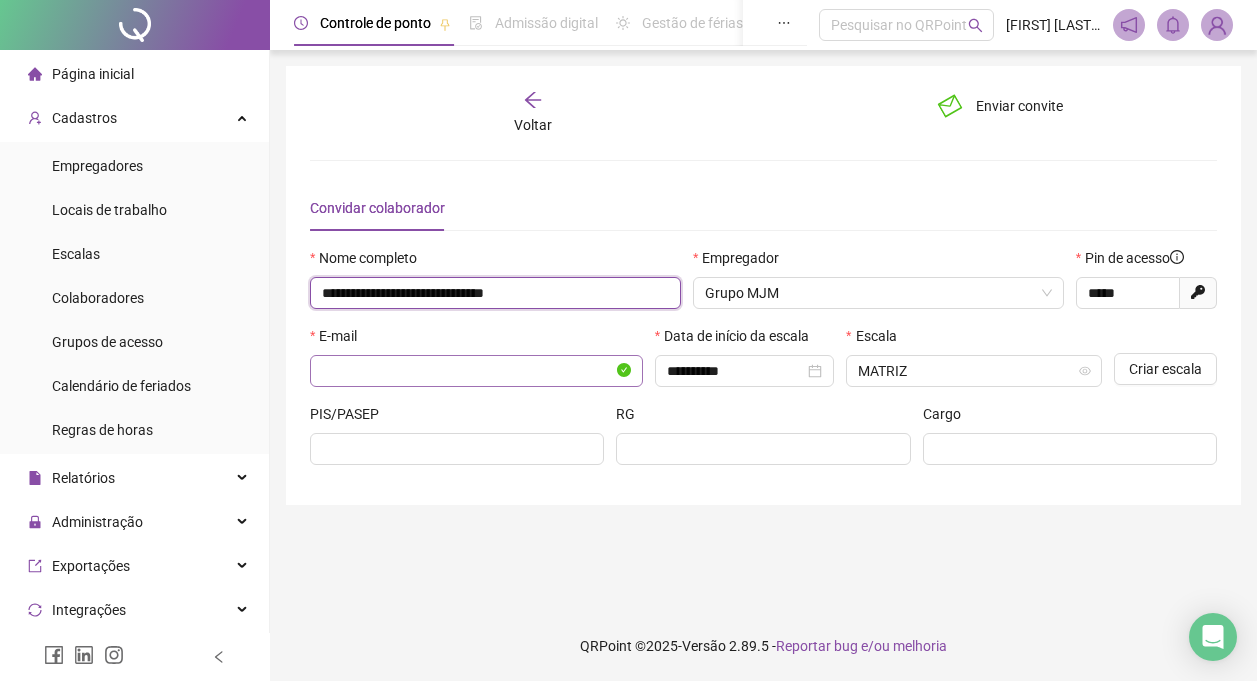 type on "**********" 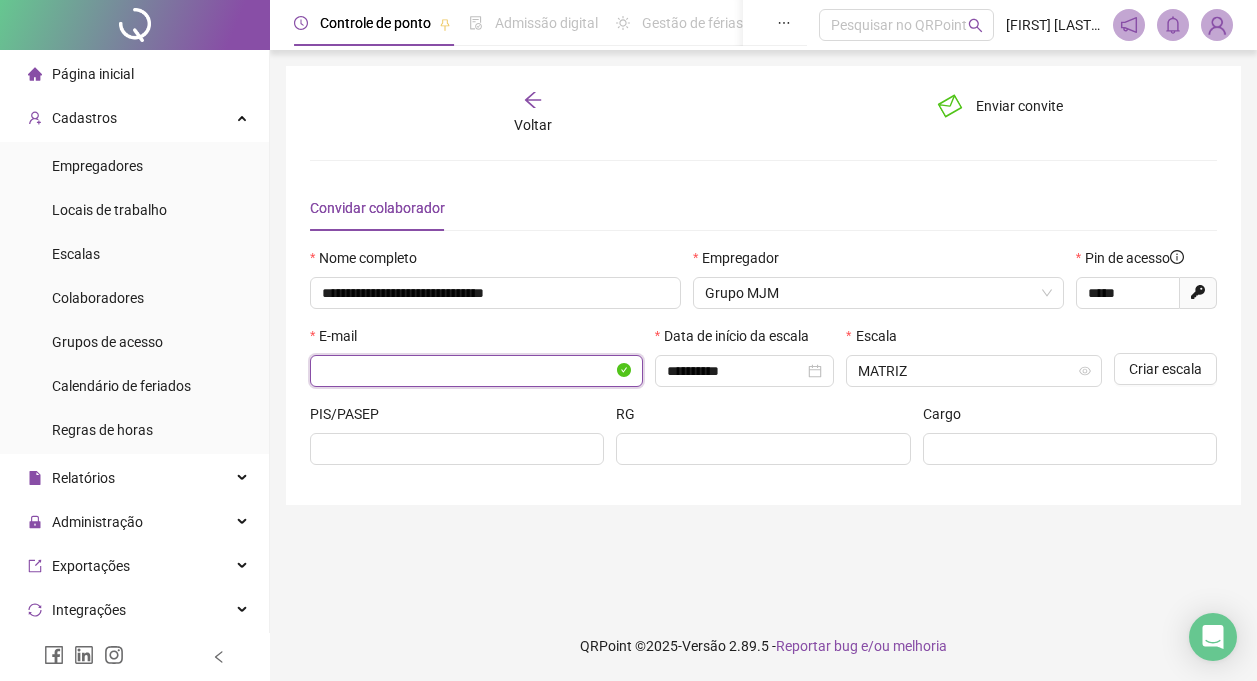 click at bounding box center (467, 371) 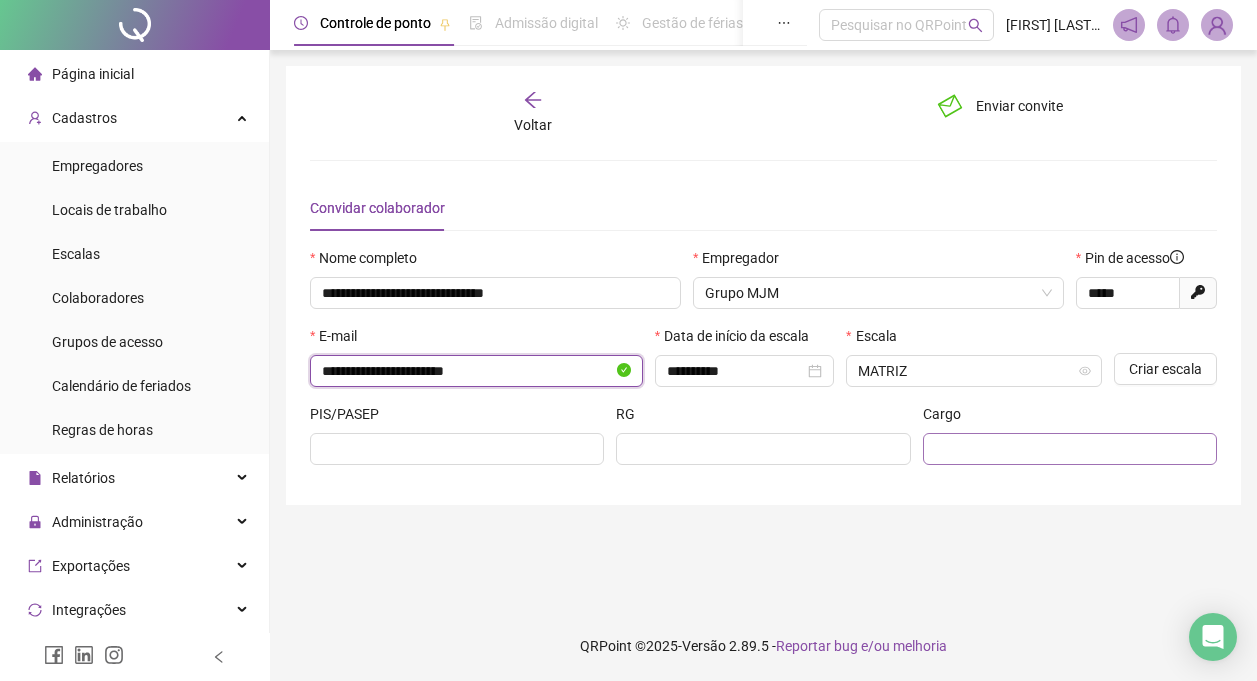 type on "**********" 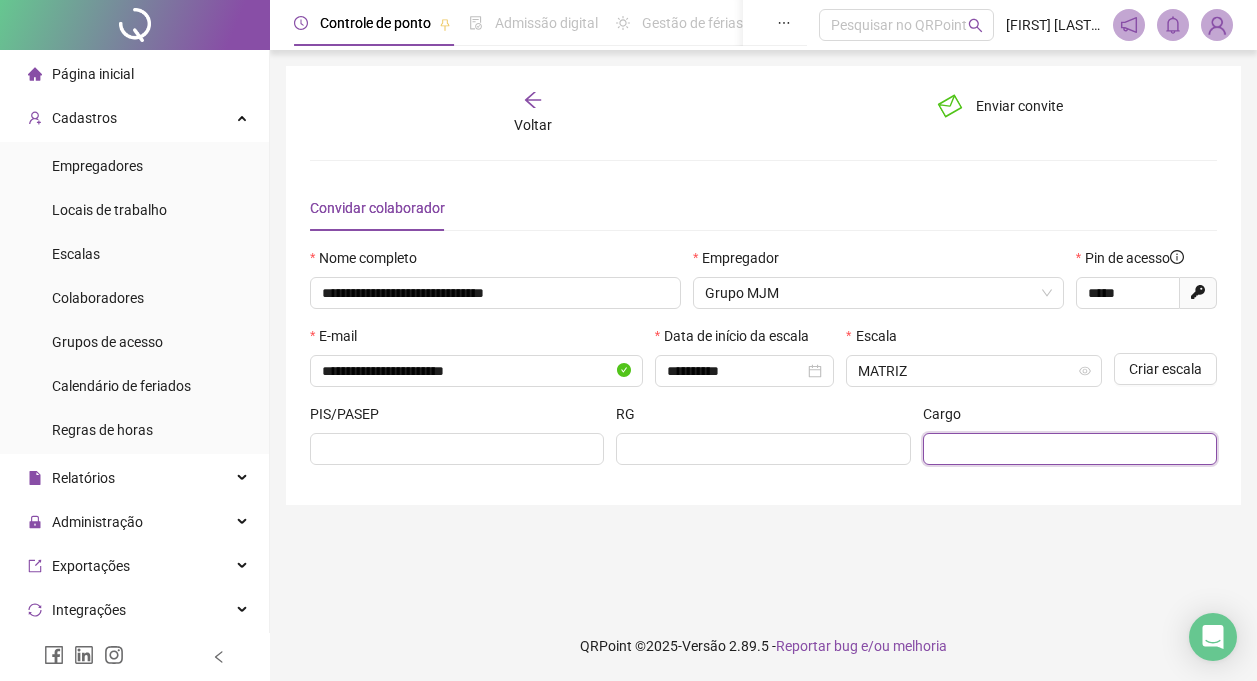 click at bounding box center [1068, 449] 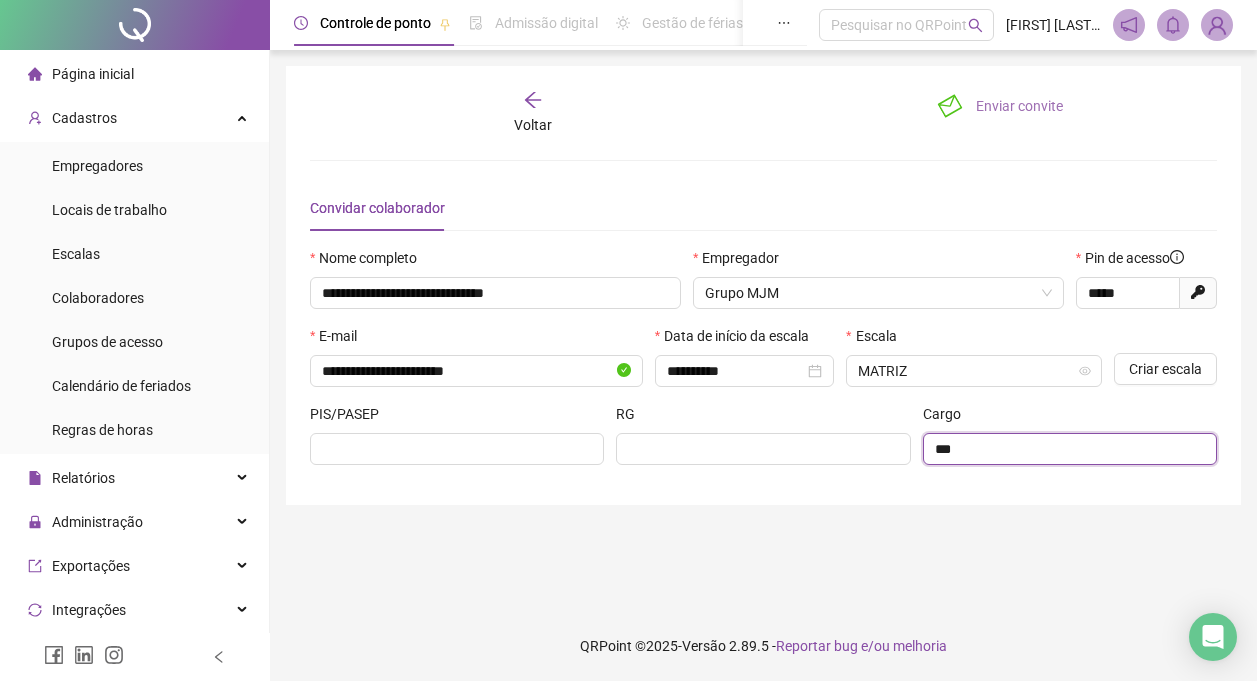 type on "***" 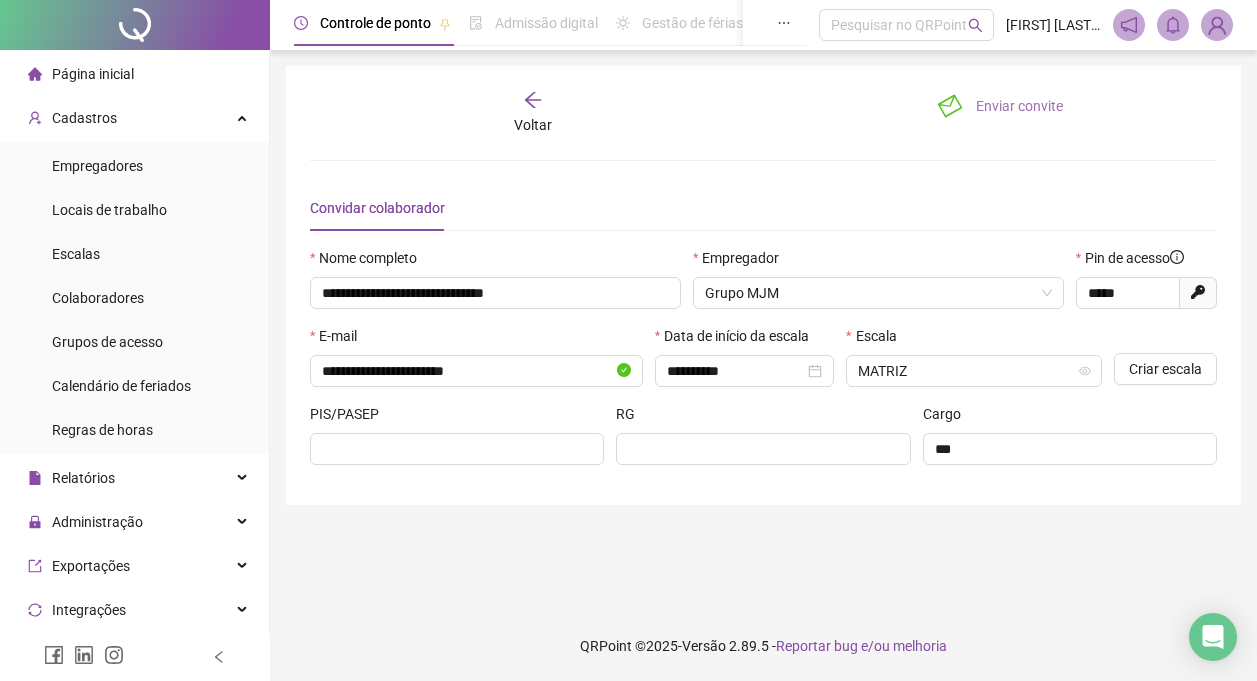 click on "Enviar convite" at bounding box center [1019, 106] 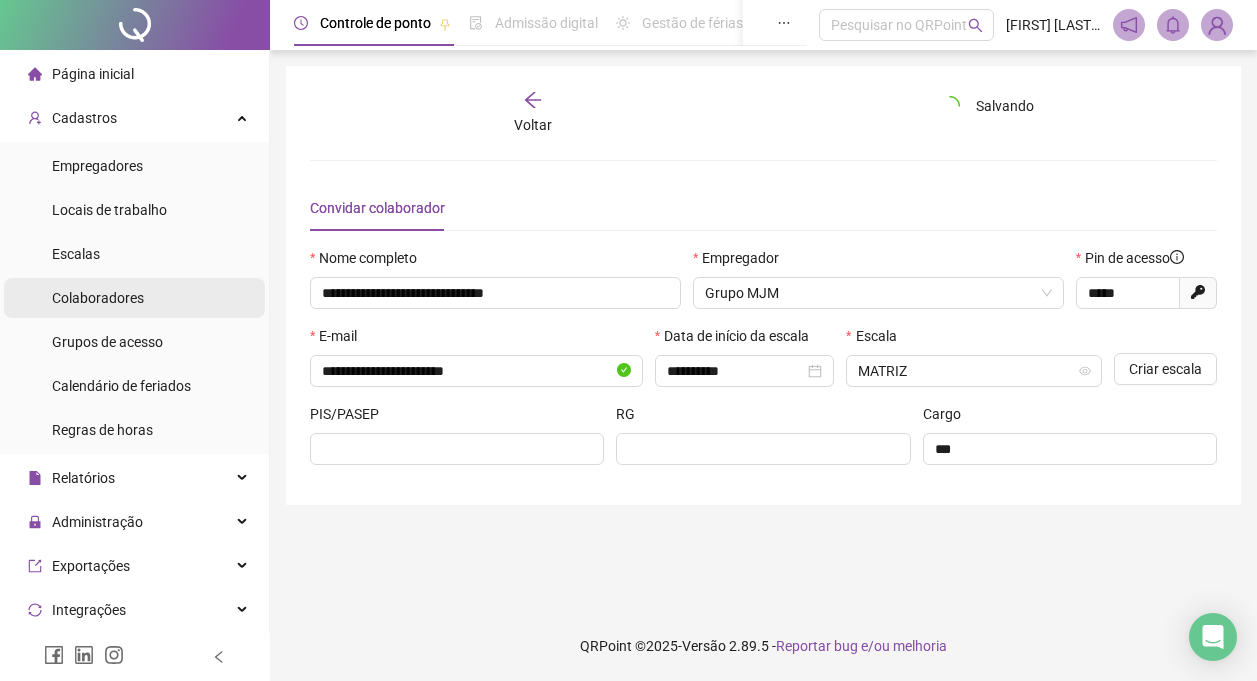 type 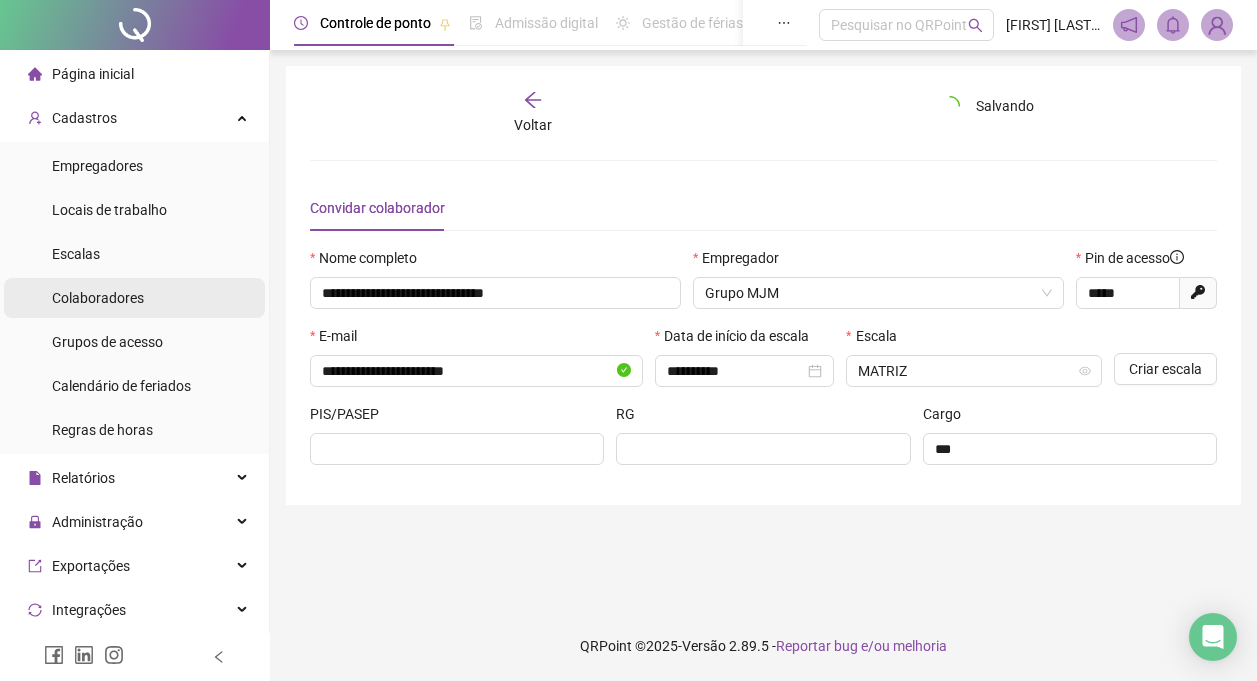 type 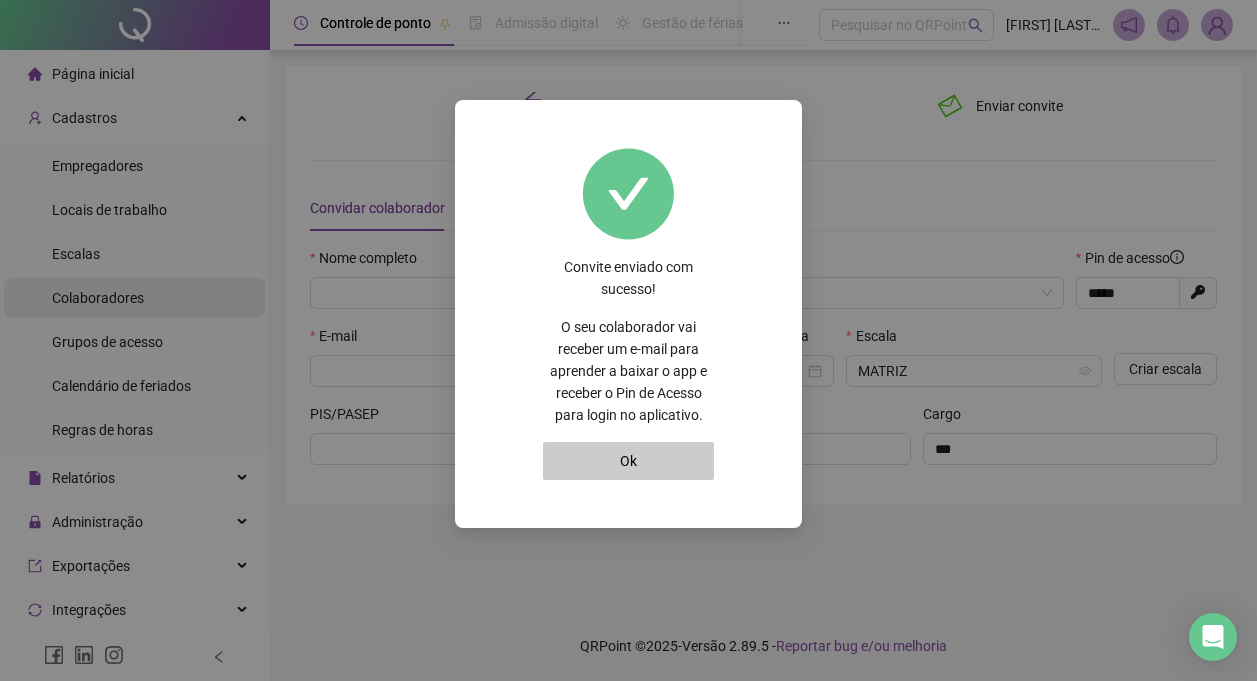 type on "*****" 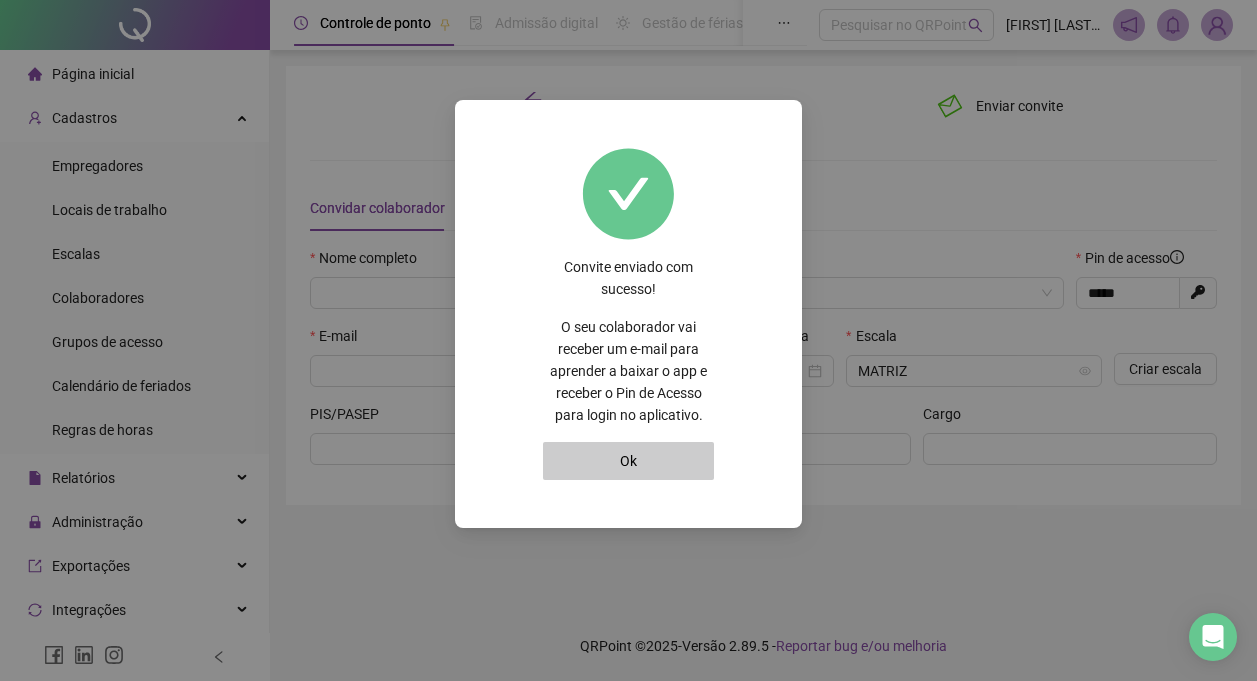 click on "Ok" at bounding box center [628, 461] 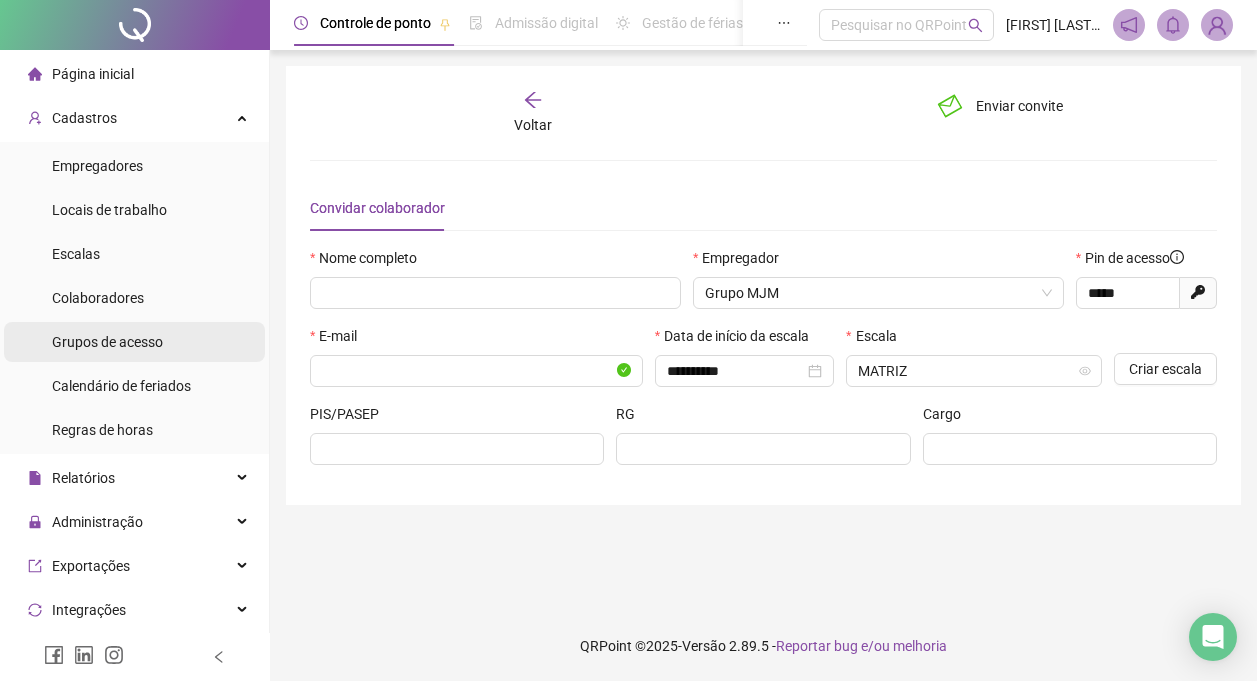 click on "Grupos de acesso" at bounding box center [107, 342] 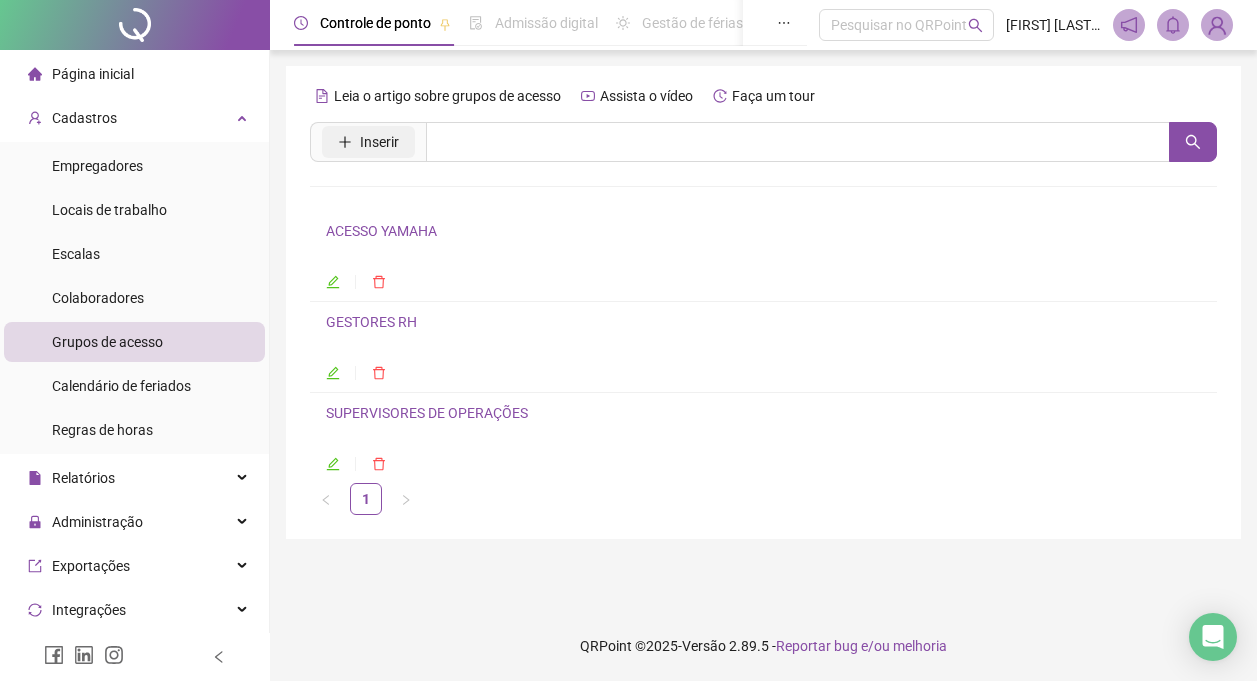 click on "Inserir" at bounding box center [379, 142] 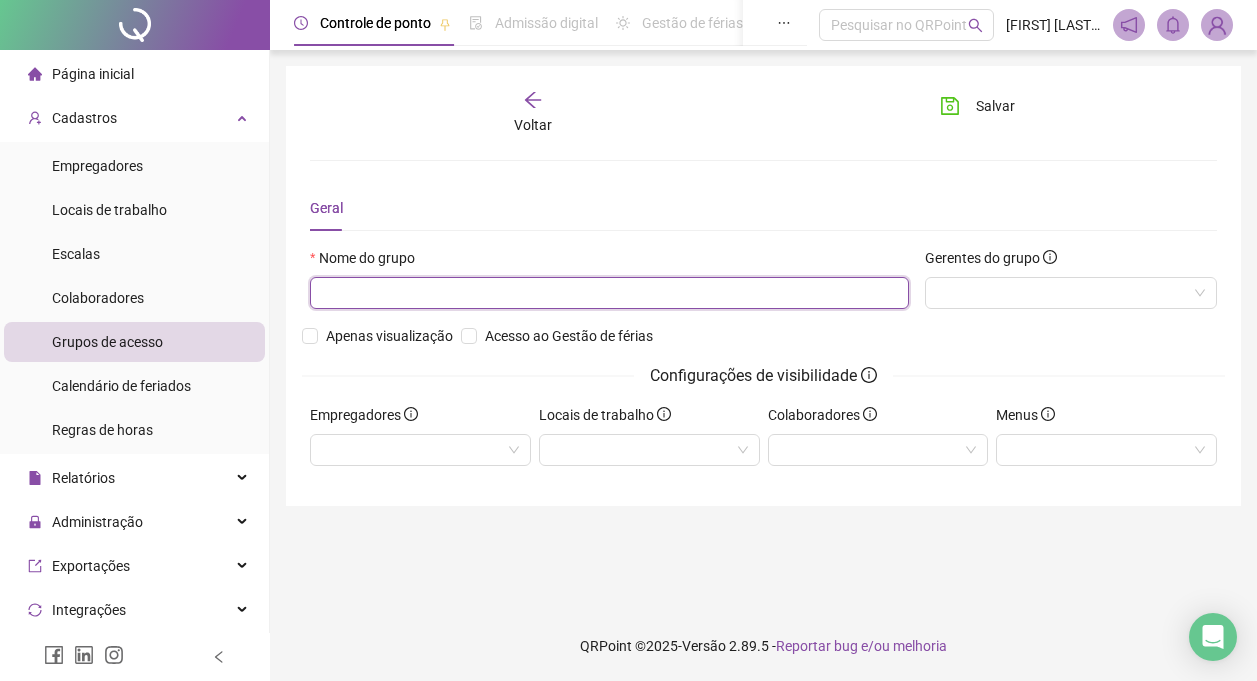 click at bounding box center [609, 293] 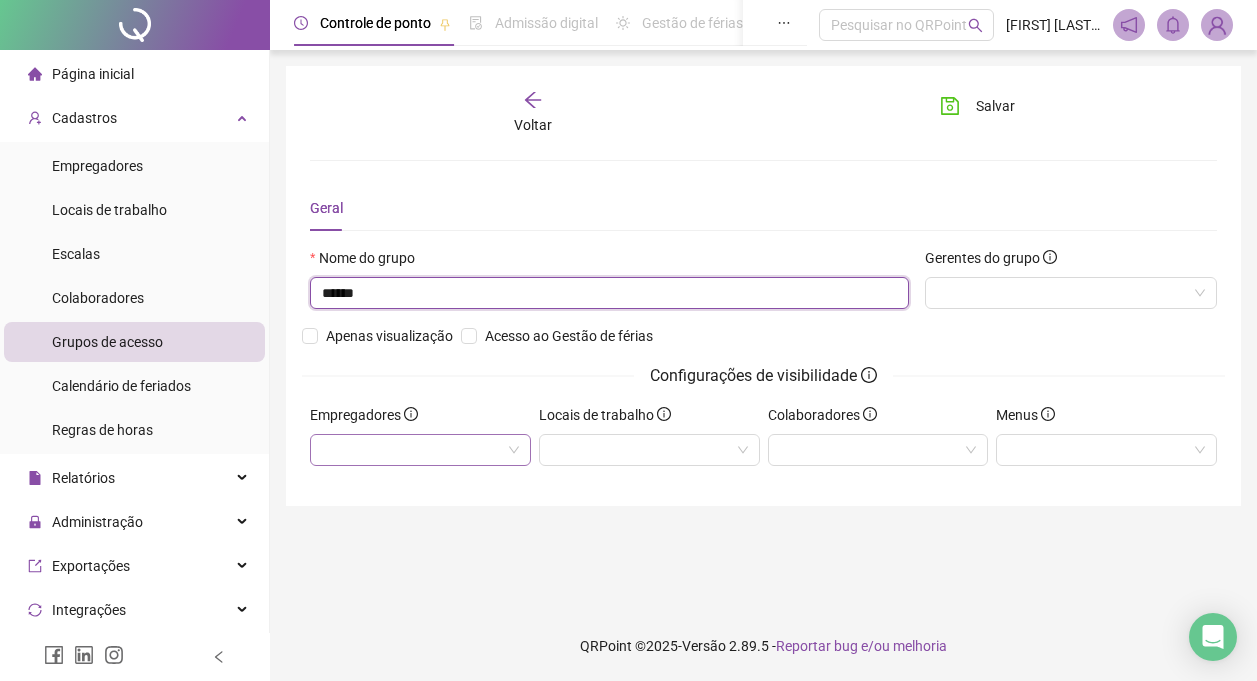 click at bounding box center [420, 450] 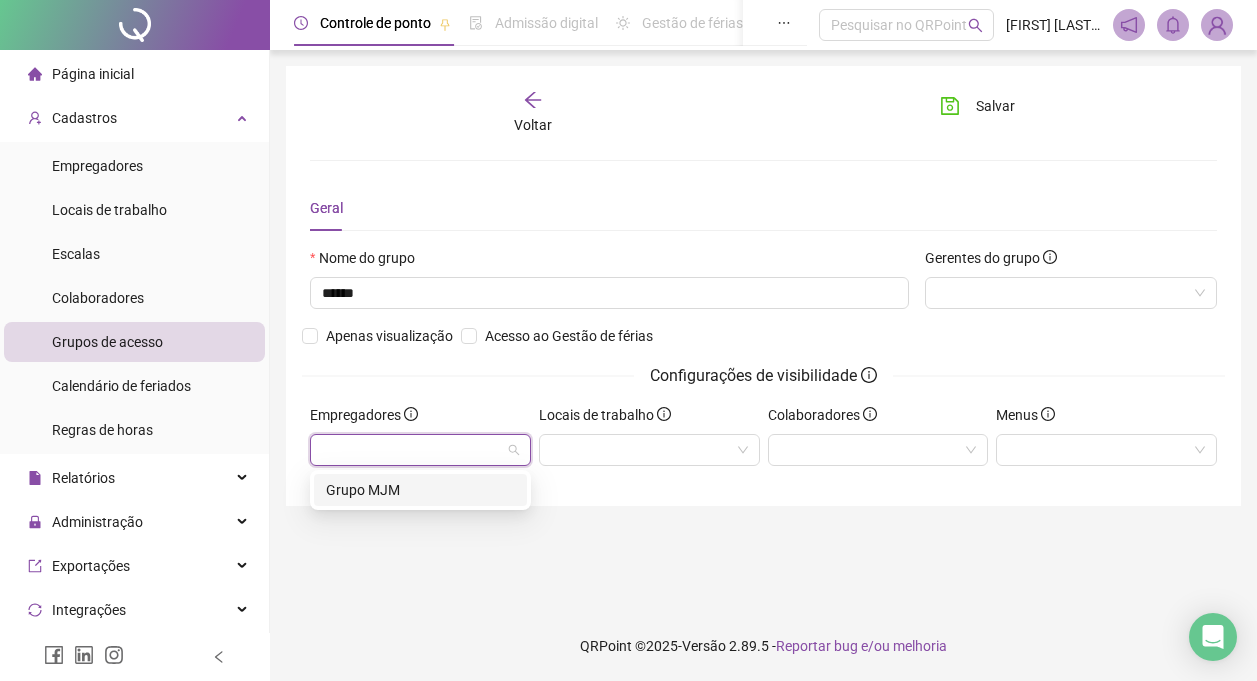 click on "Grupo MJM" at bounding box center (420, 490) 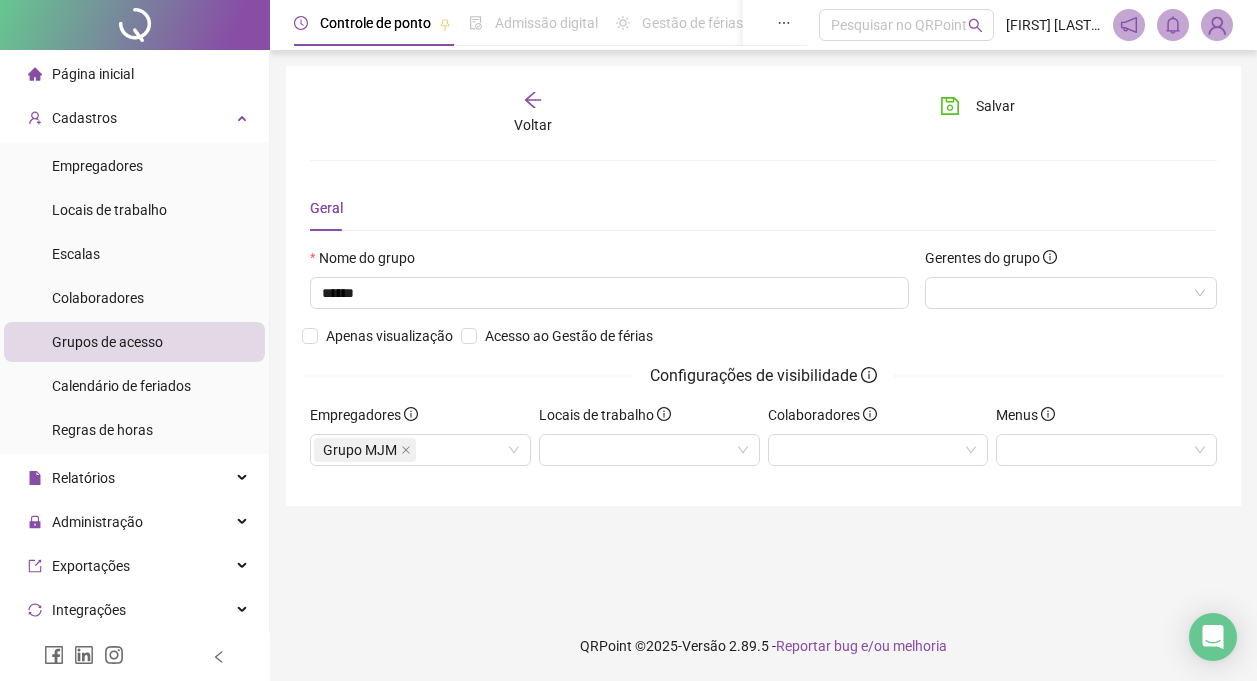 click on "Locais de trabalho" at bounding box center (605, 415) 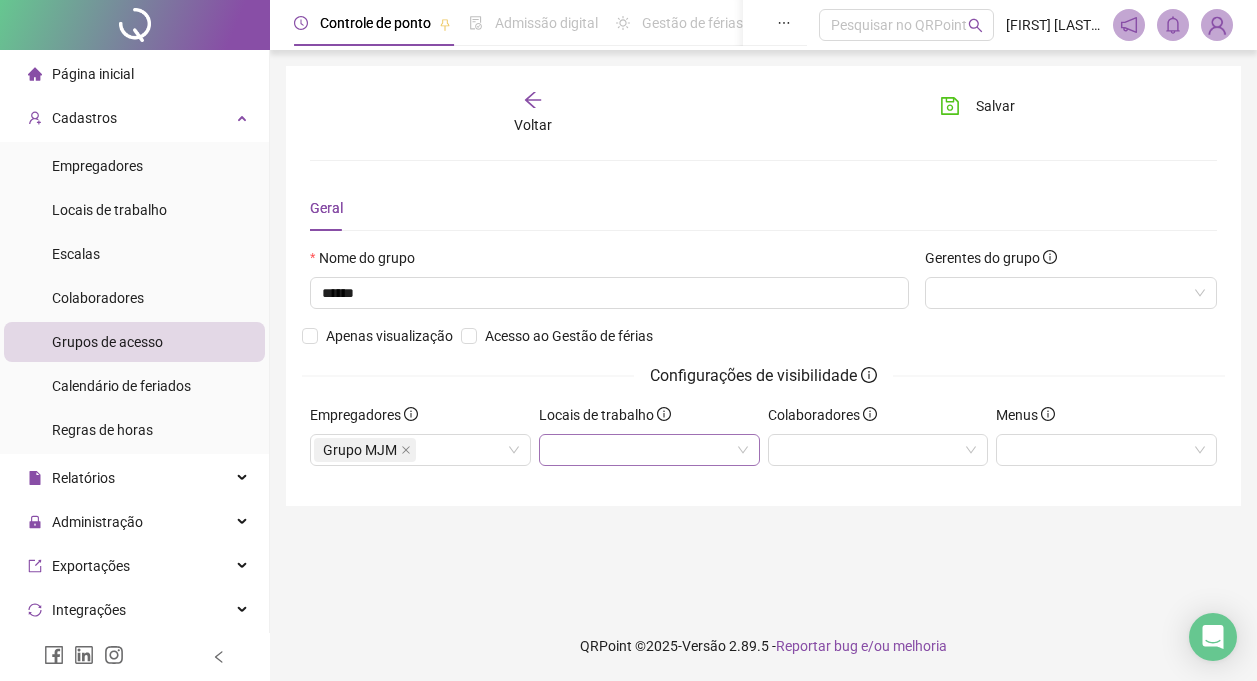 click at bounding box center [649, 450] 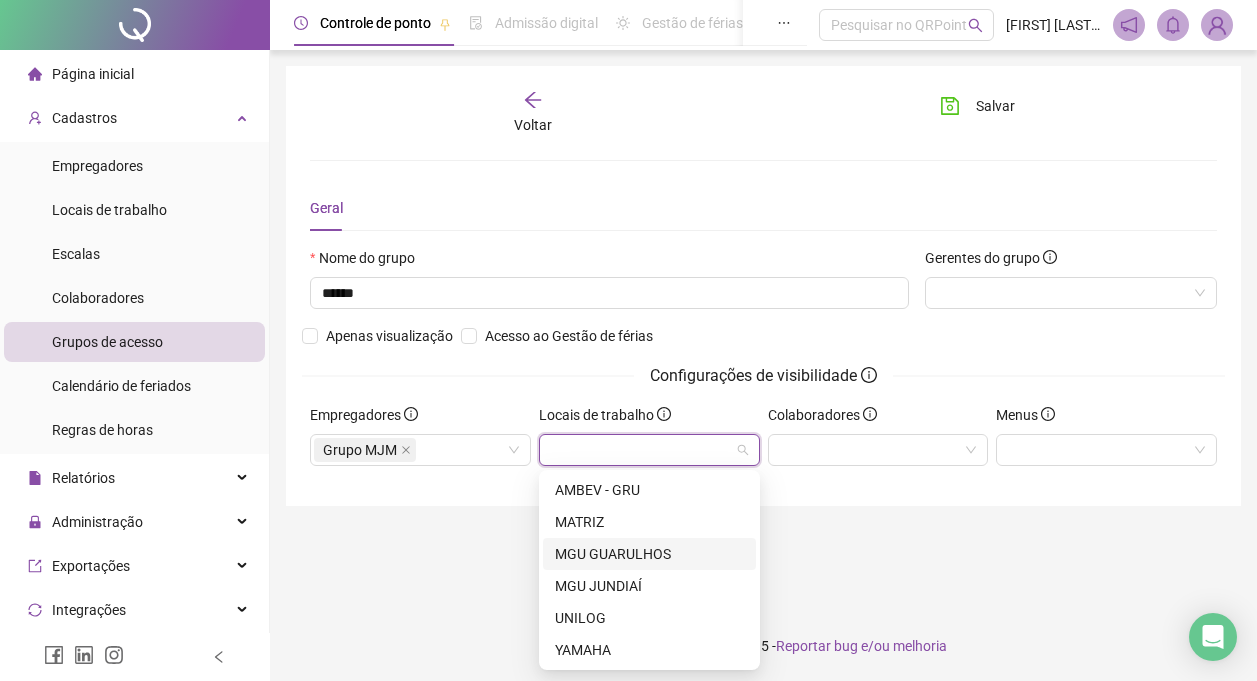 click on "Voltar Salvar Geral Nome do grupo ****** Gerentes do grupo     Apenas visualização Acesso ao Gestão de férias Configurações de visibilidade   Empregadores   Grupo MJM   Locais de trabalho     Colaboradores     Menus" at bounding box center [763, 330] 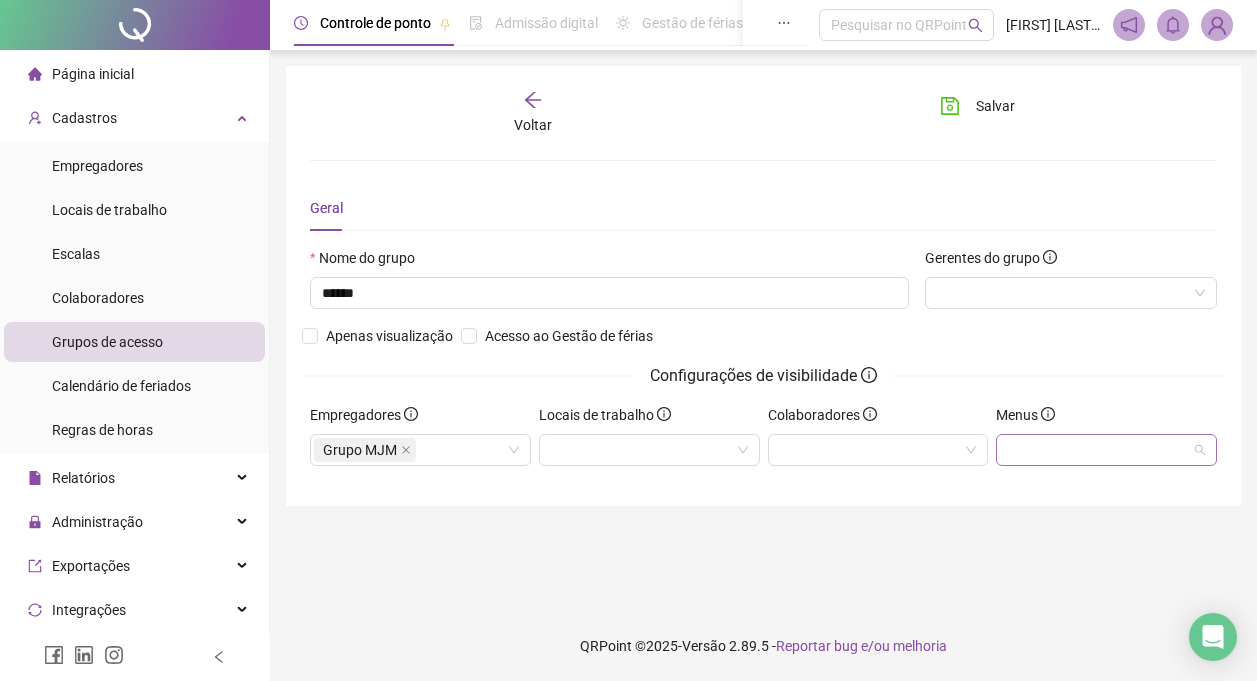 click at bounding box center [1106, 450] 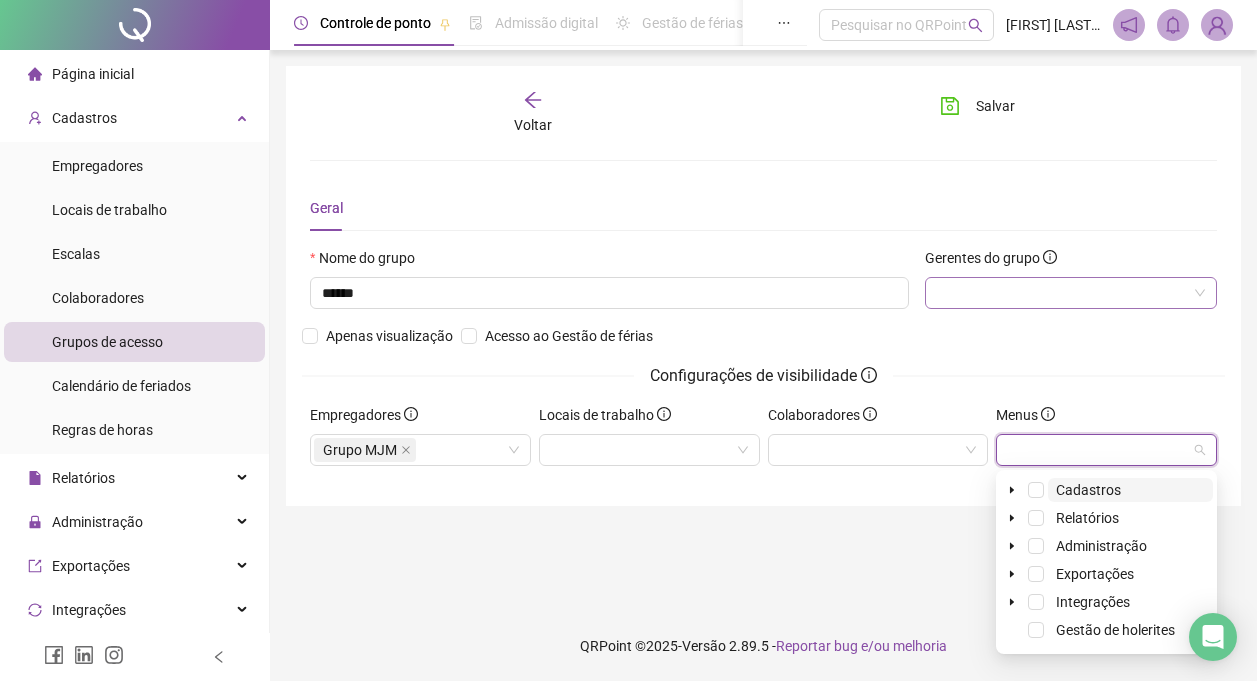 click at bounding box center [1071, 293] 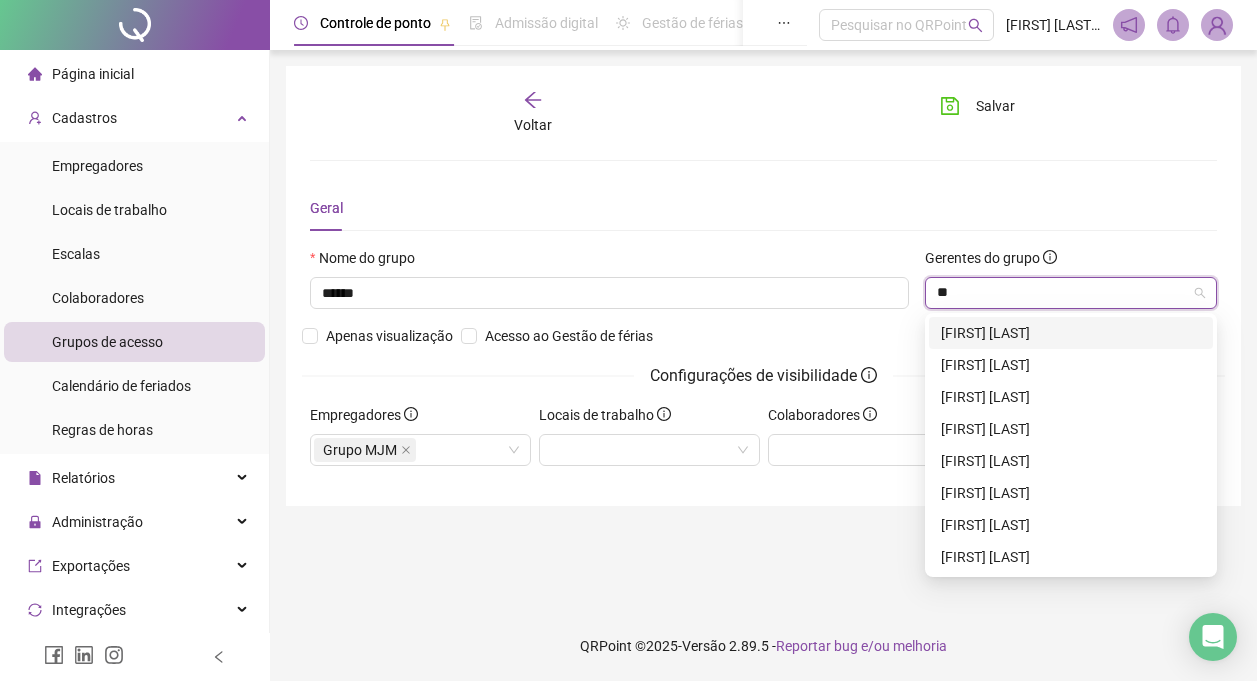 type on "***" 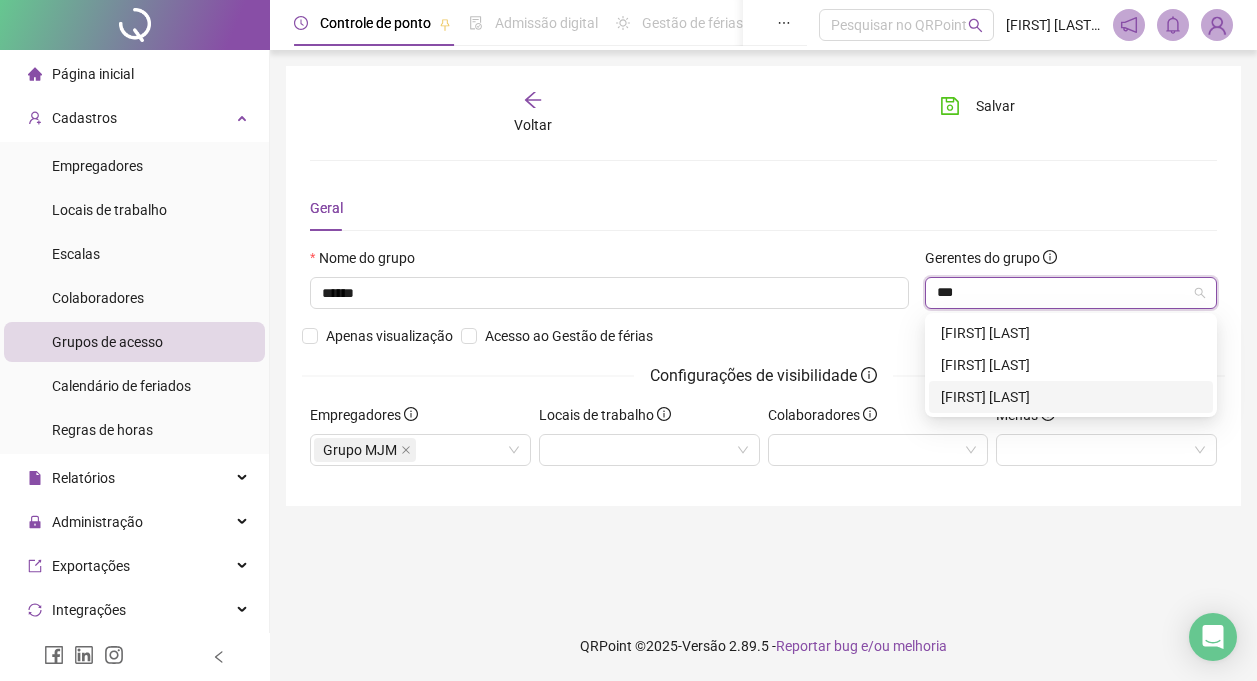 click on "[FIRST] [LAST] [LAST]" at bounding box center (1071, 397) 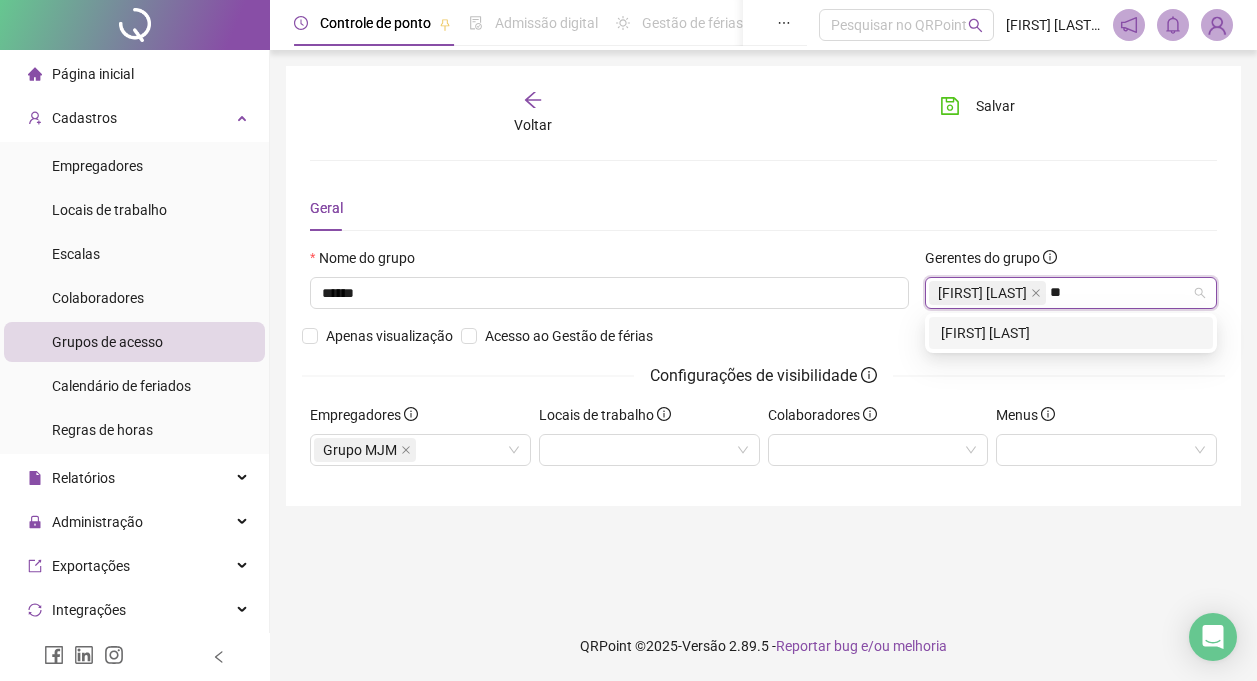 type on "***" 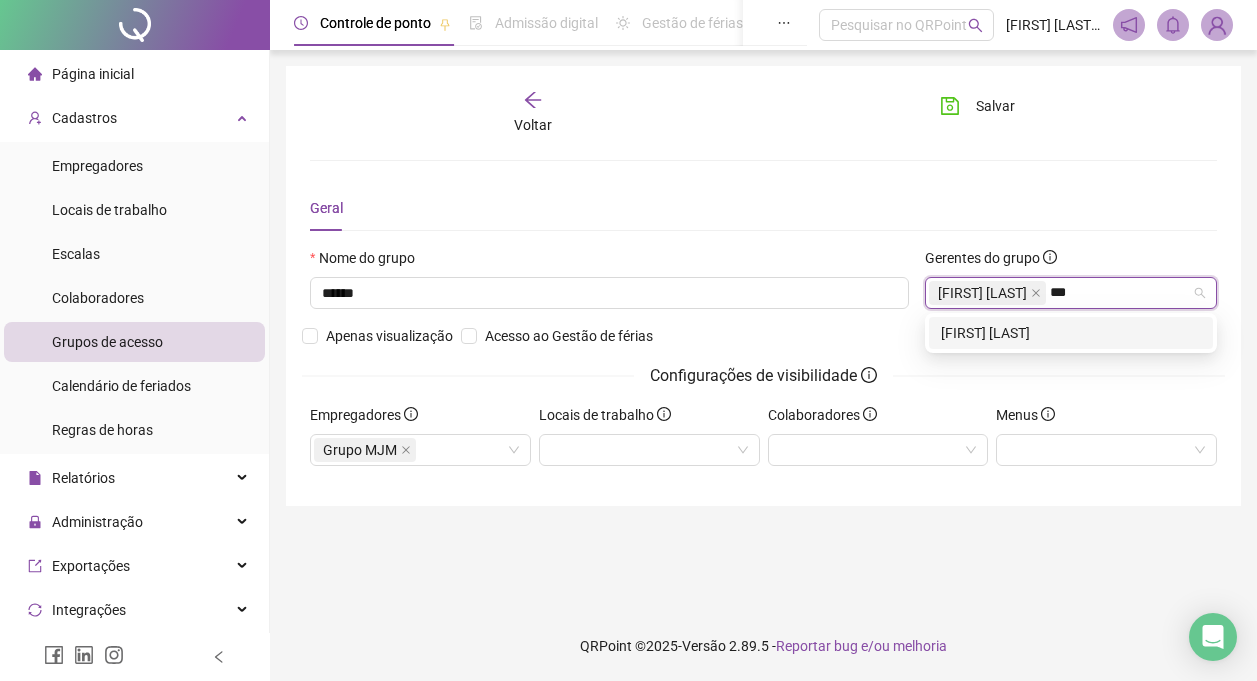click on "[FIRST] [LAST] [LAST]" at bounding box center (1071, 333) 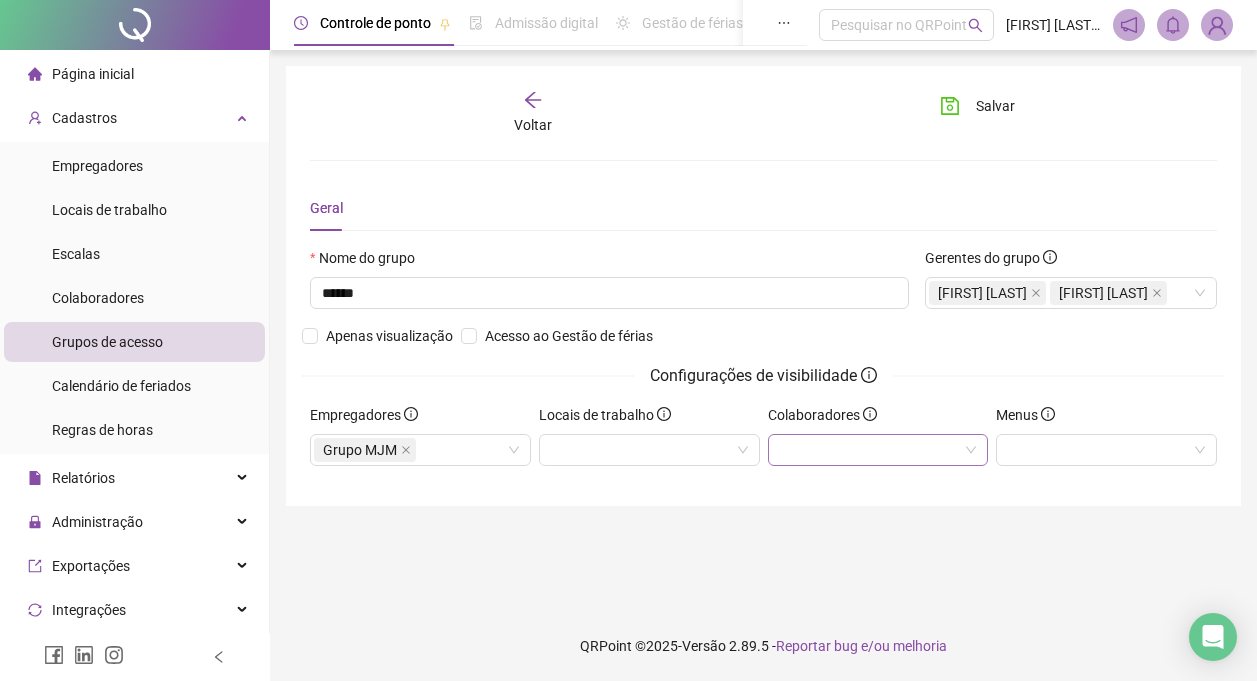 click at bounding box center [878, 450] 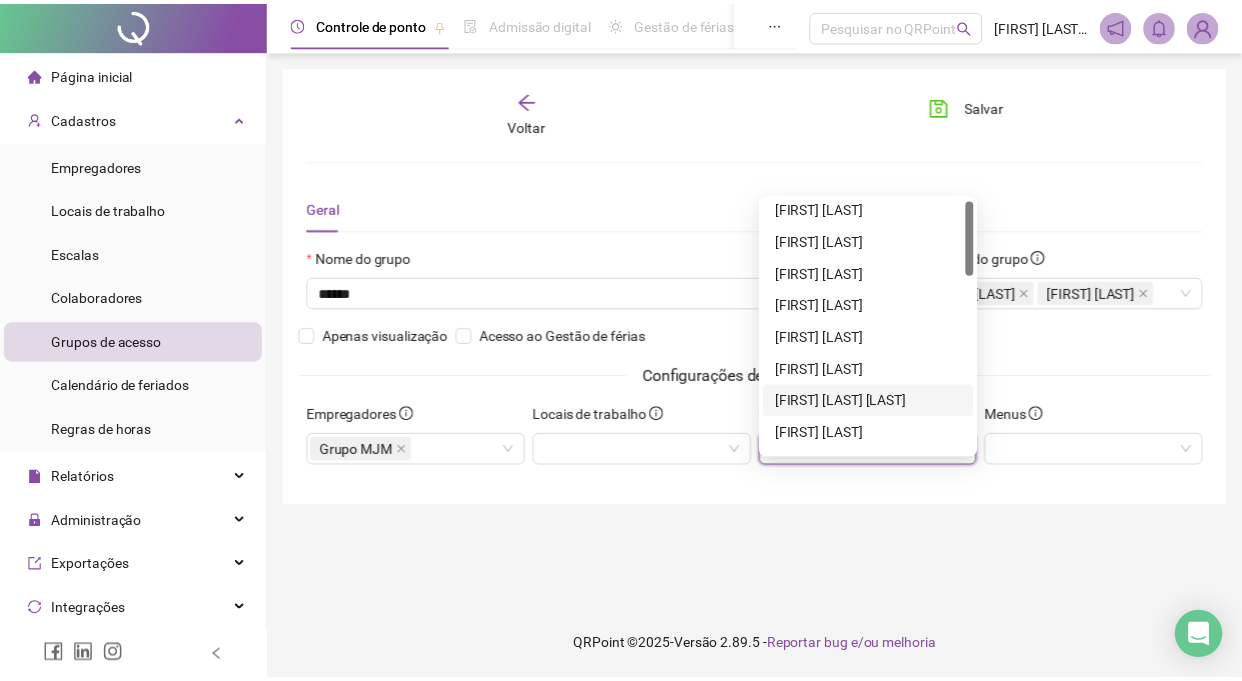 scroll, scrollTop: 7, scrollLeft: 0, axis: vertical 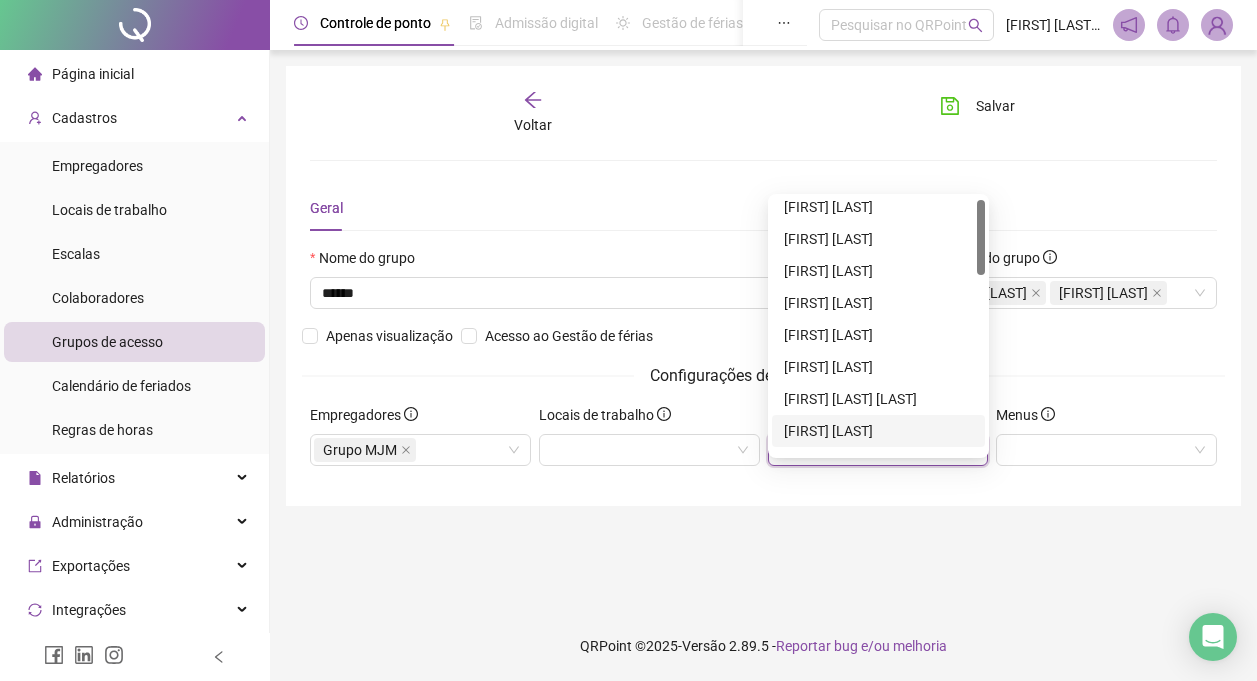 click on "Voltar Salvar Geral Nome do grupo ****** Gerentes do grupo   Marcos Paulo Chagas da Silva  Karina Vargas Fernando da Silva    Apenas visualização Acesso ao Gestão de férias Configurações de visibilidade   Empregadores   Grupo MJM   Locais de trabalho     Colaboradores     Menus" at bounding box center (763, 330) 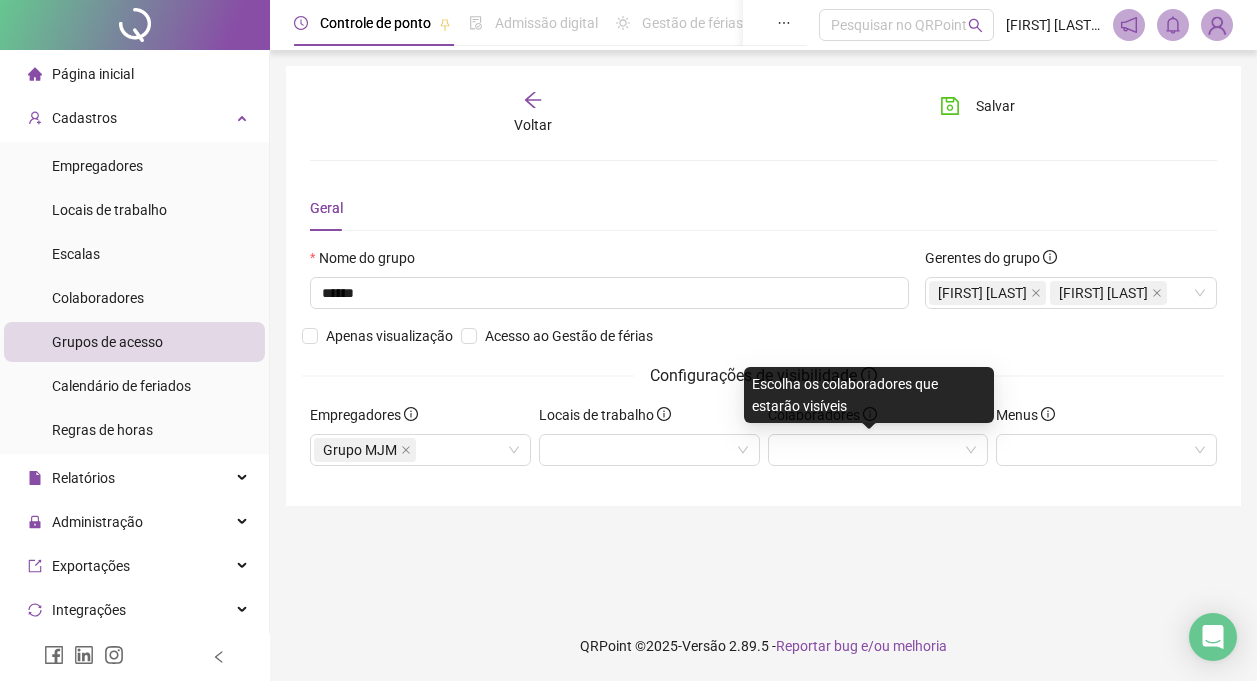 click 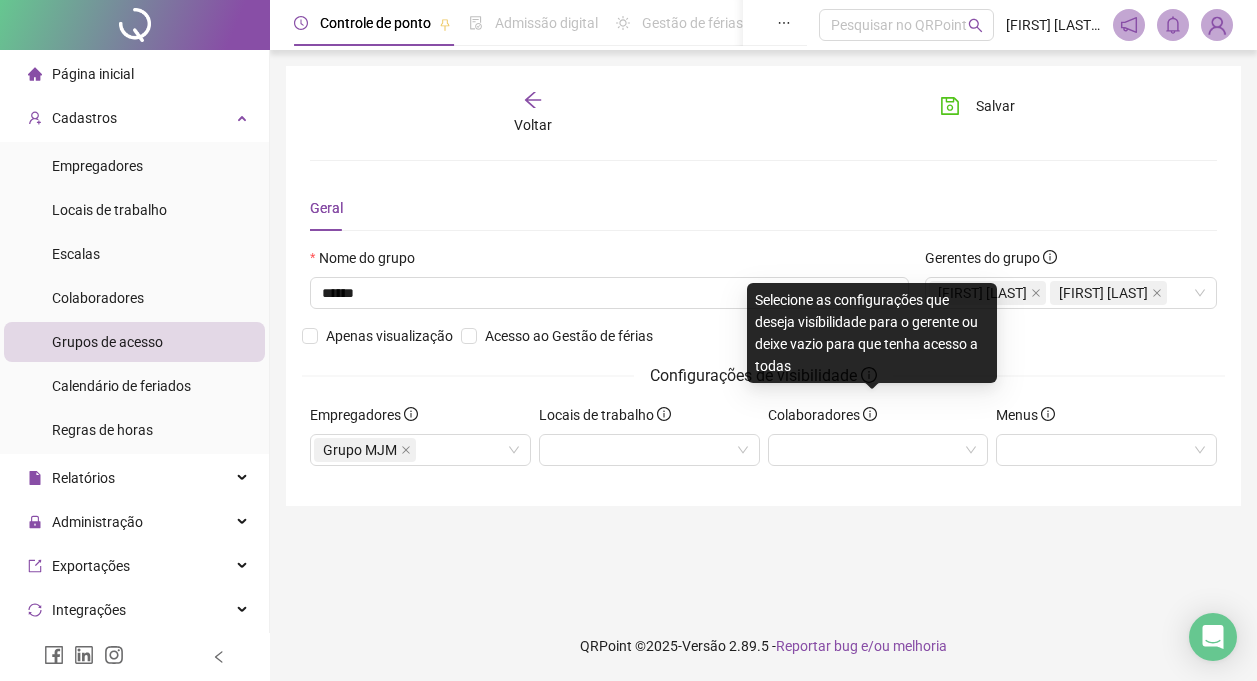 click 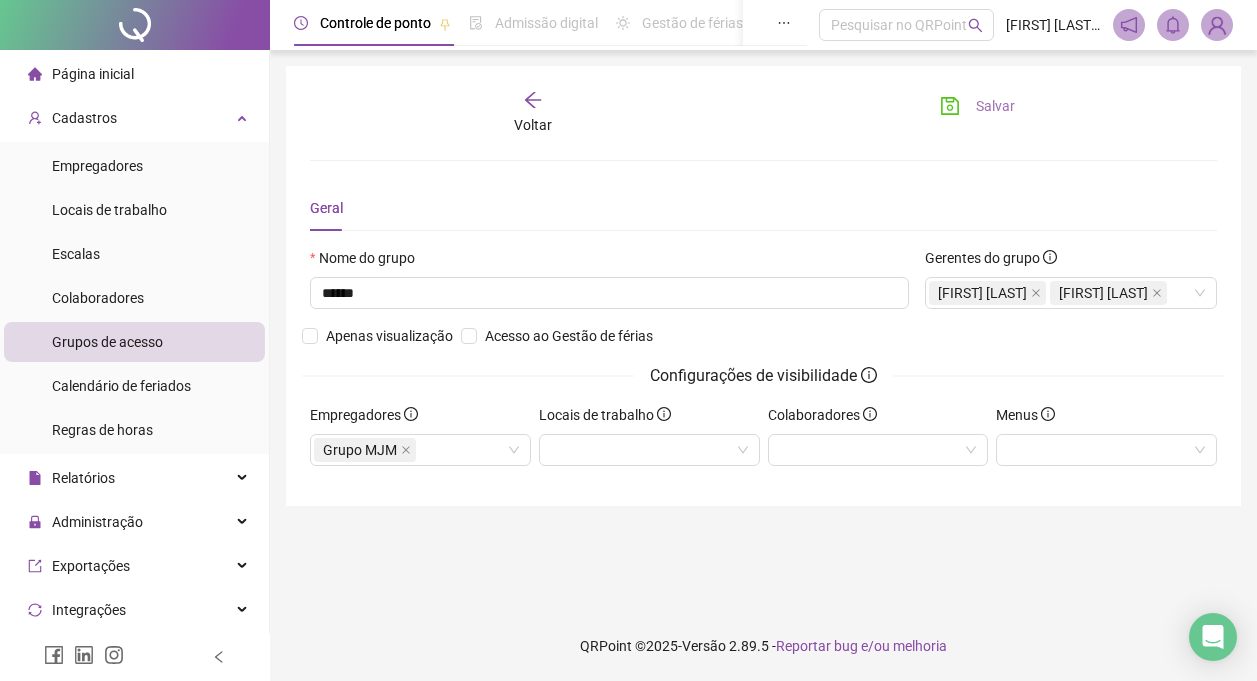click on "Salvar" at bounding box center (977, 106) 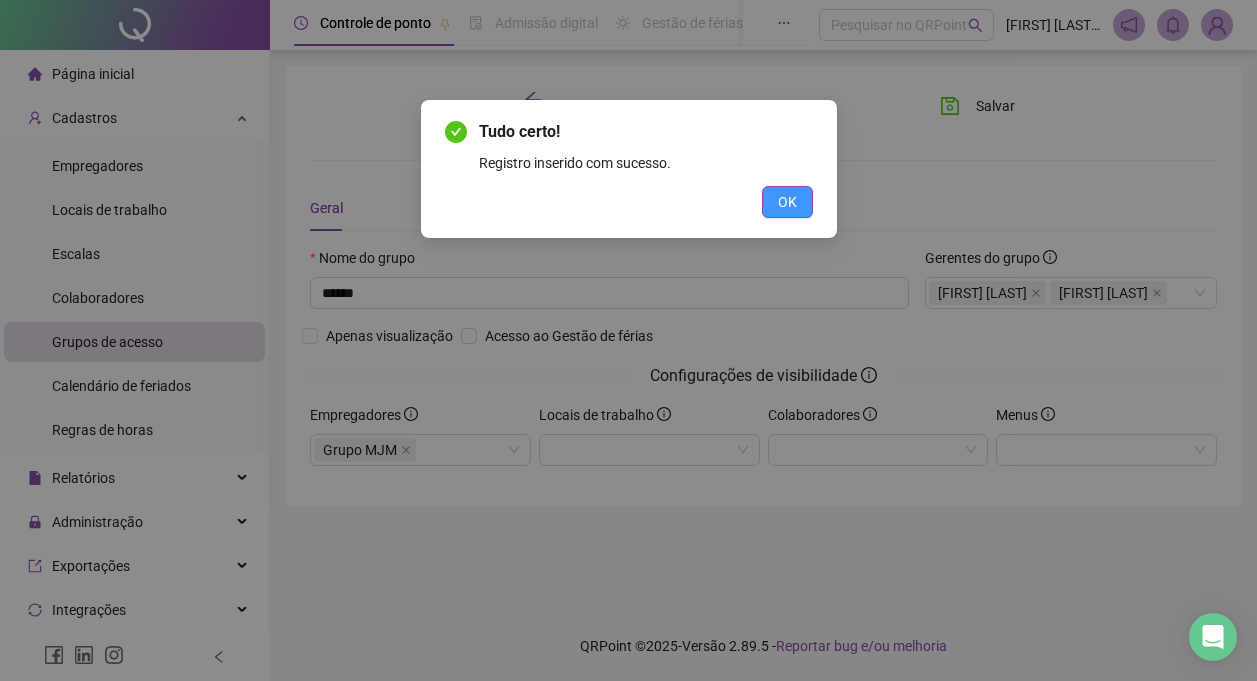 click on "OK" at bounding box center (787, 202) 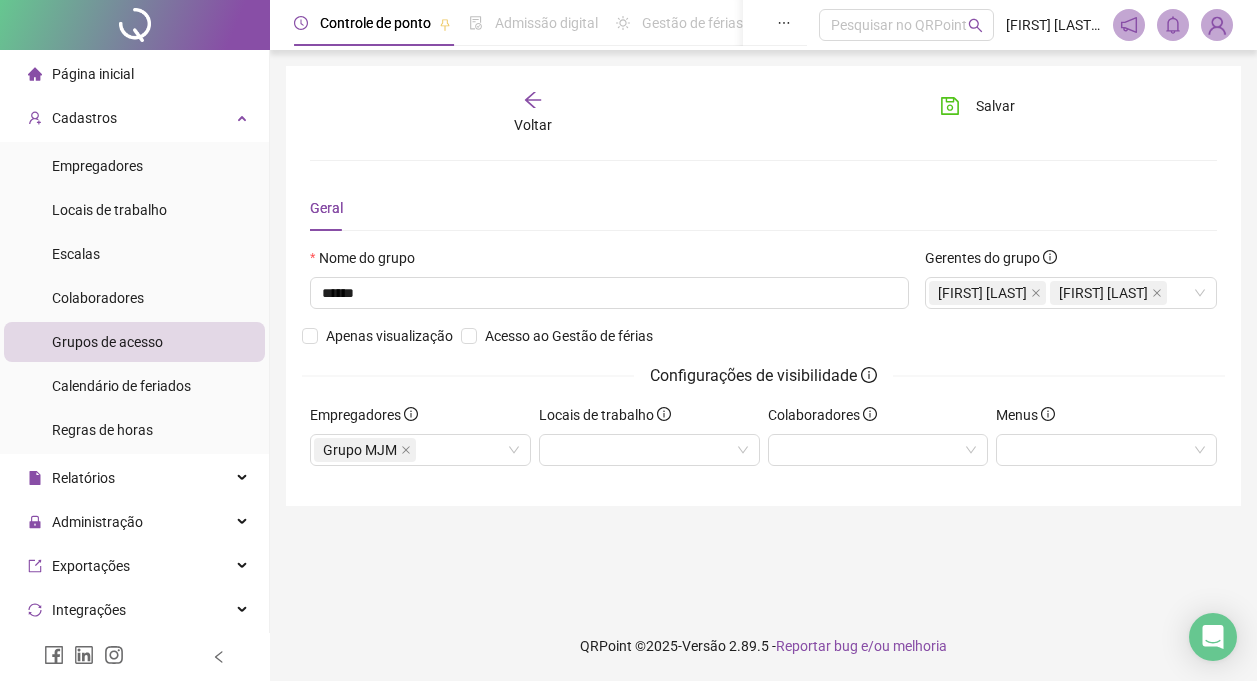click on "Voltar" at bounding box center (533, 125) 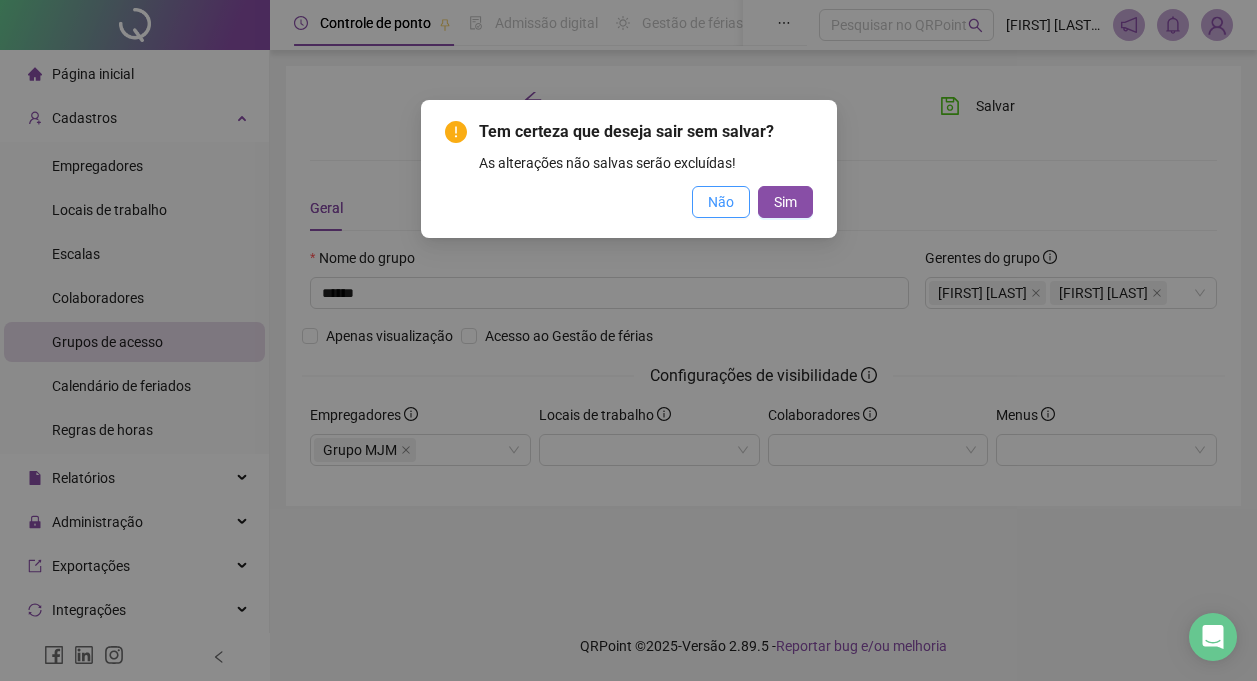 click on "Não" at bounding box center [721, 202] 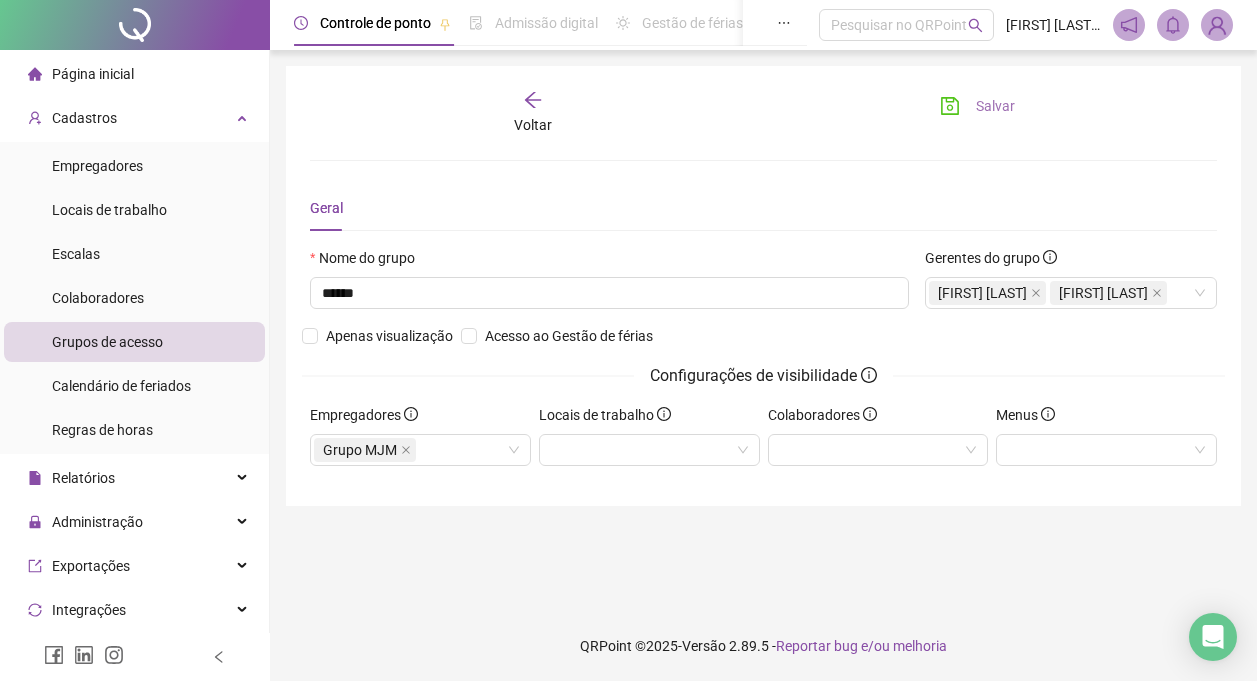 click on "Salvar" at bounding box center [995, 106] 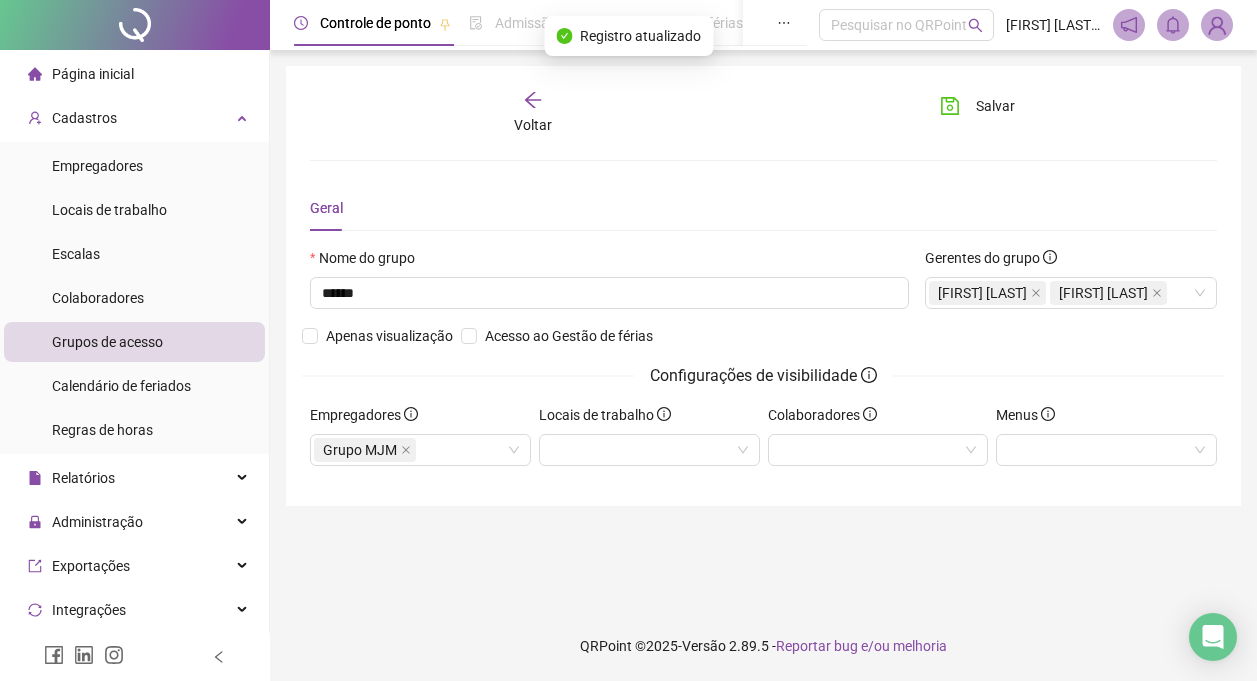 click on "Voltar" at bounding box center (533, 125) 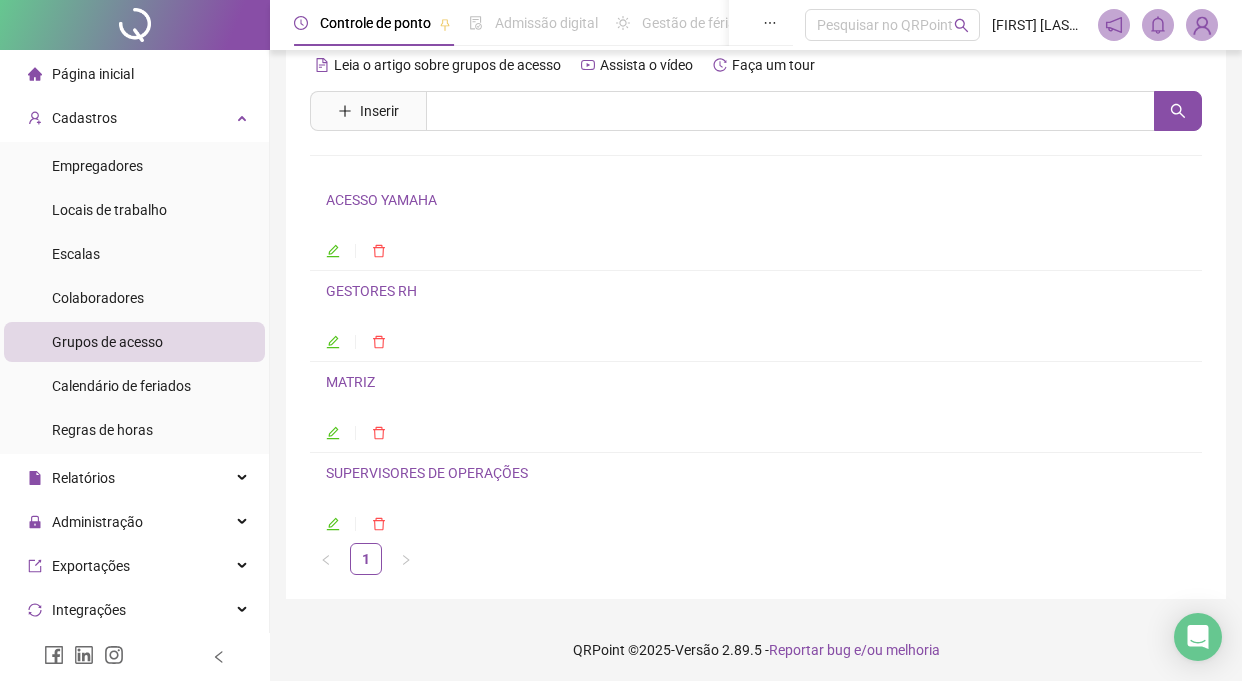 scroll, scrollTop: 35, scrollLeft: 0, axis: vertical 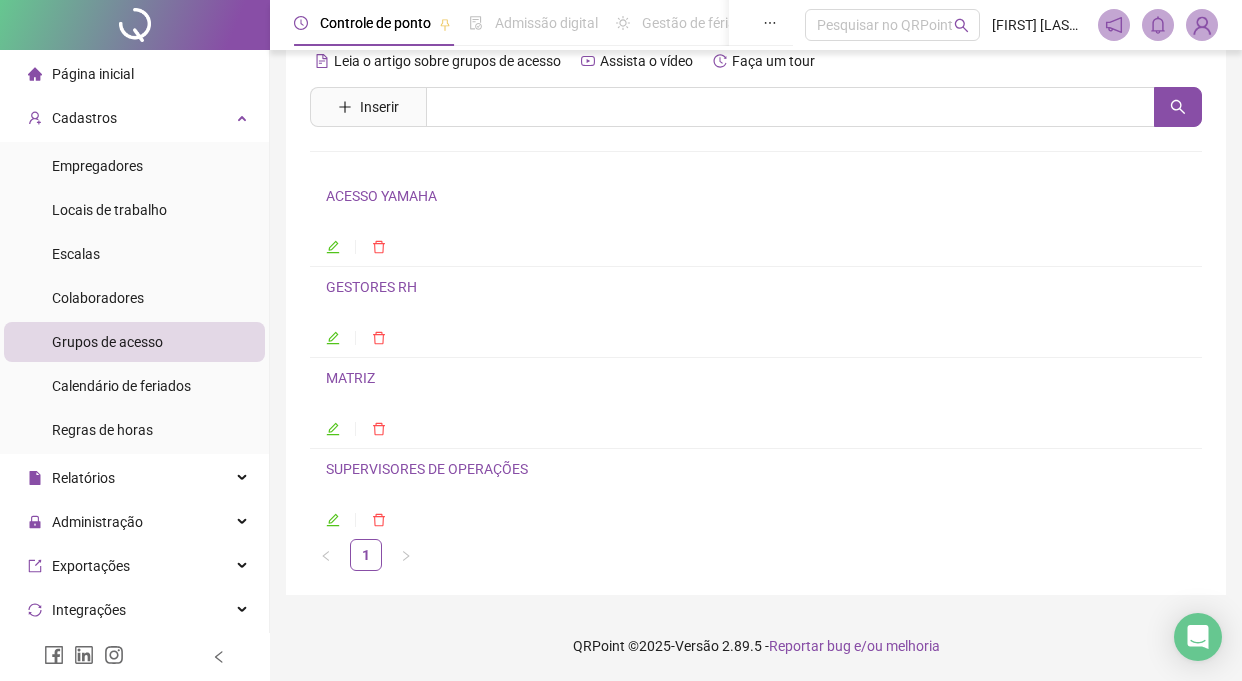 click on "Página inicial" at bounding box center [93, 74] 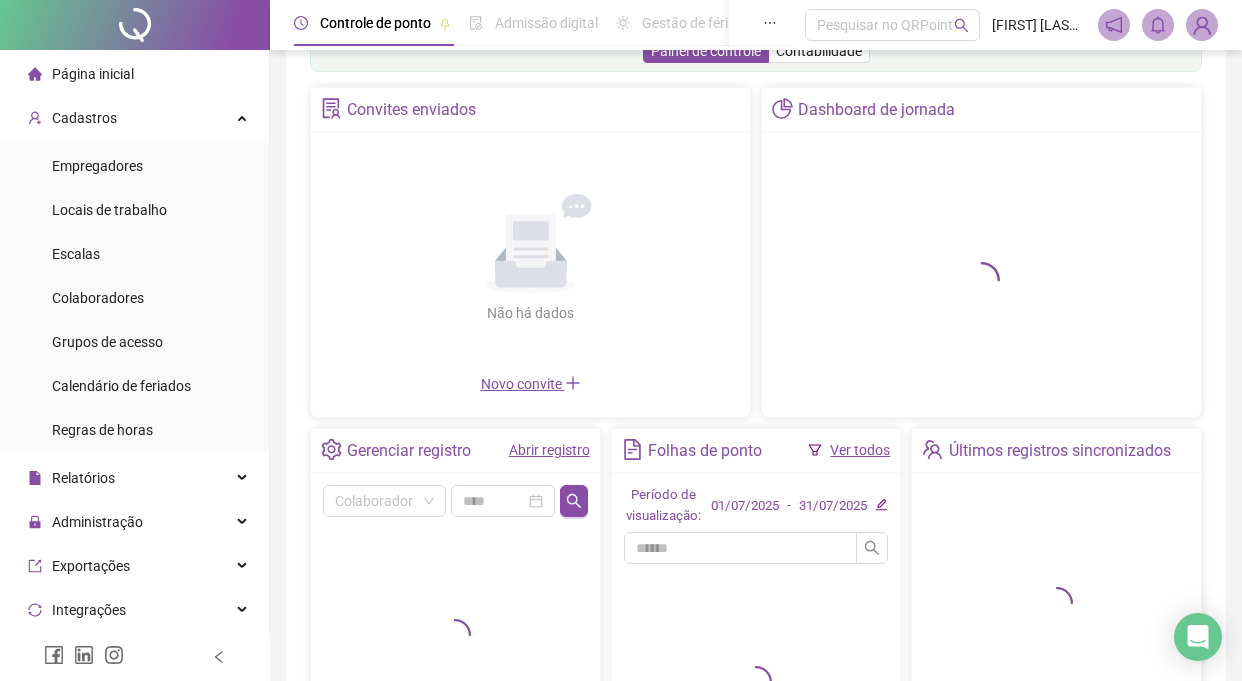 scroll, scrollTop: 302, scrollLeft: 0, axis: vertical 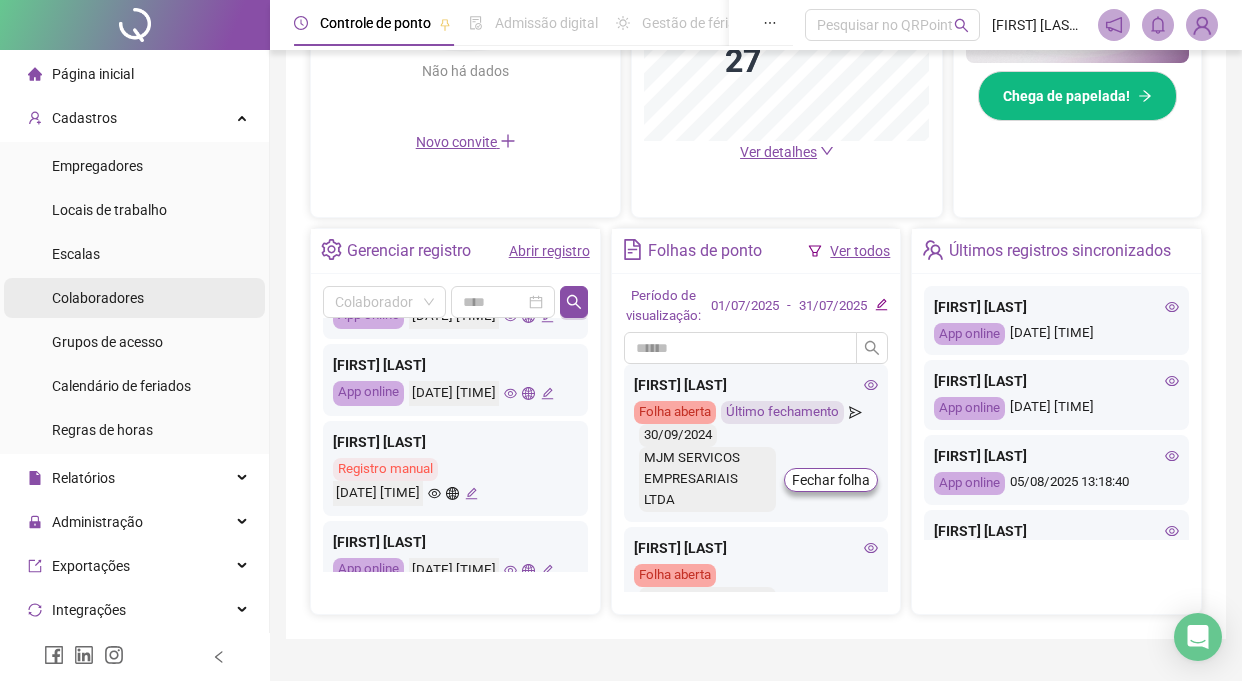 click on "Colaboradores" at bounding box center [98, 298] 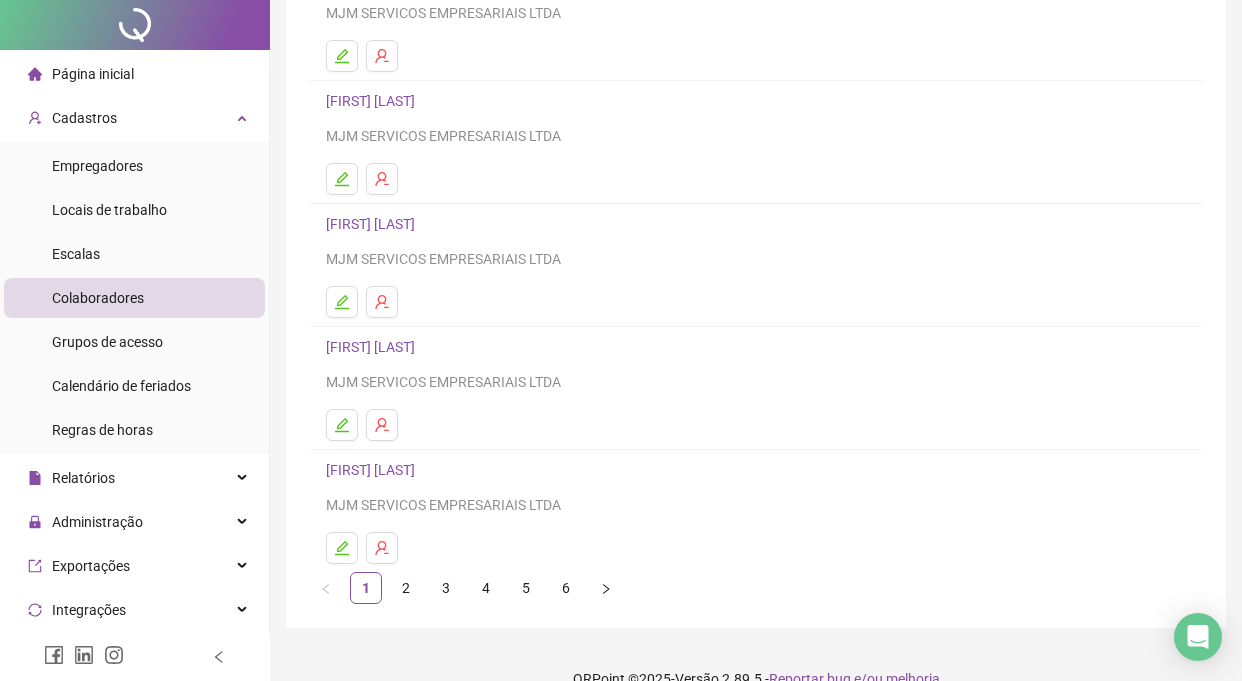 scroll, scrollTop: 286, scrollLeft: 0, axis: vertical 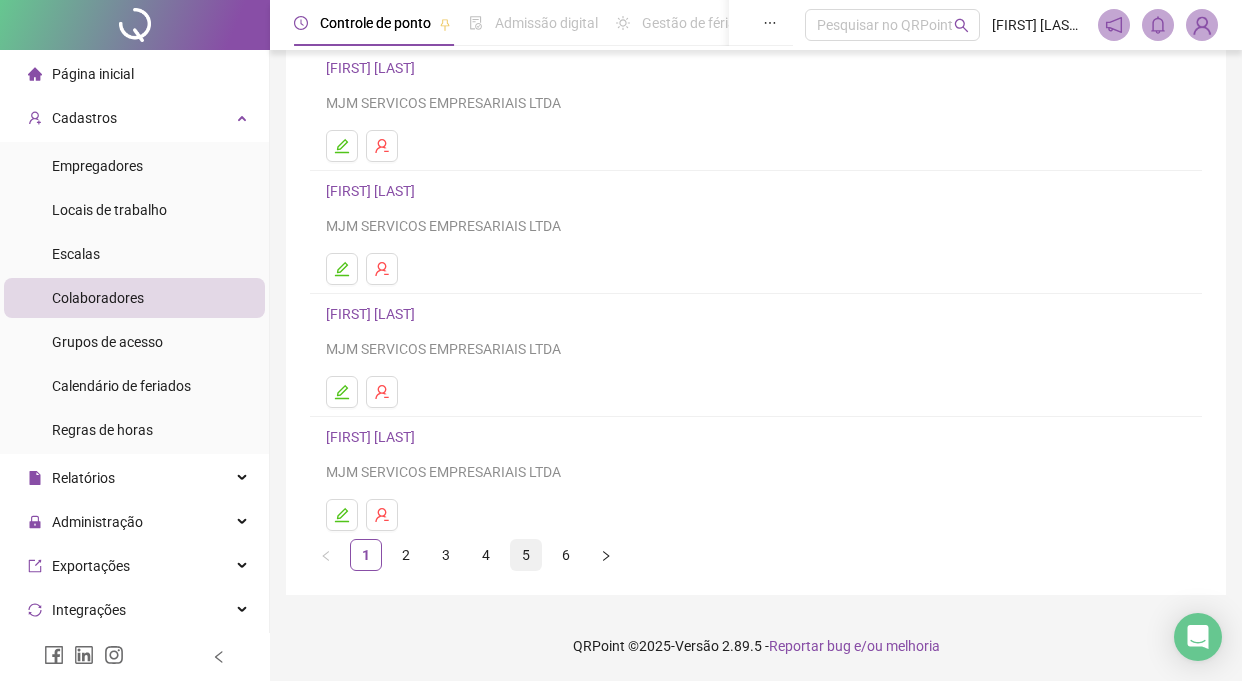click on "5" at bounding box center [526, 555] 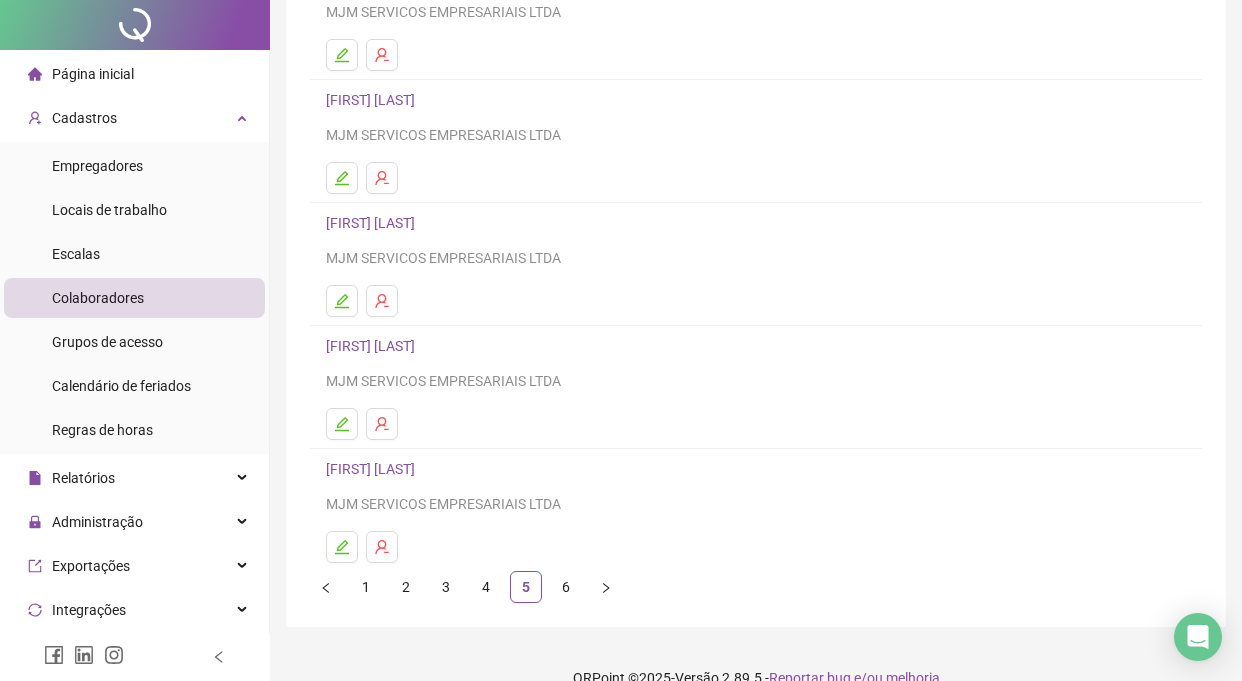 scroll, scrollTop: 286, scrollLeft: 0, axis: vertical 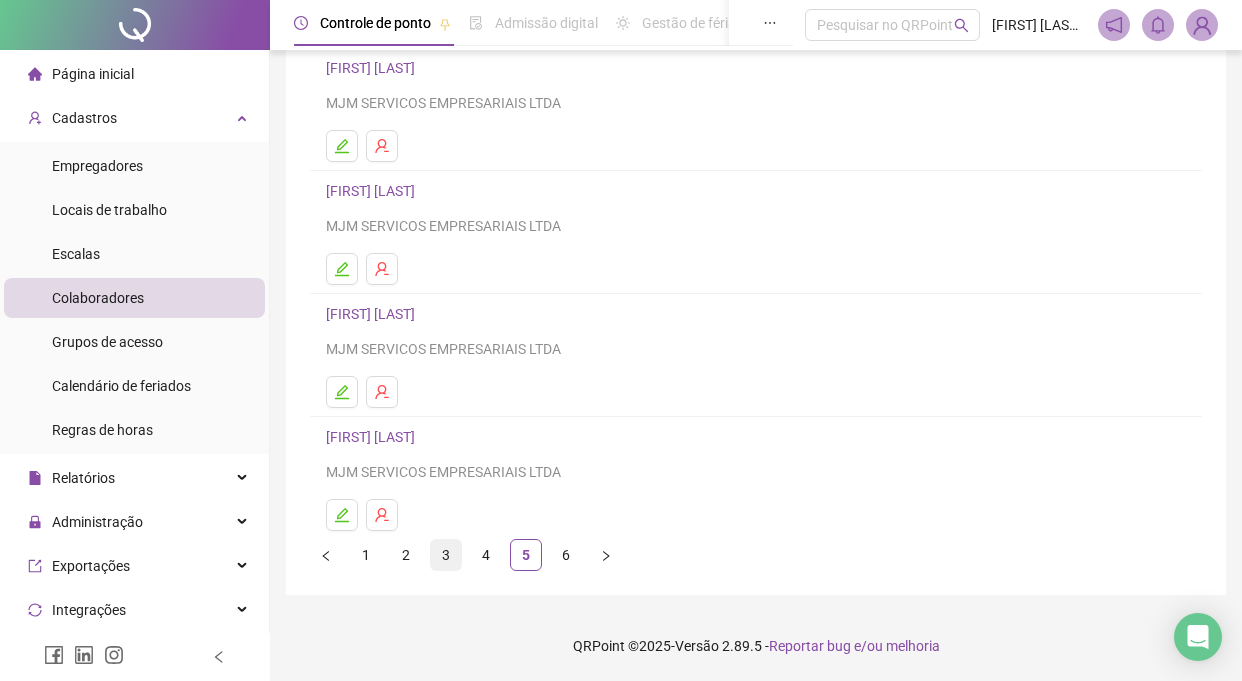 click on "3" at bounding box center [446, 555] 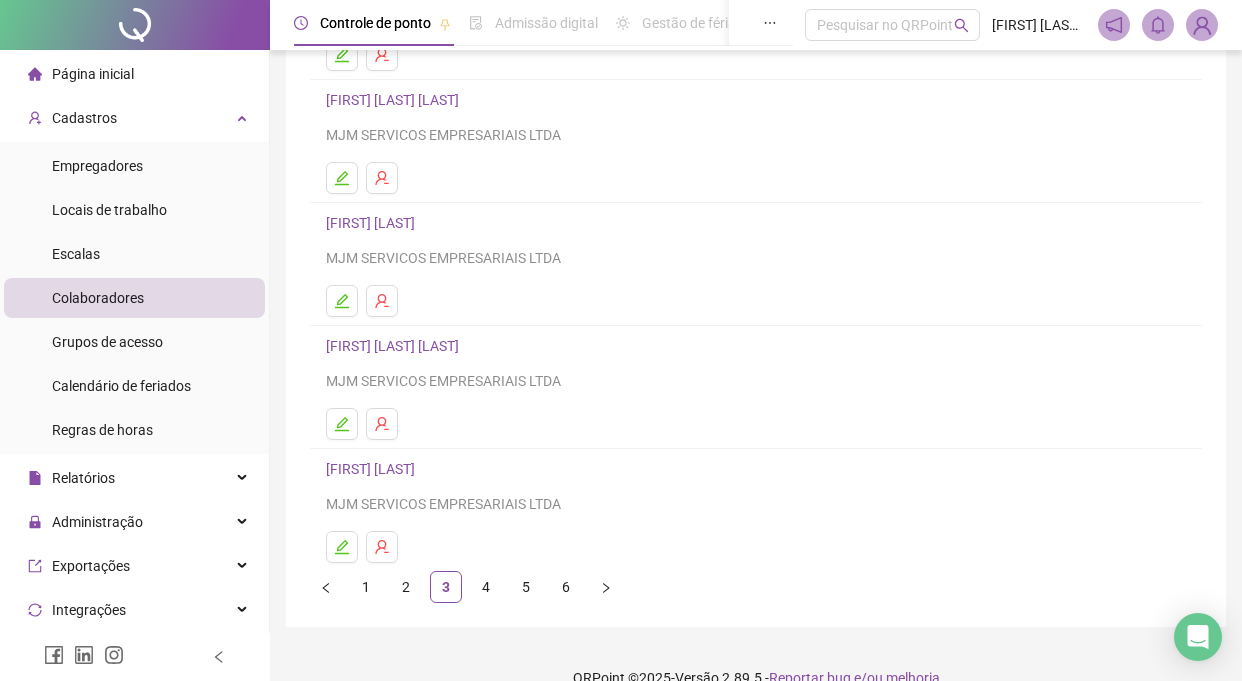 scroll, scrollTop: 286, scrollLeft: 0, axis: vertical 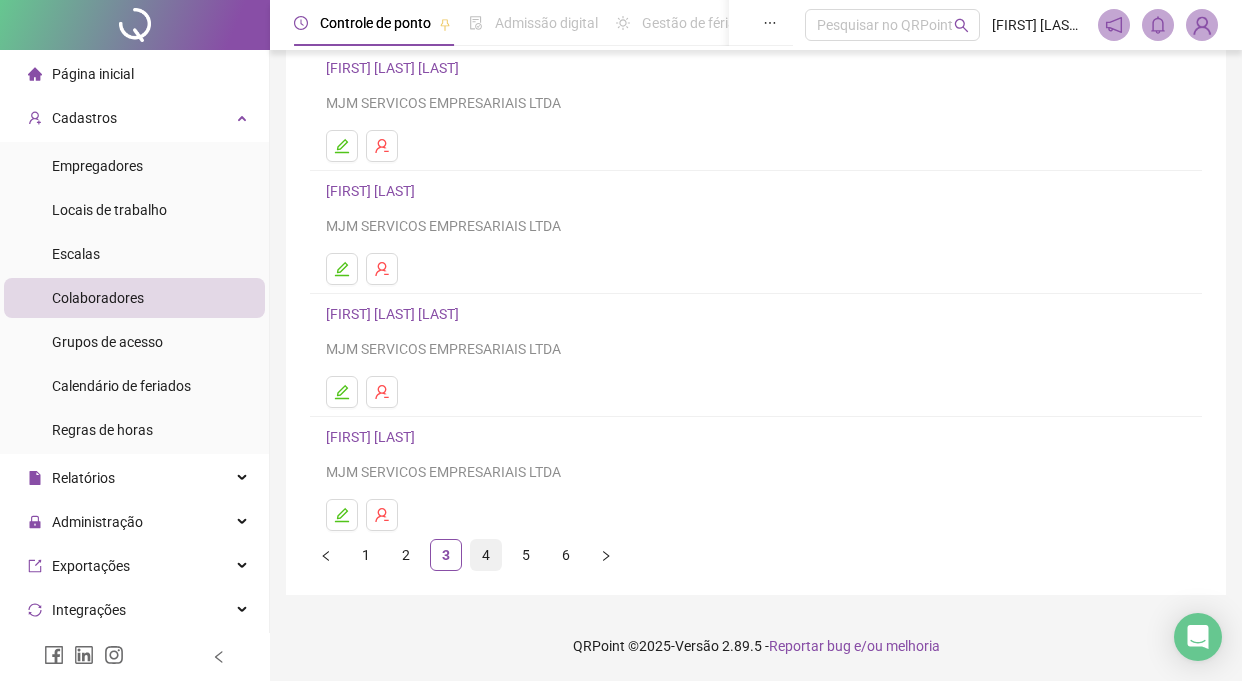 click on "4" at bounding box center [486, 555] 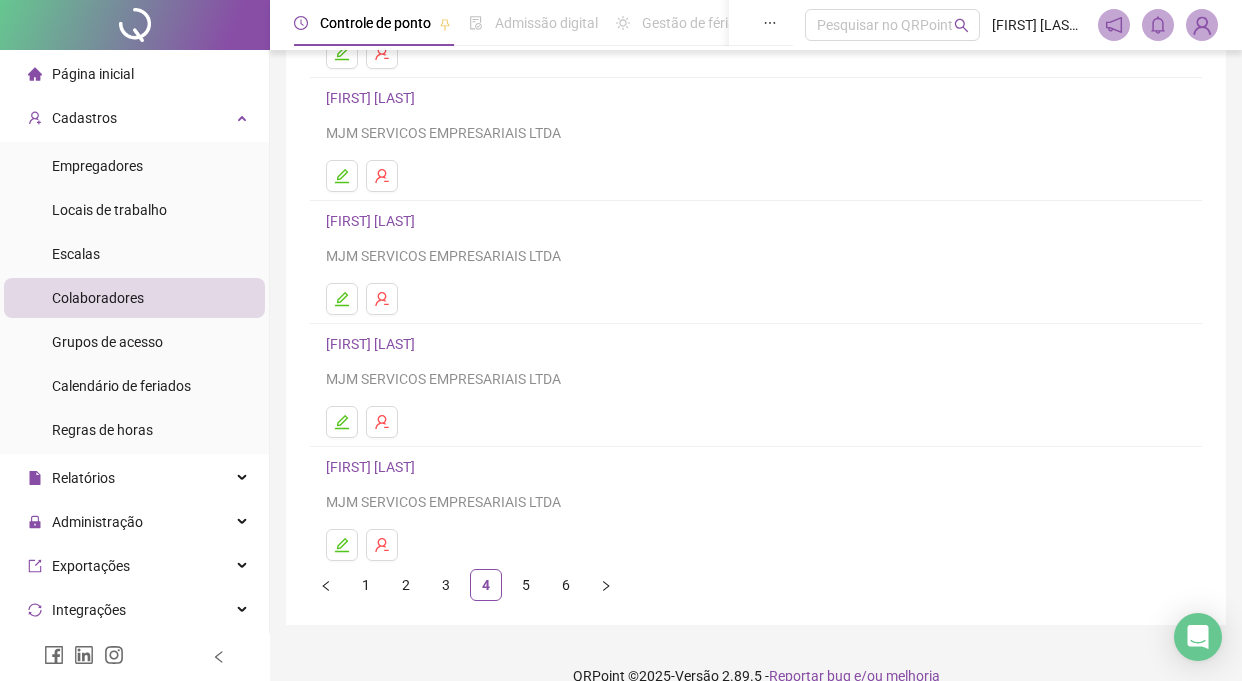 scroll, scrollTop: 286, scrollLeft: 0, axis: vertical 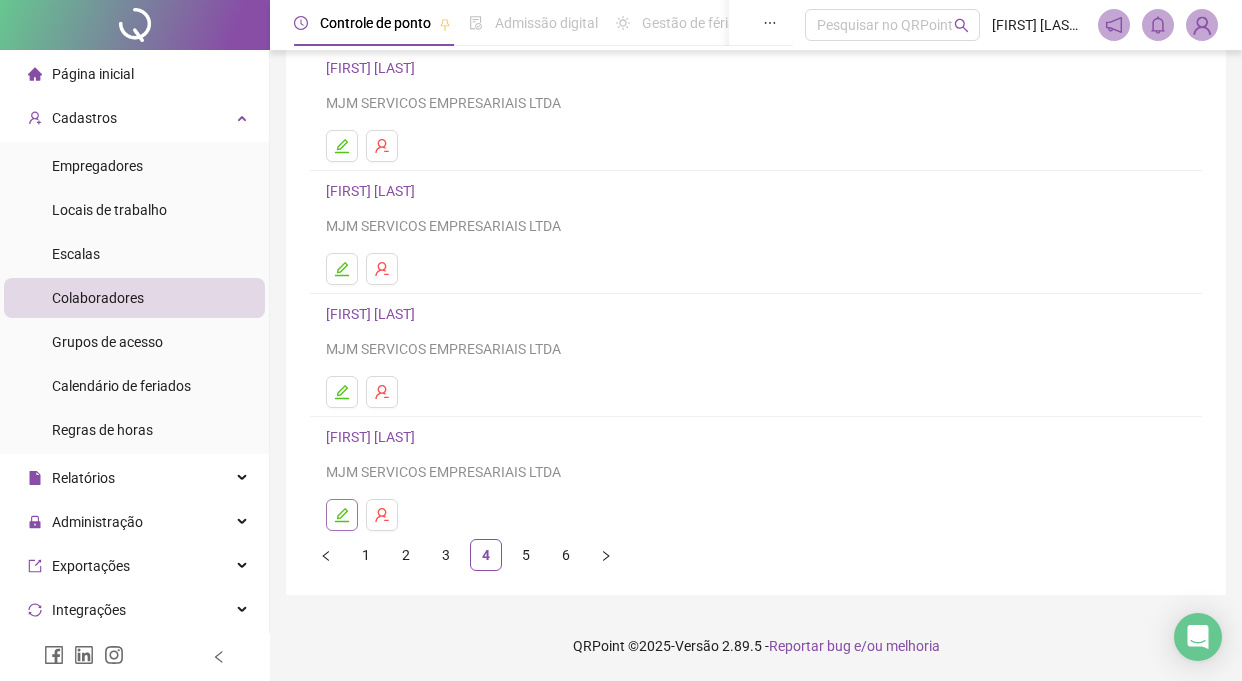 click at bounding box center [342, 515] 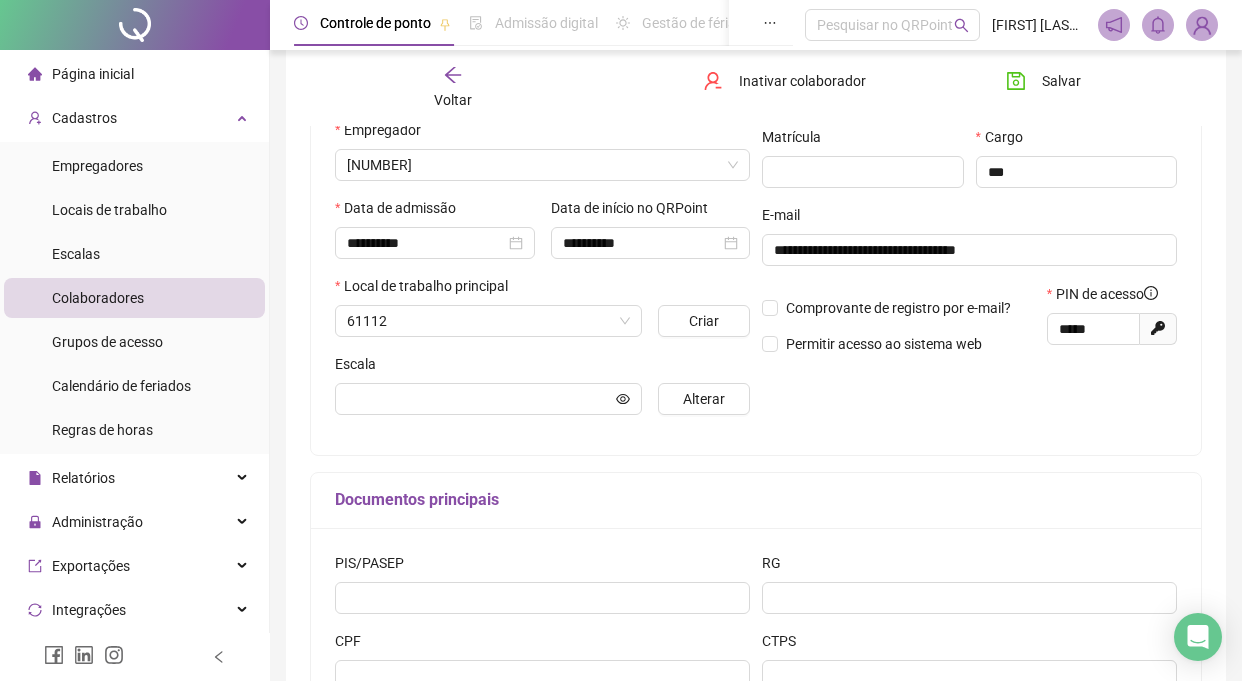 scroll, scrollTop: 296, scrollLeft: 0, axis: vertical 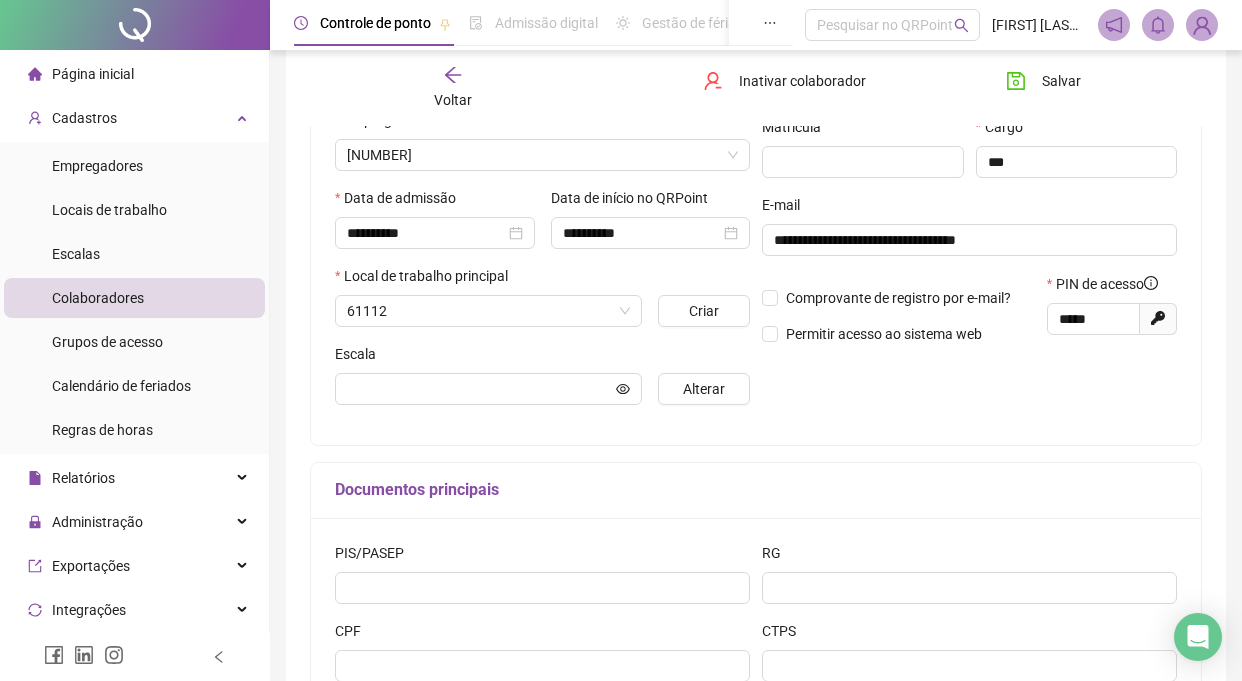 type on "******" 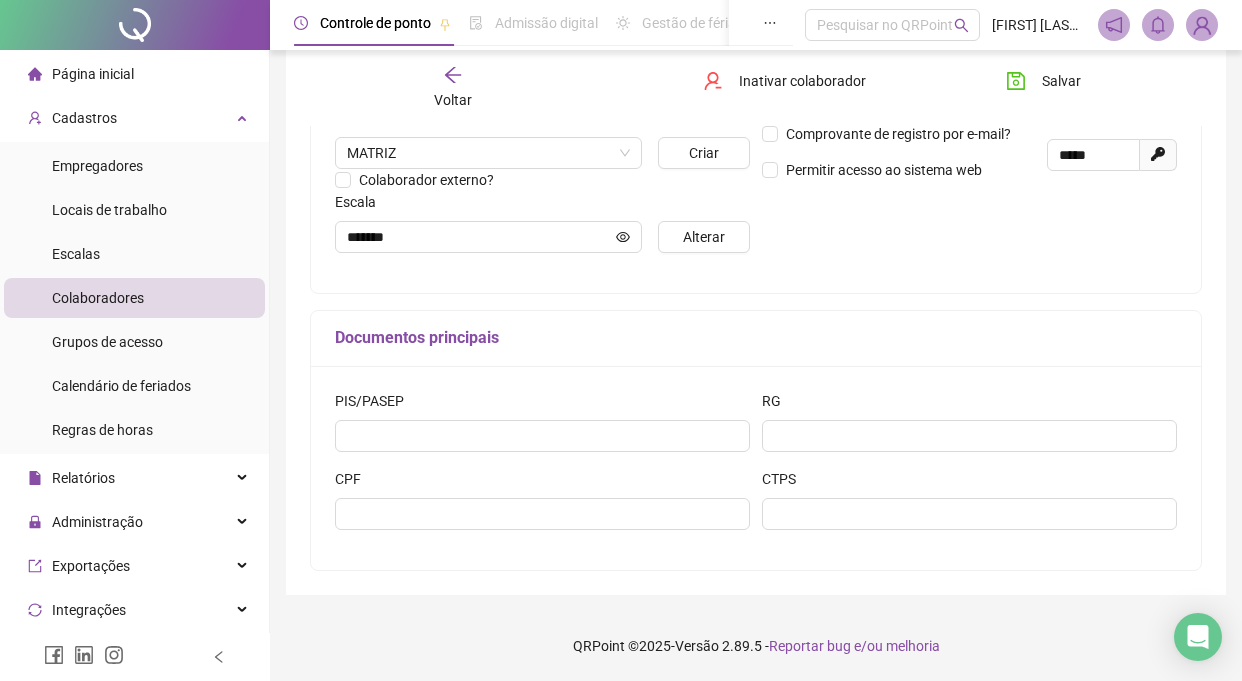 scroll, scrollTop: 0, scrollLeft: 0, axis: both 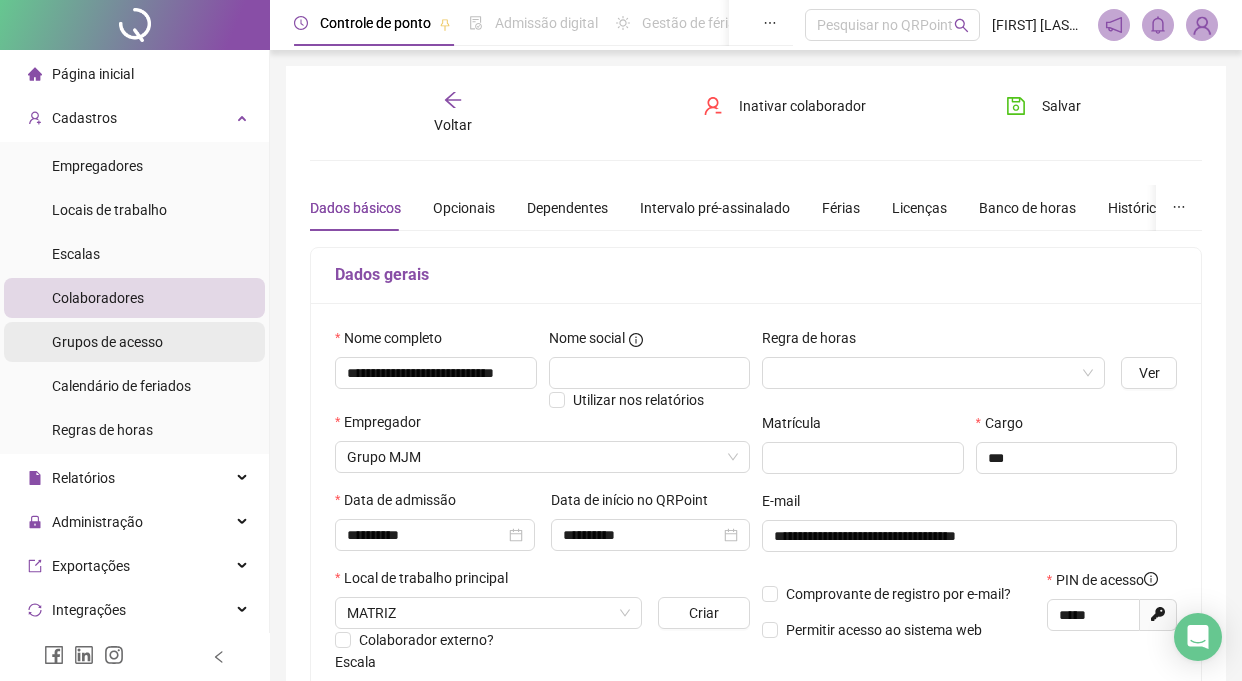 click on "Grupos de acesso" at bounding box center [107, 342] 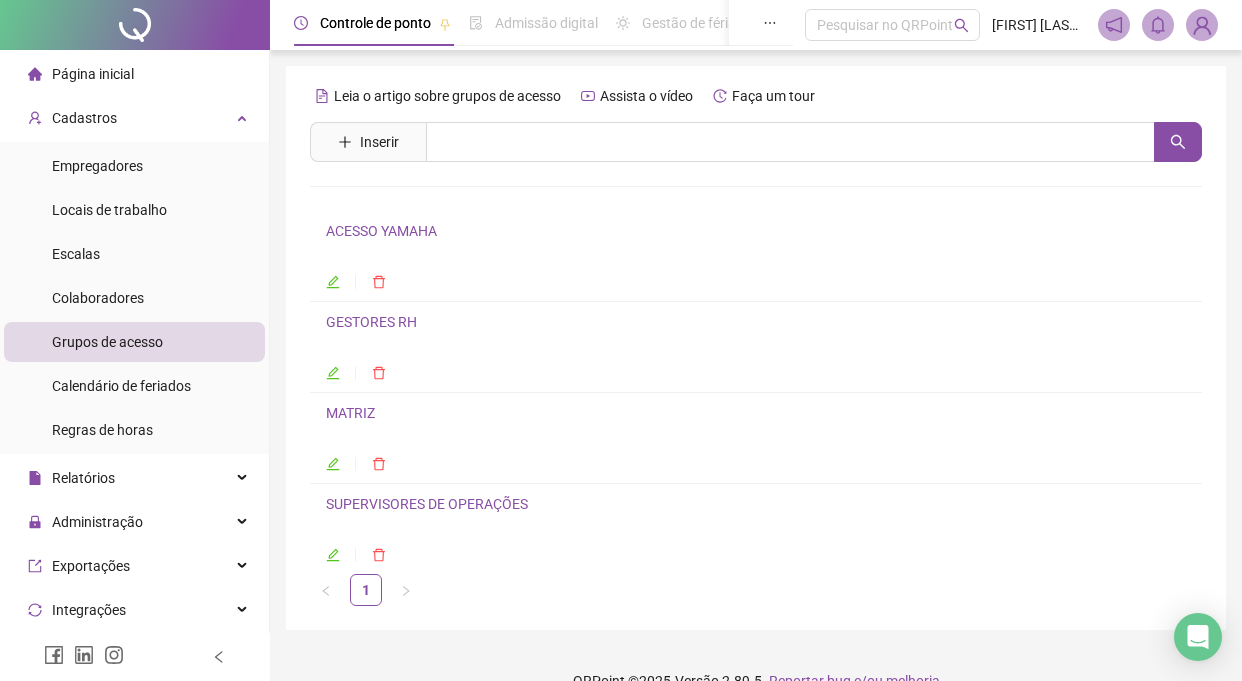 click 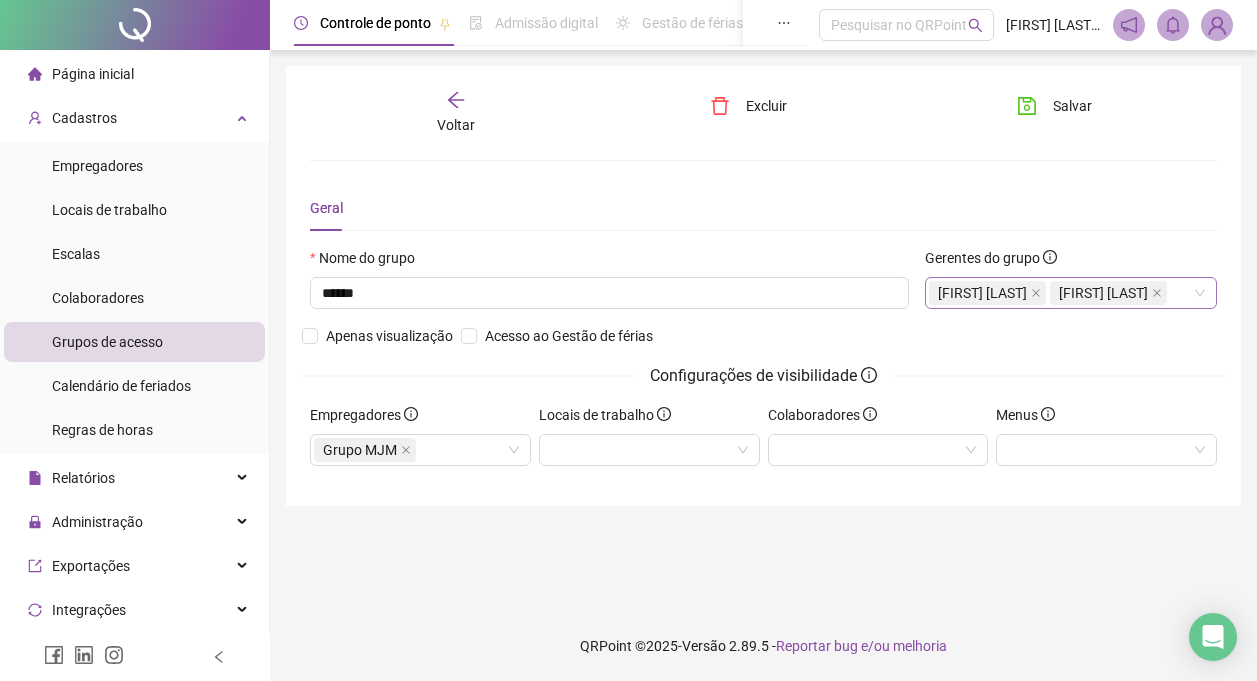 click on "[FIRST] [LAST] [LAST]" at bounding box center (982, 293) 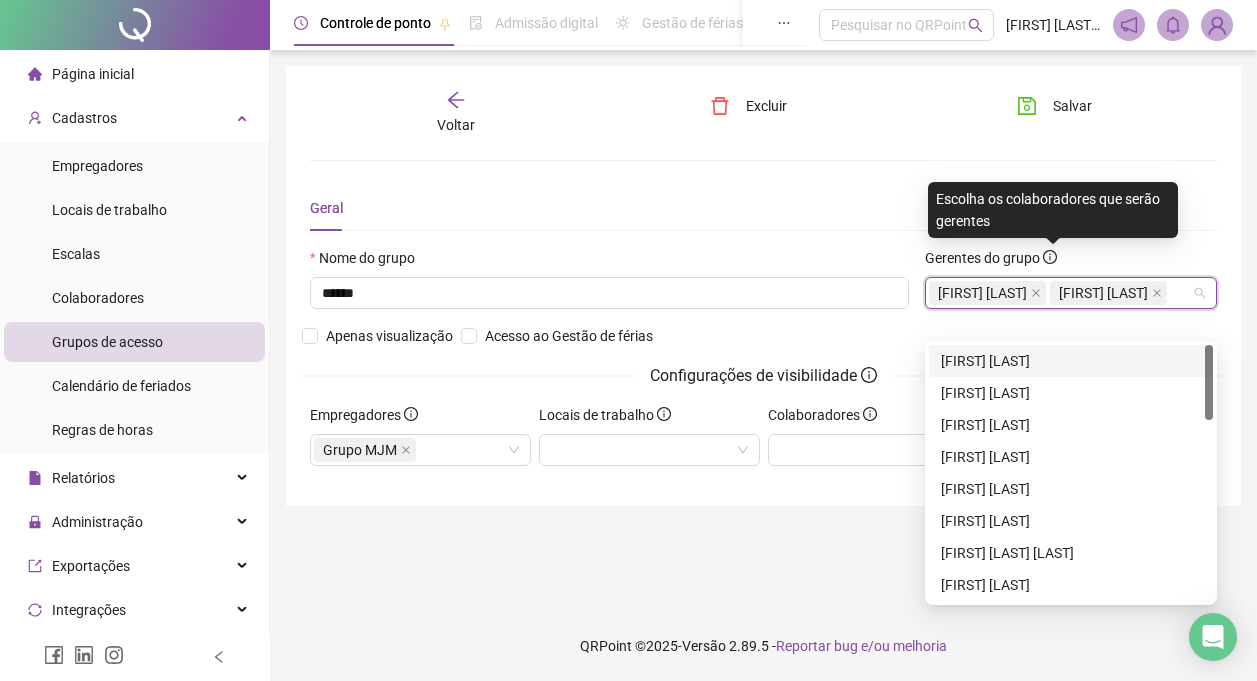 click 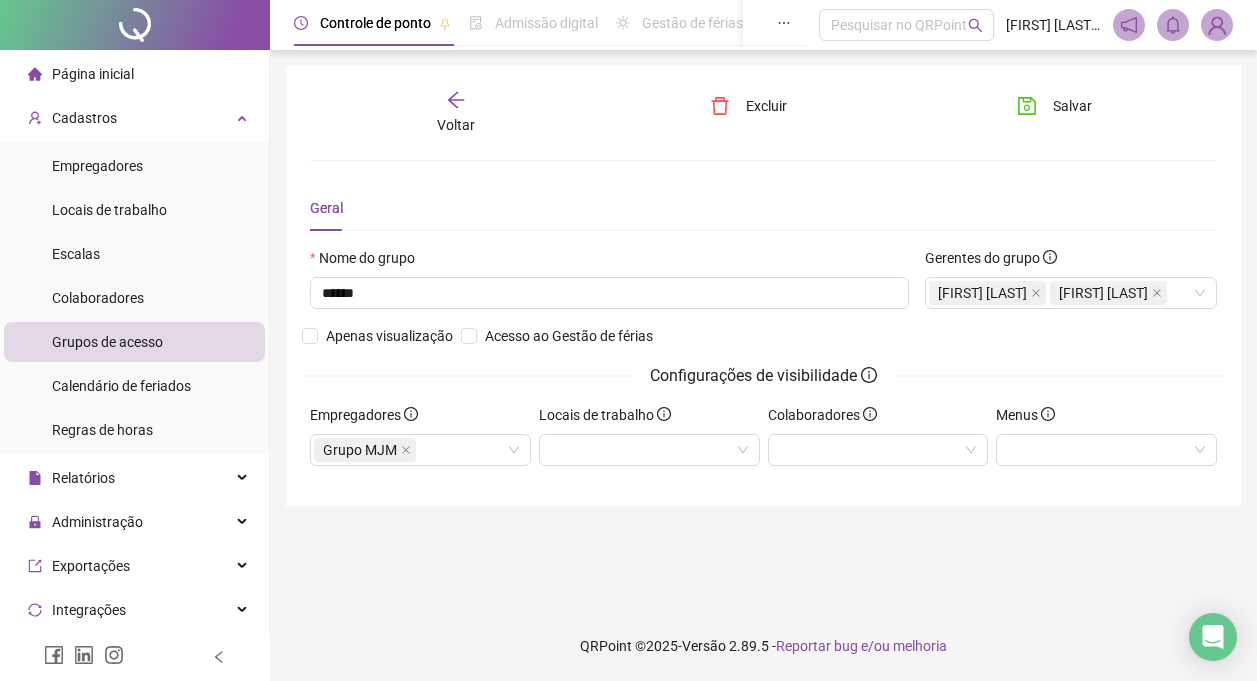 click on "Gerentes do grupo" at bounding box center (991, 258) 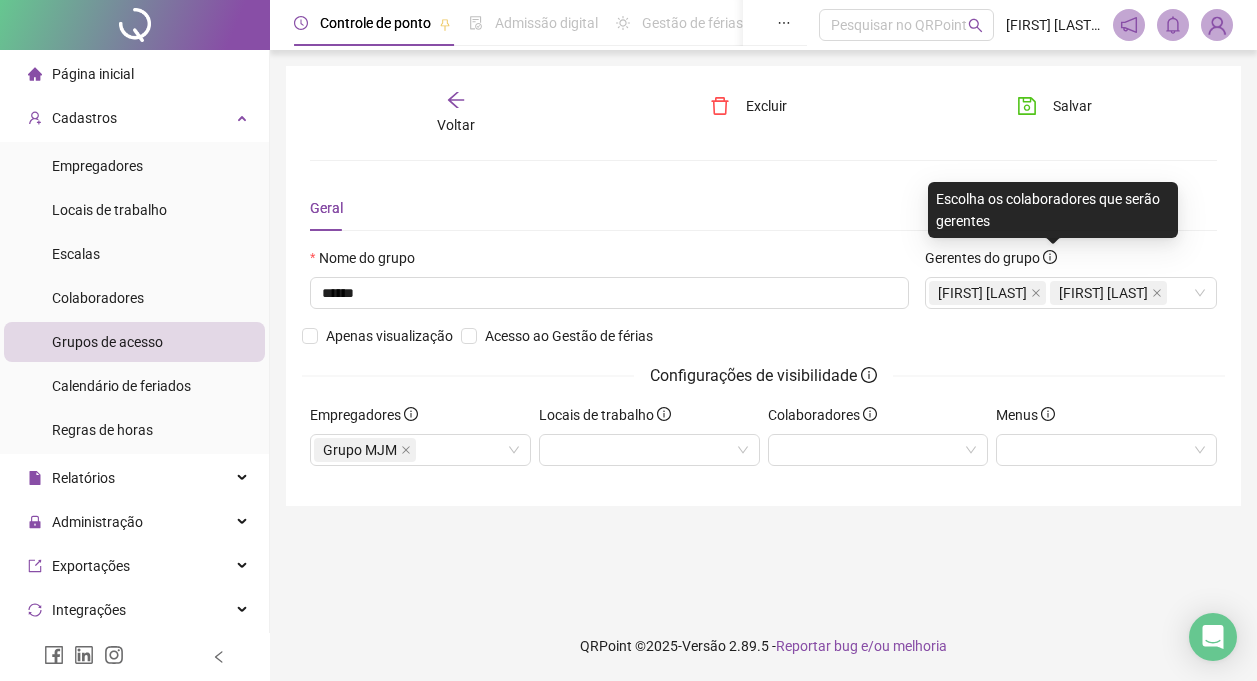 click 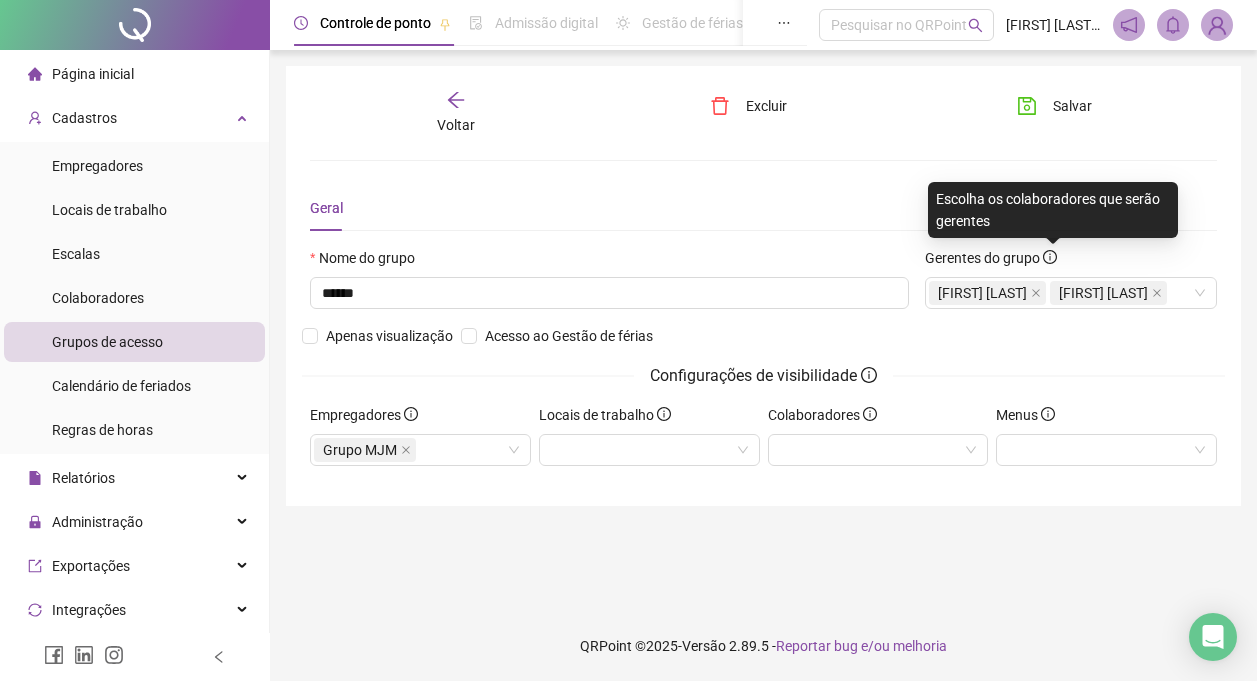 click 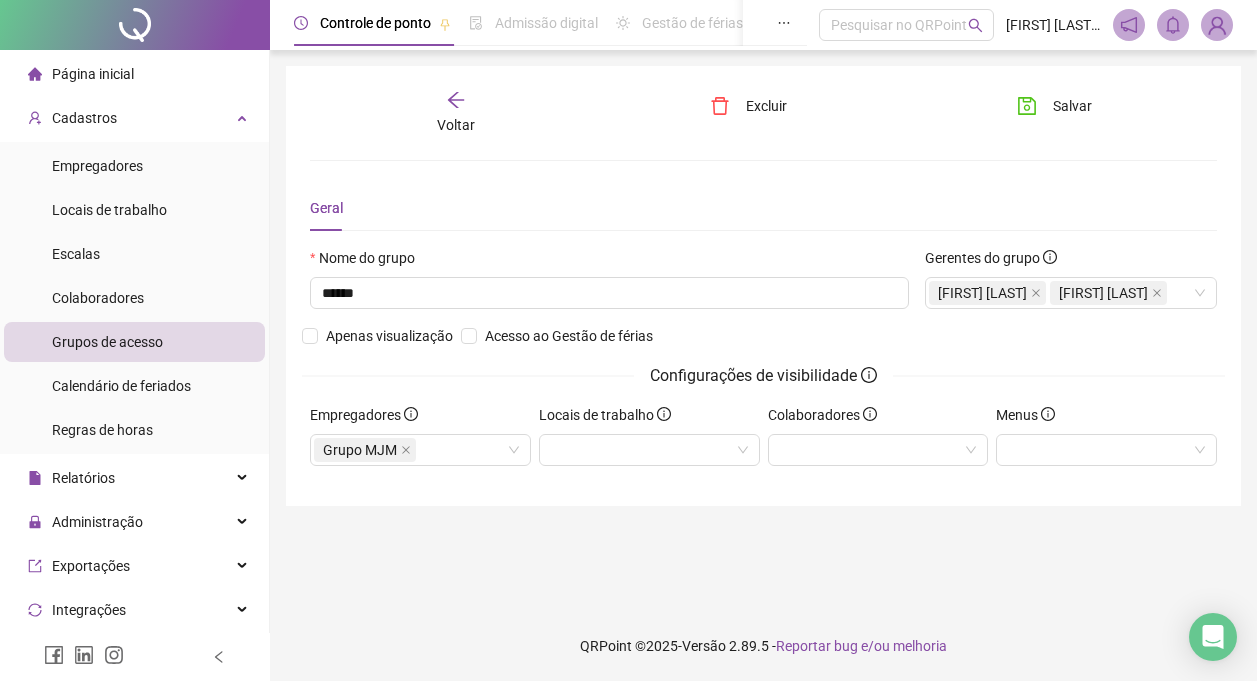 click on "Geral Nome do grupo ****** Gerentes do grupo   Marcos Paulo Chagas da Silva  Karina Vargas Fernando da Silva    Apenas visualização Acesso ao Gestão de férias Configurações de visibilidade   Empregadores   Grupo MJM   Locais de trabalho     Colaboradores     Menus" at bounding box center (763, 333) 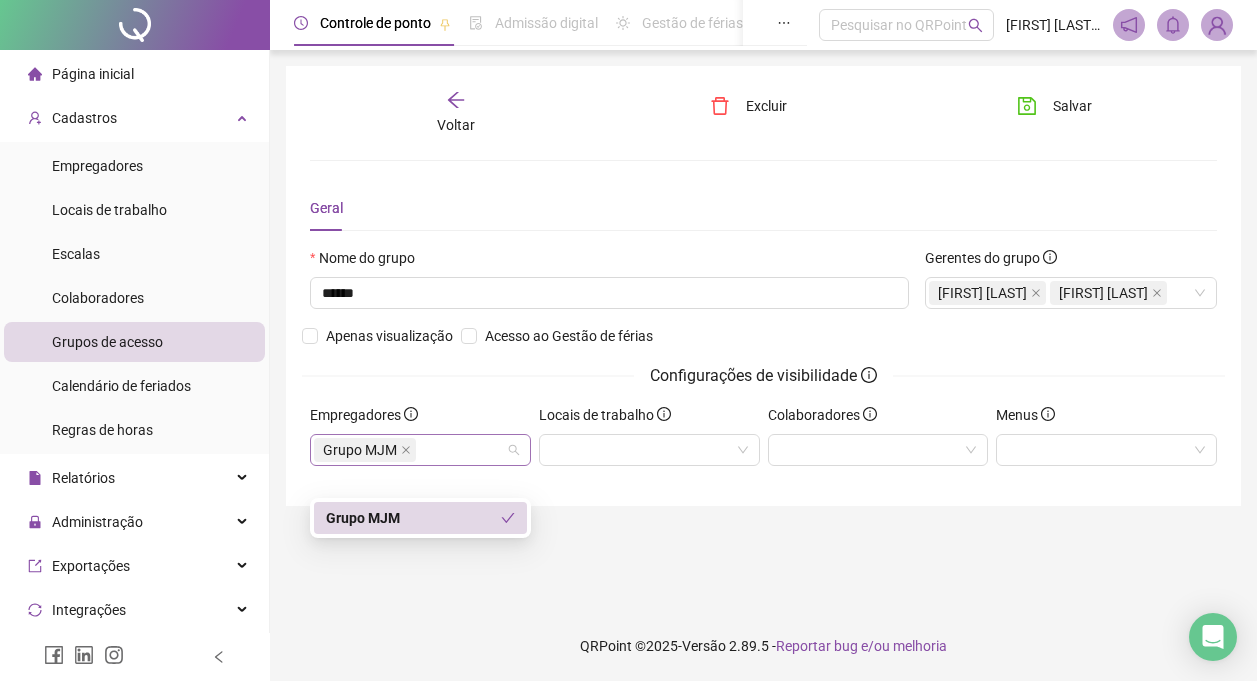 click on "Grupo MJM" at bounding box center [420, 450] 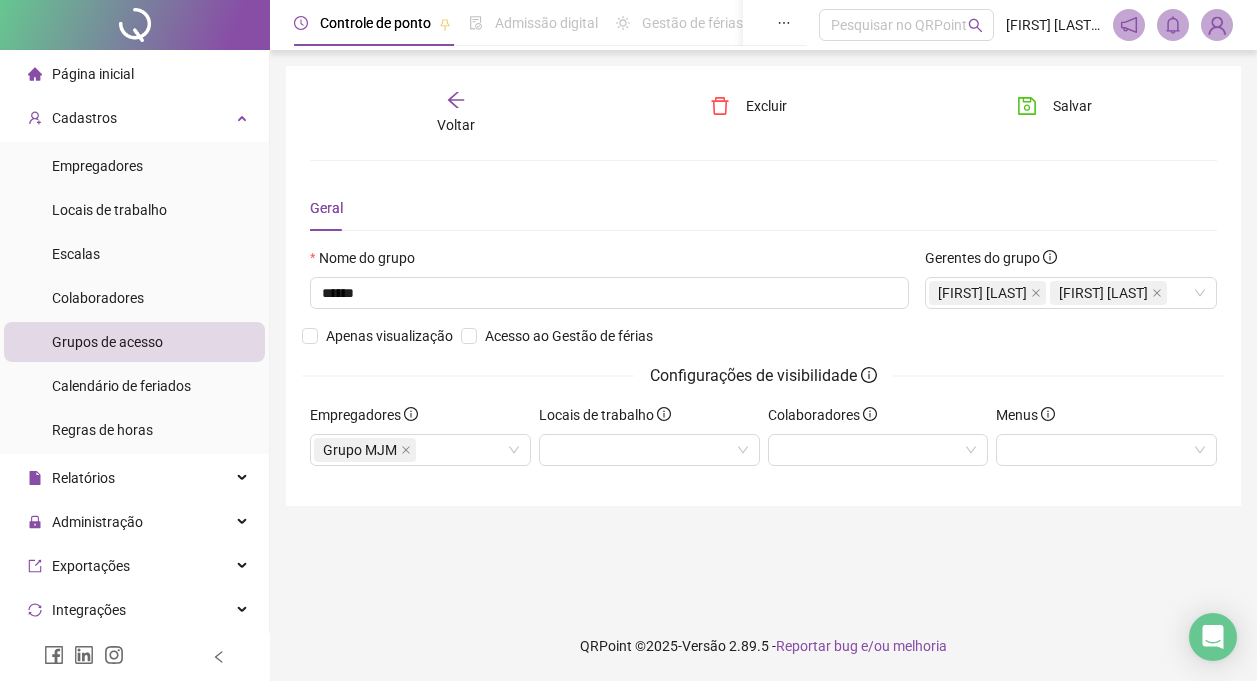 click on "Empregadores" at bounding box center [420, 419] 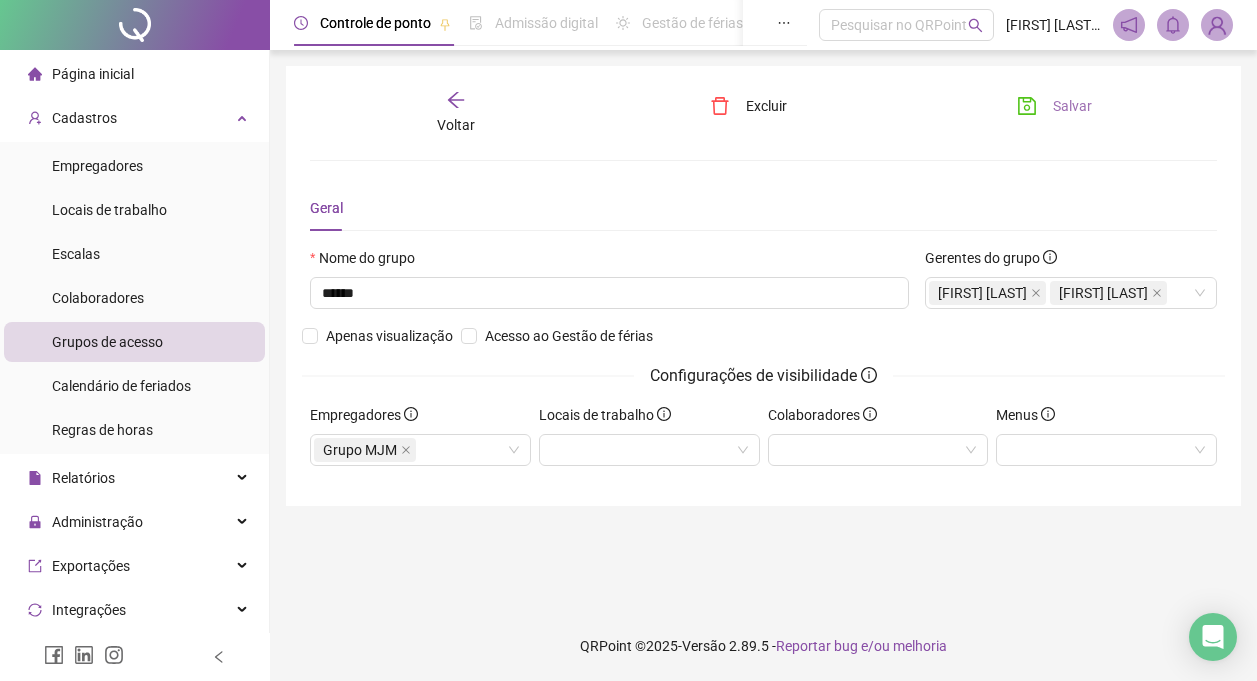 click on "Salvar" at bounding box center (1054, 106) 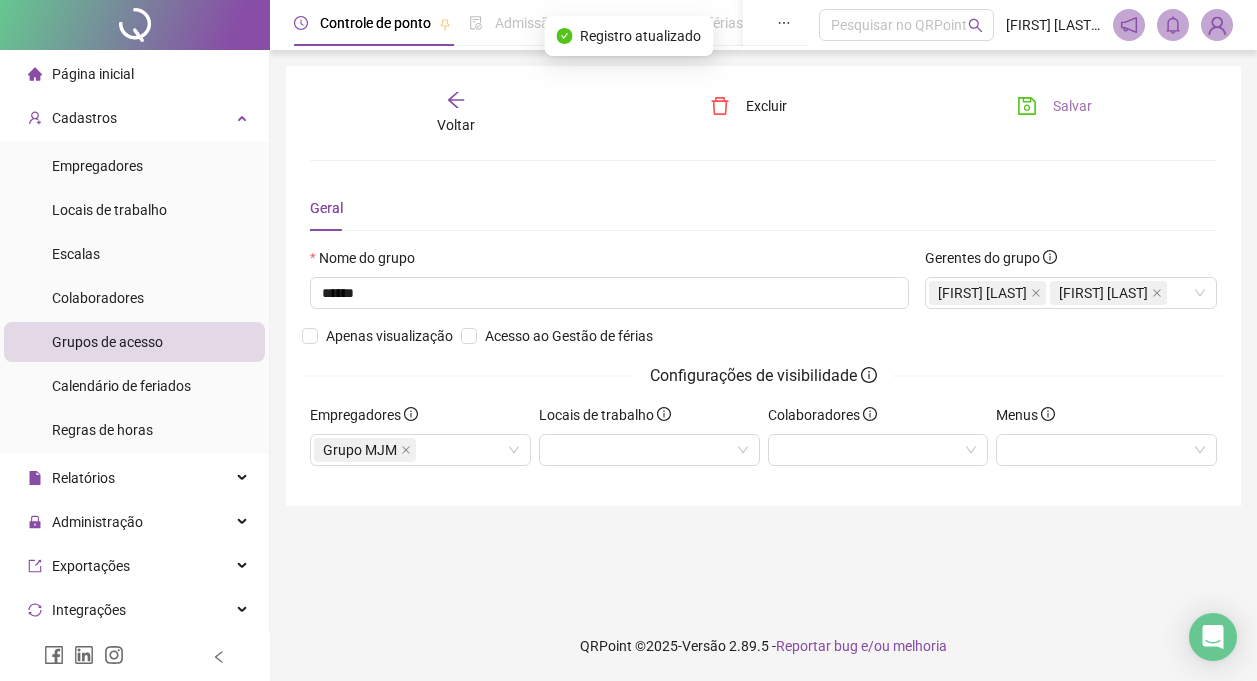 click at bounding box center [1217, 25] 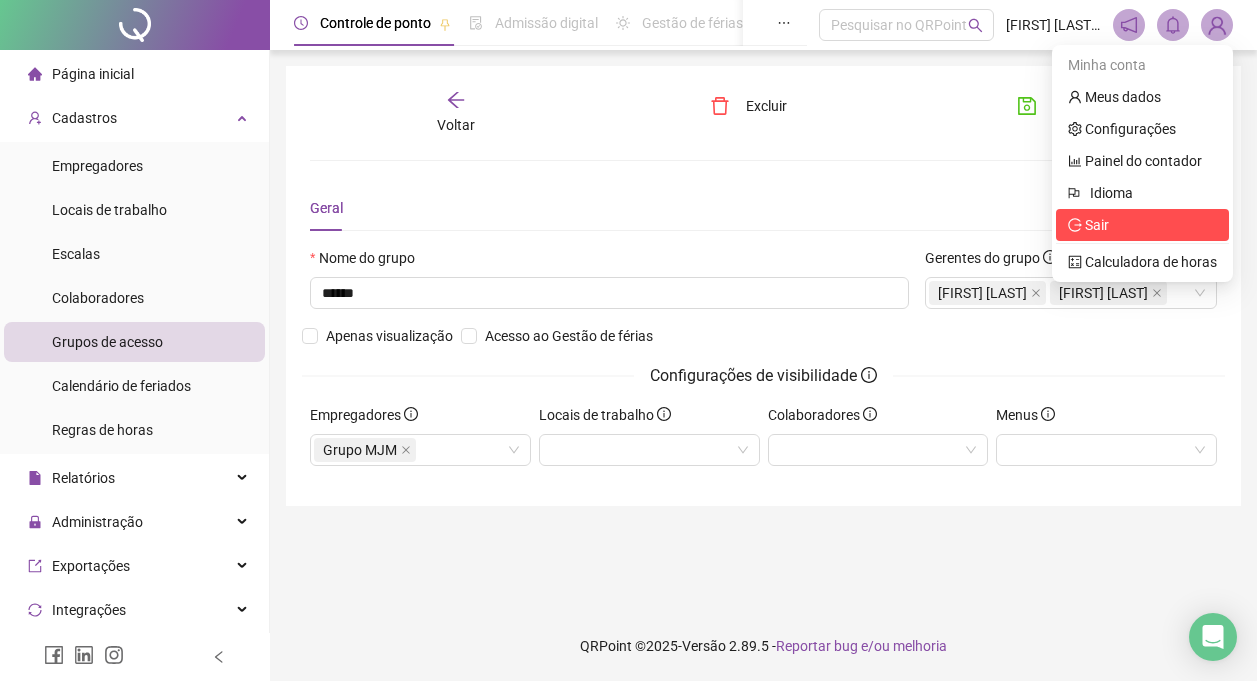click on "Sair" at bounding box center [1097, 225] 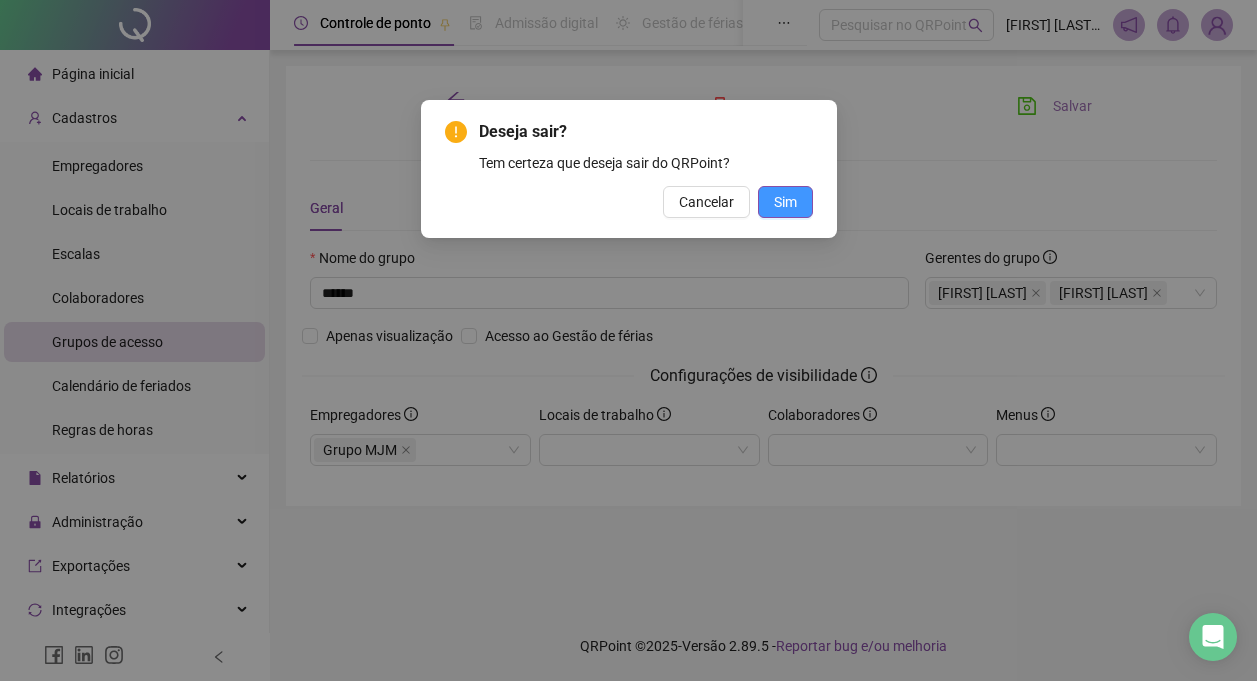 click on "Sim" at bounding box center (785, 202) 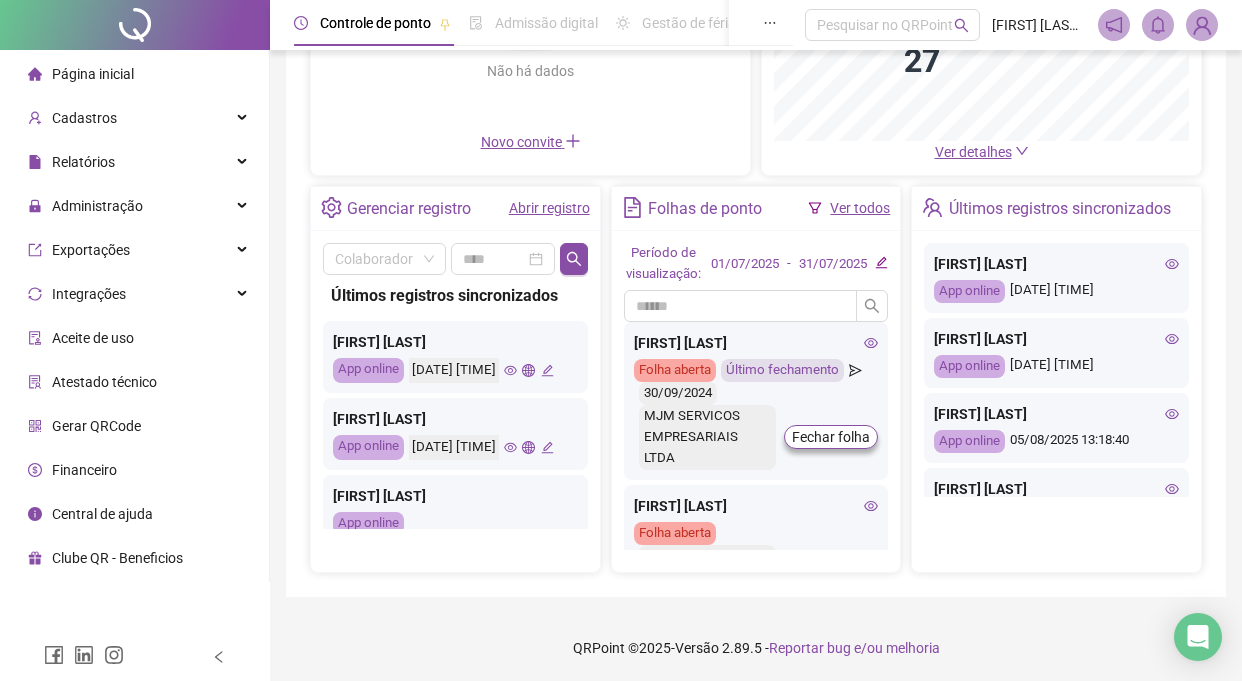 scroll, scrollTop: 0, scrollLeft: 0, axis: both 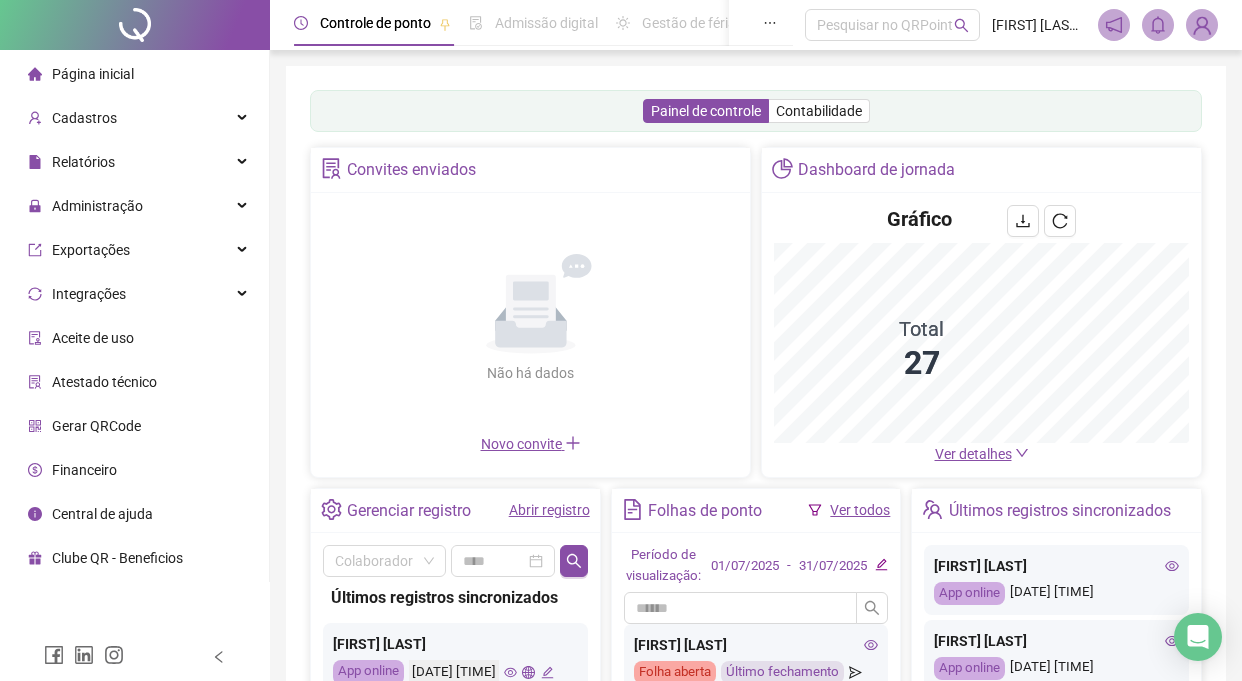 click on "Convites enviados" at bounding box center (411, 170) 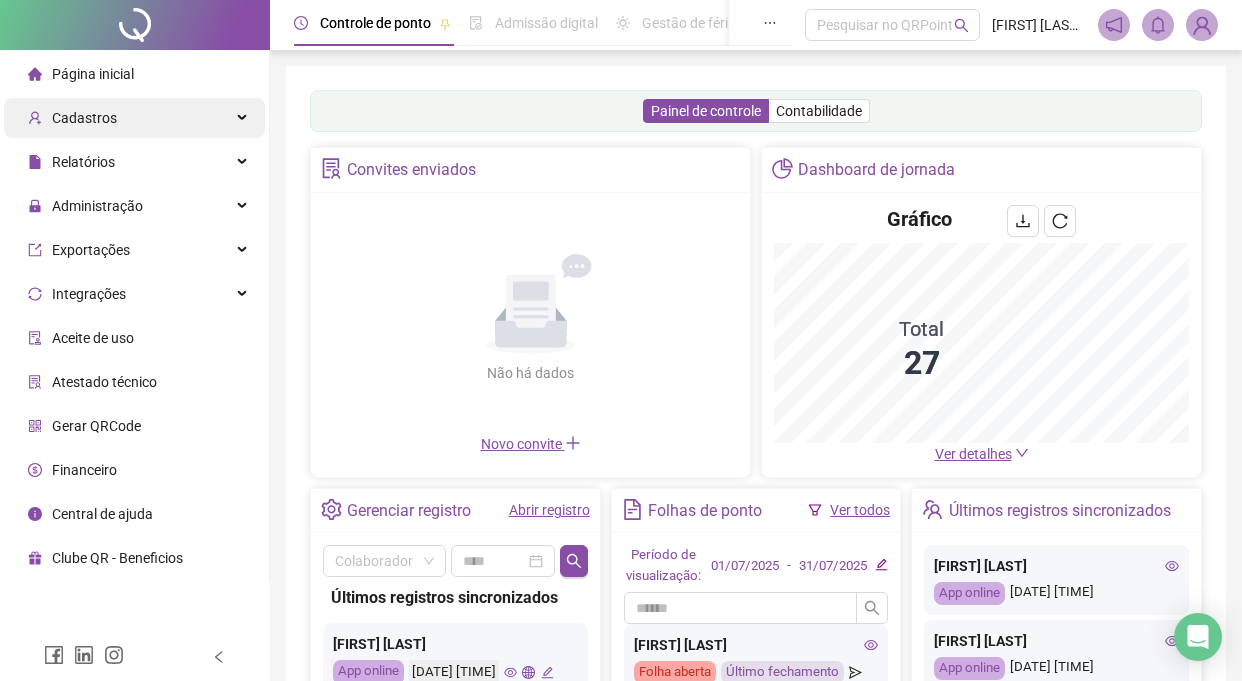 click on "Convites enviados" at bounding box center [411, 170] 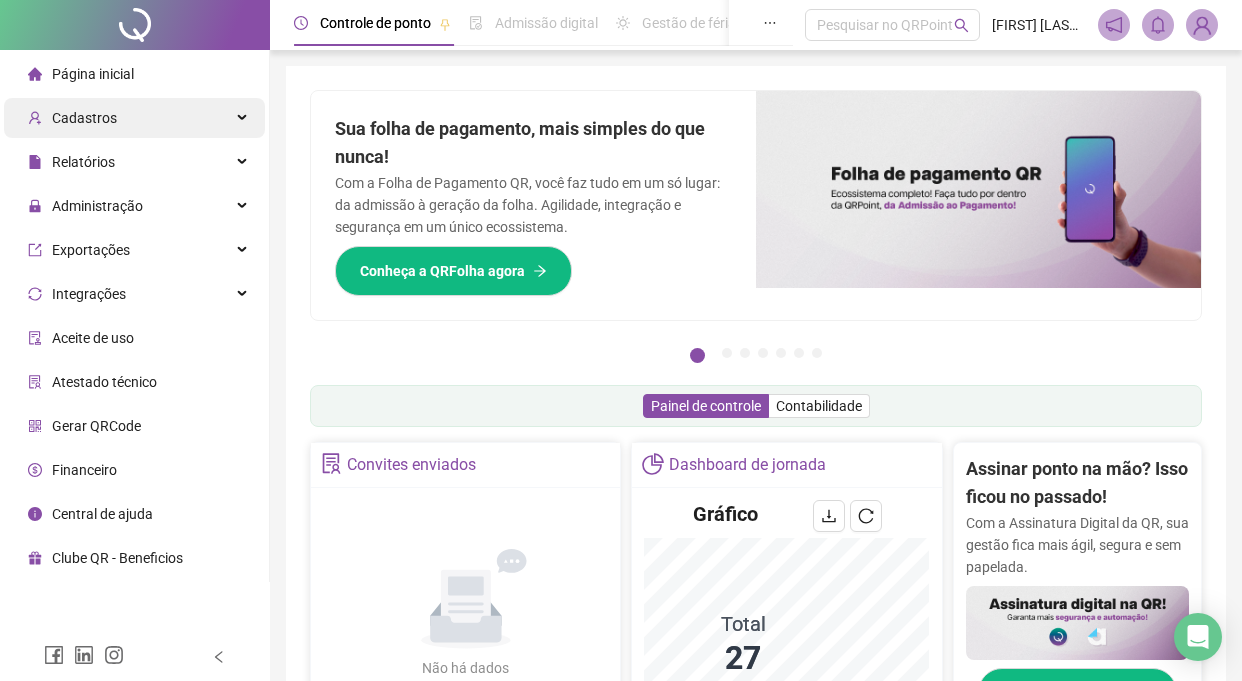 click on "Cadastros" at bounding box center [134, 118] 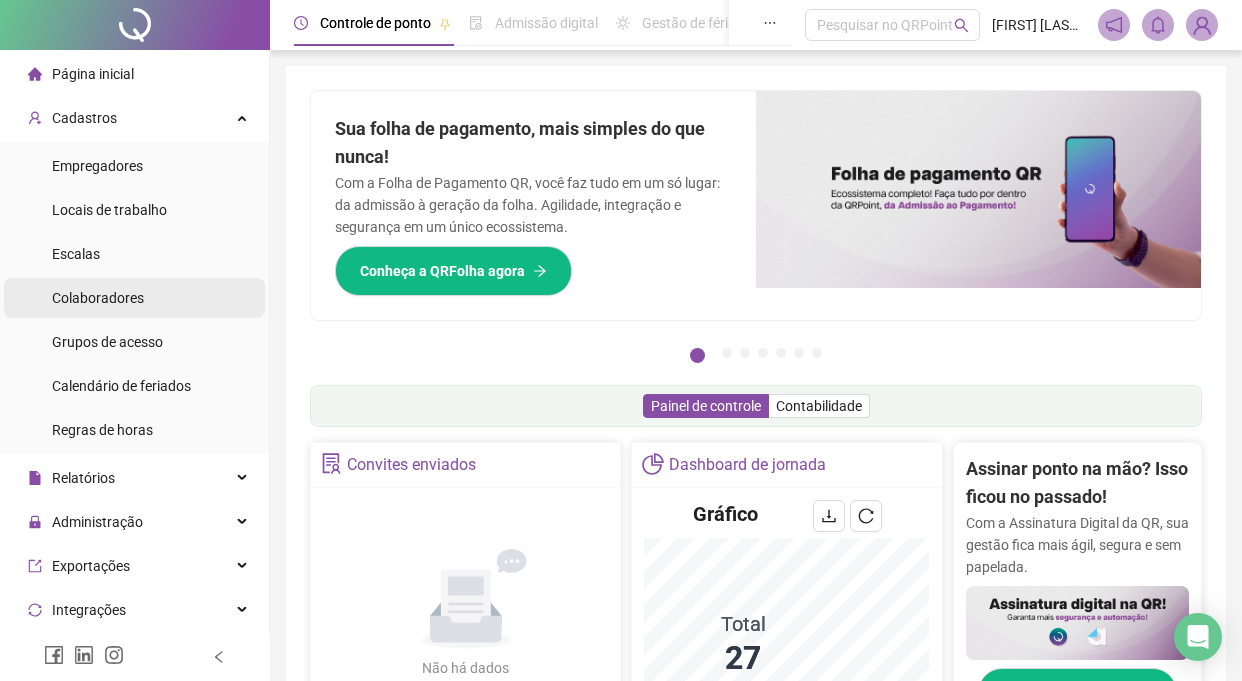 click on "Colaboradores" at bounding box center (98, 298) 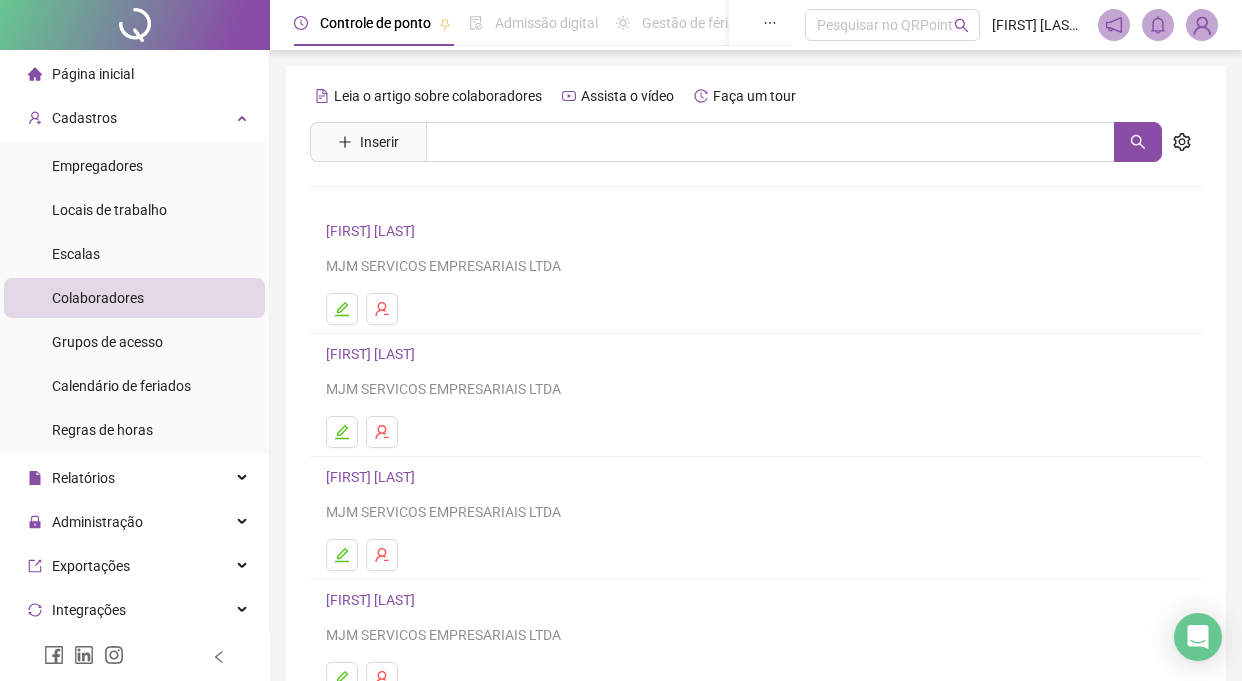 scroll, scrollTop: 286, scrollLeft: 0, axis: vertical 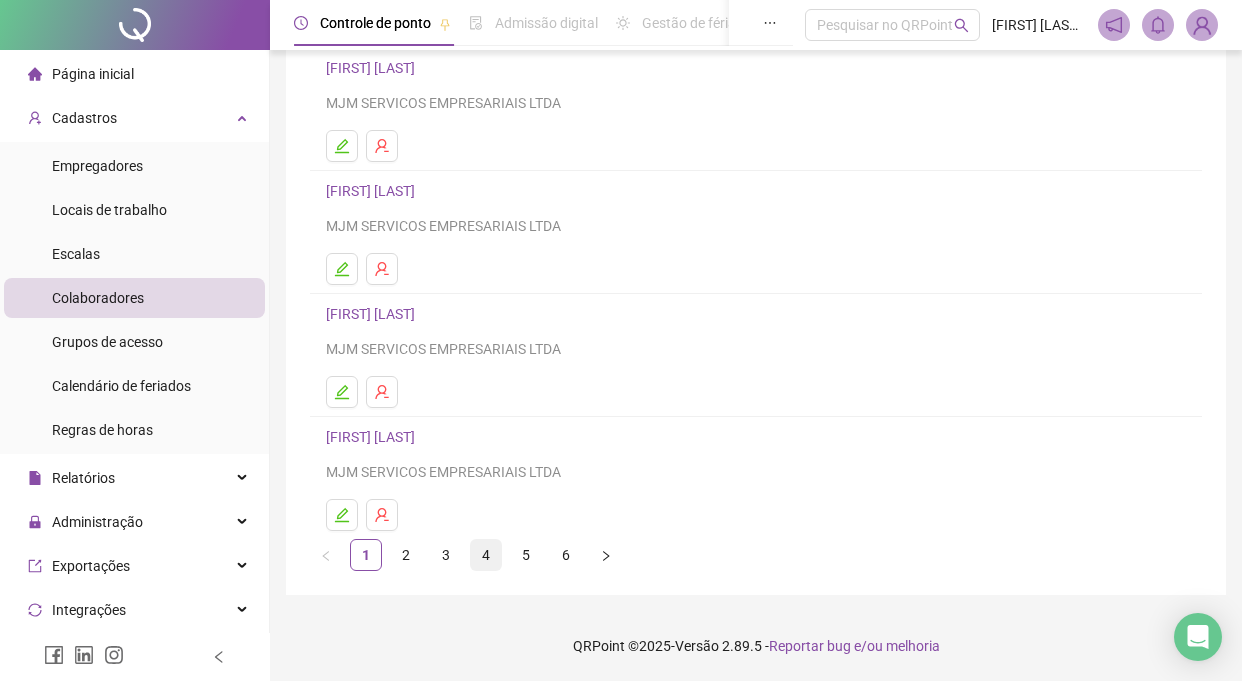 click on "4" at bounding box center [486, 555] 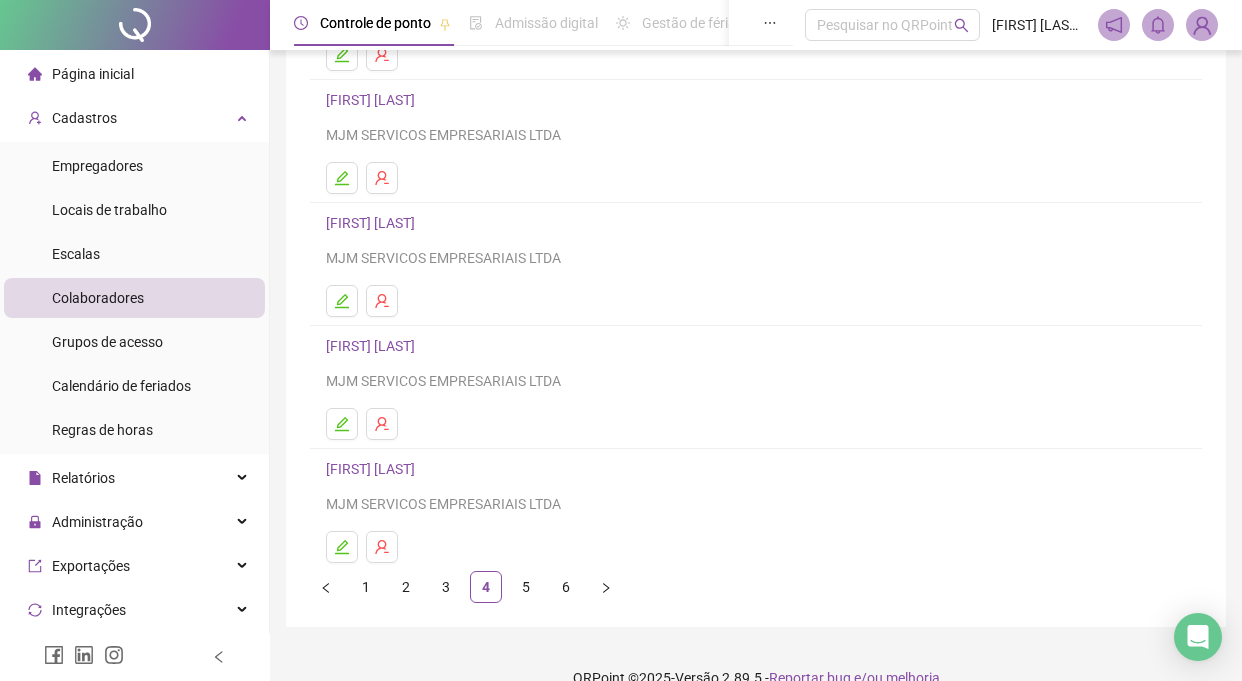 scroll, scrollTop: 286, scrollLeft: 0, axis: vertical 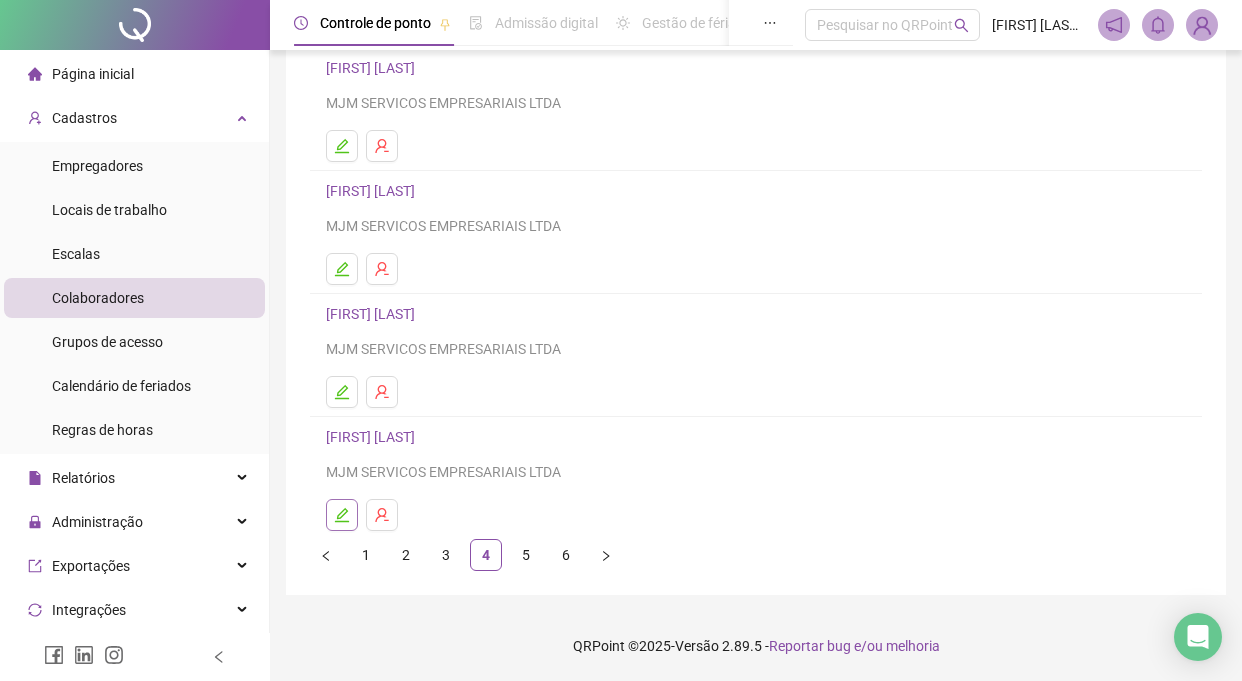 click 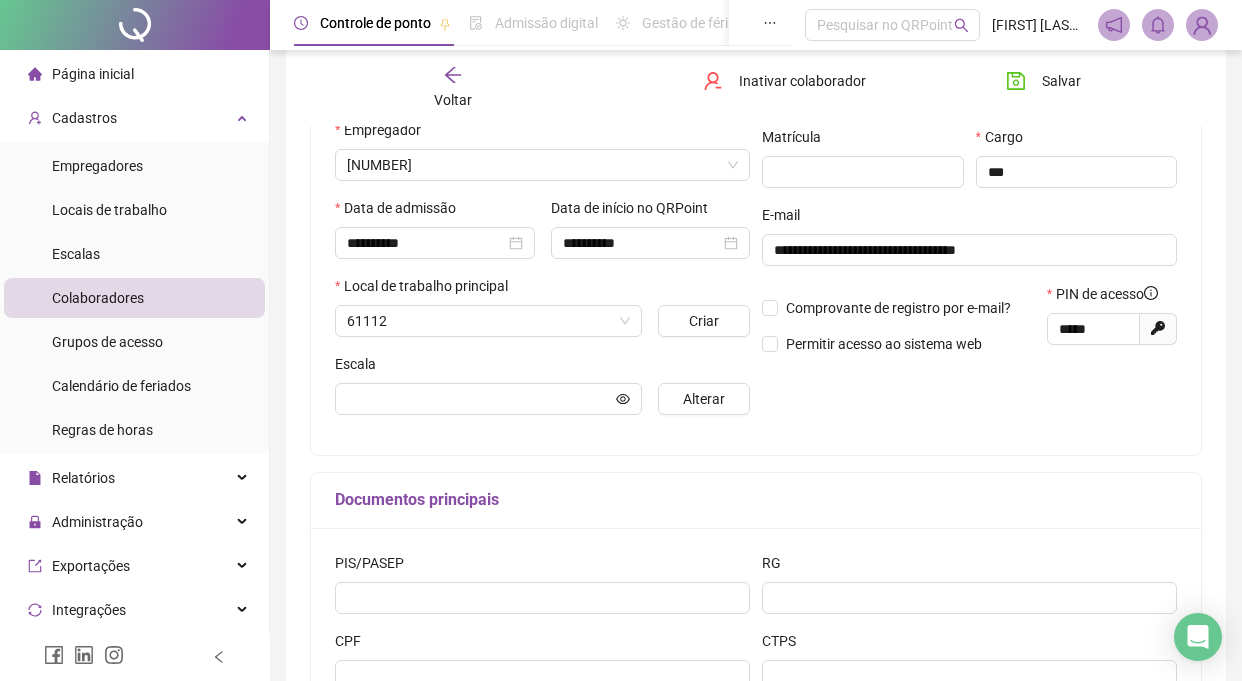 scroll, scrollTop: 296, scrollLeft: 0, axis: vertical 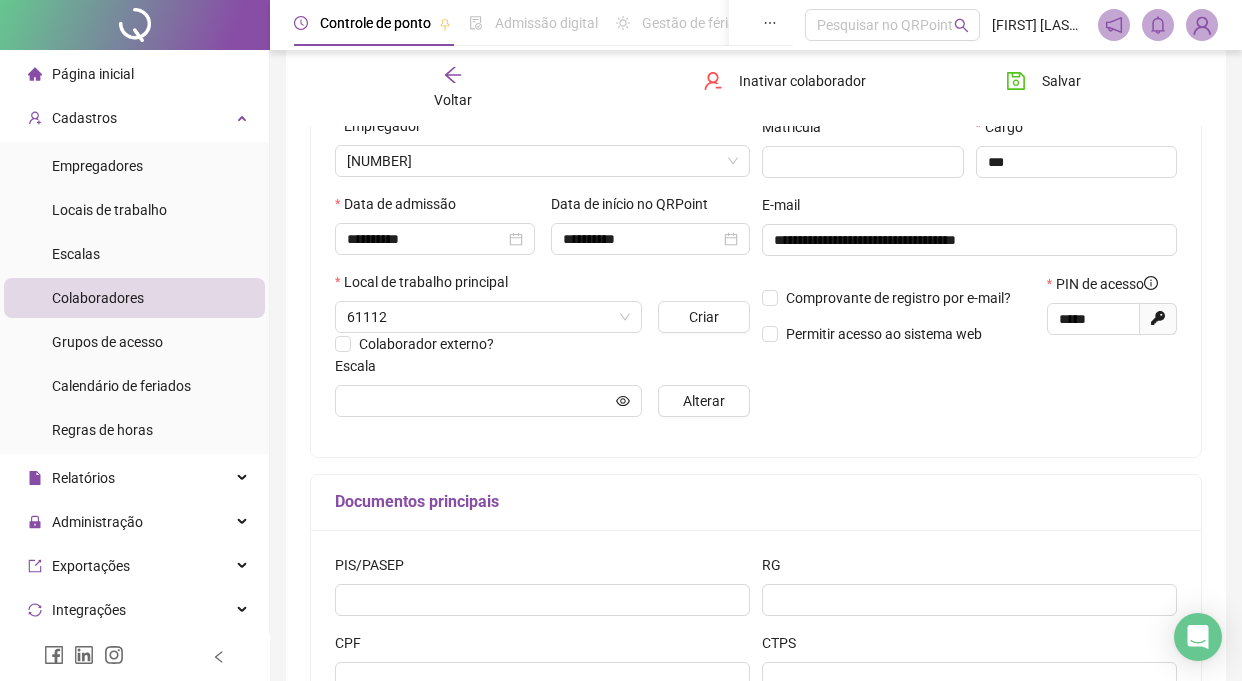 type on "******" 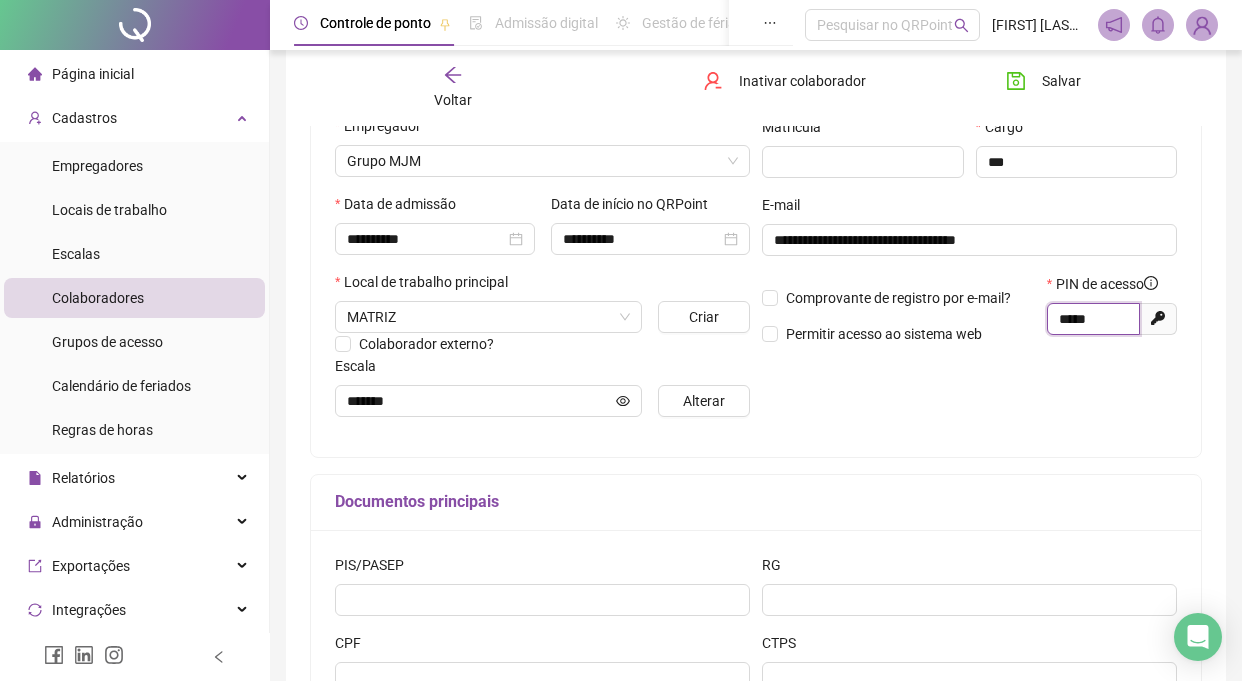 click on "*****" at bounding box center [1091, 319] 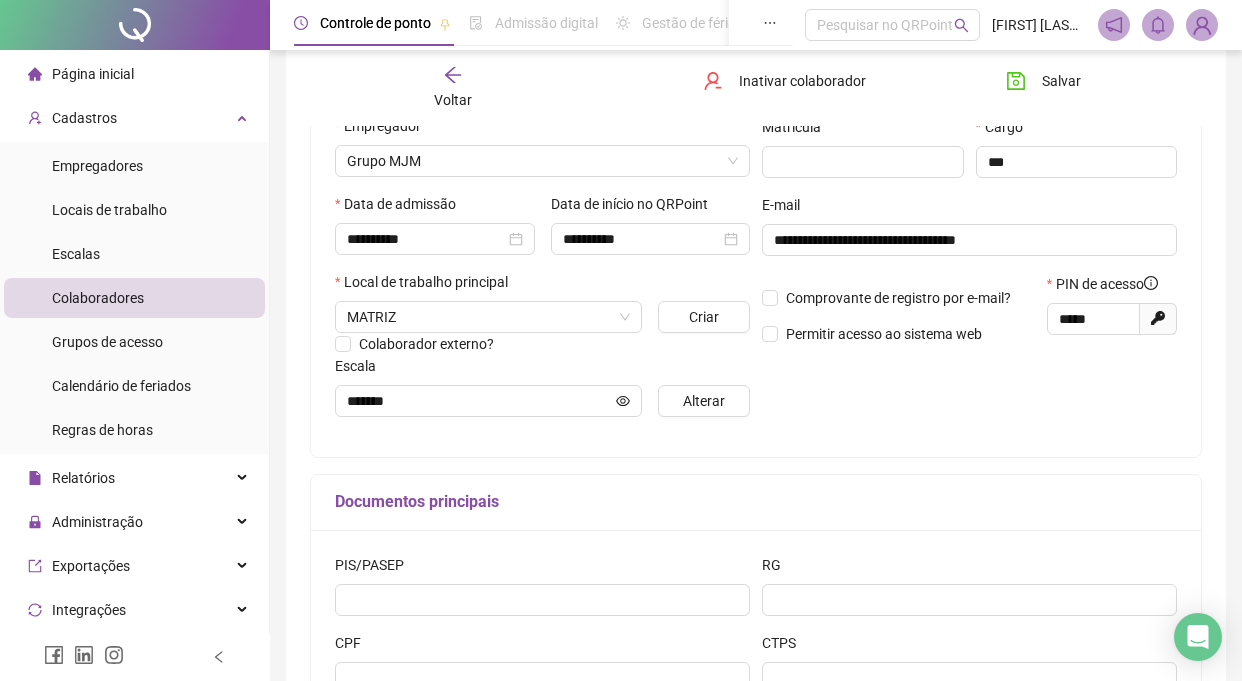 click 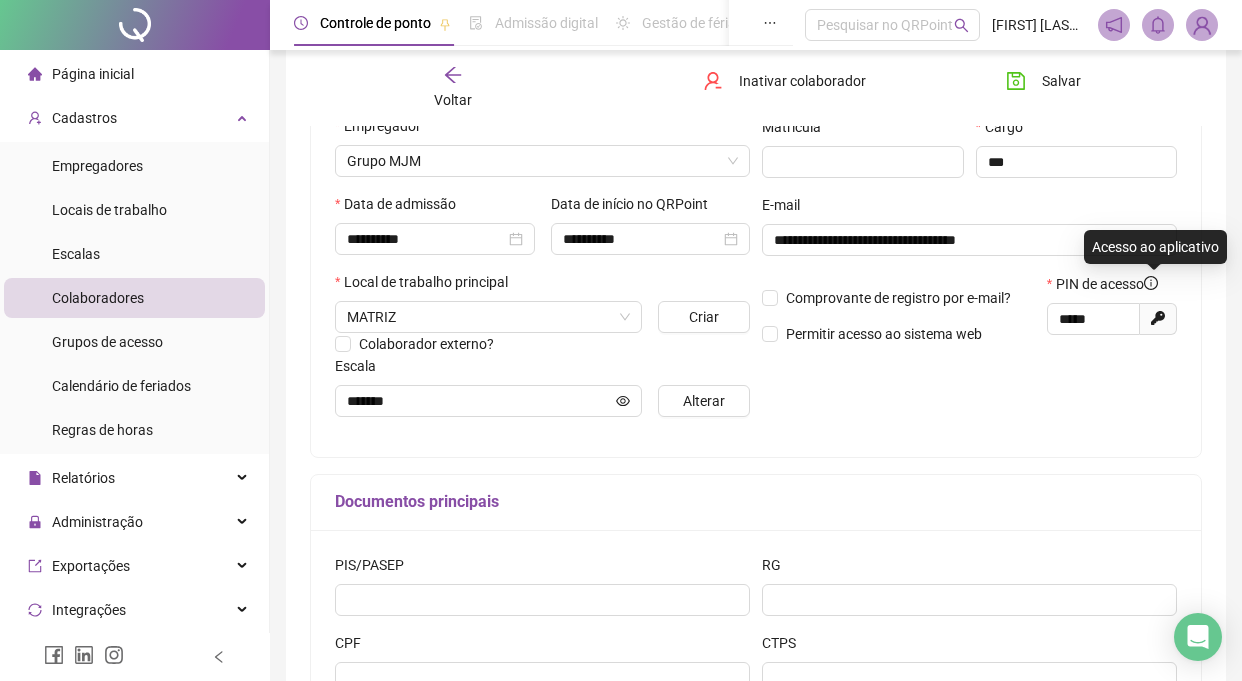 click 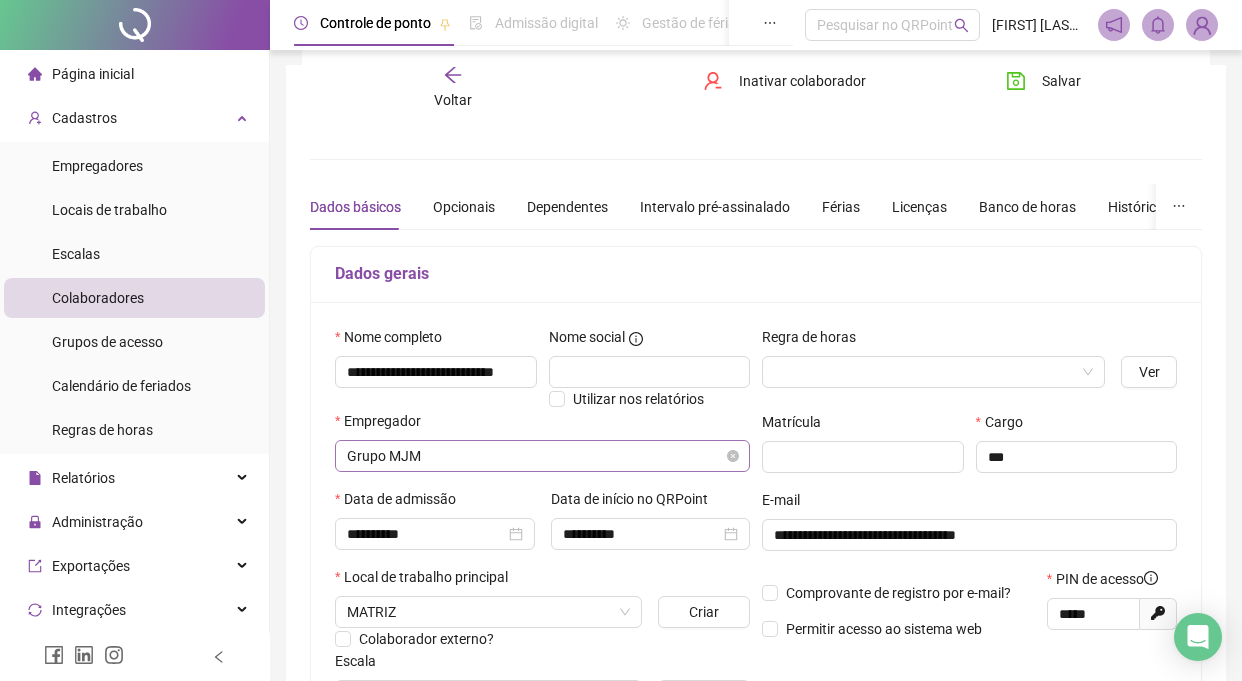 scroll, scrollTop: 0, scrollLeft: 0, axis: both 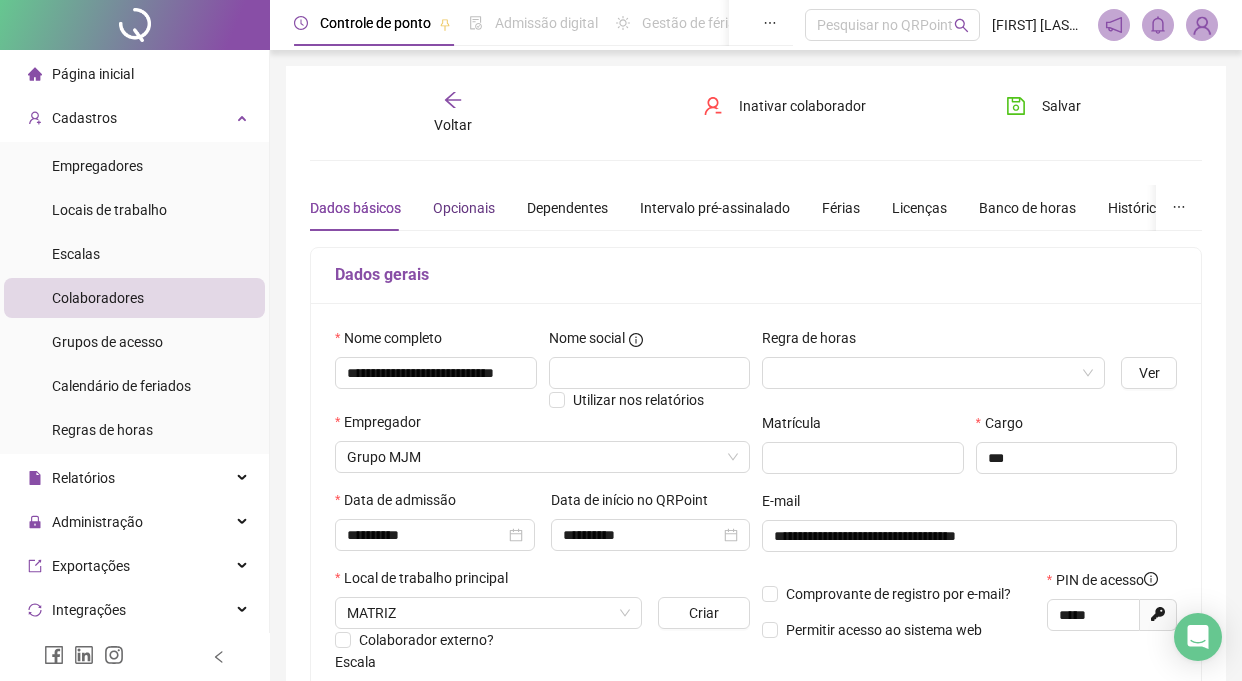 click on "Opcionais" at bounding box center (464, 208) 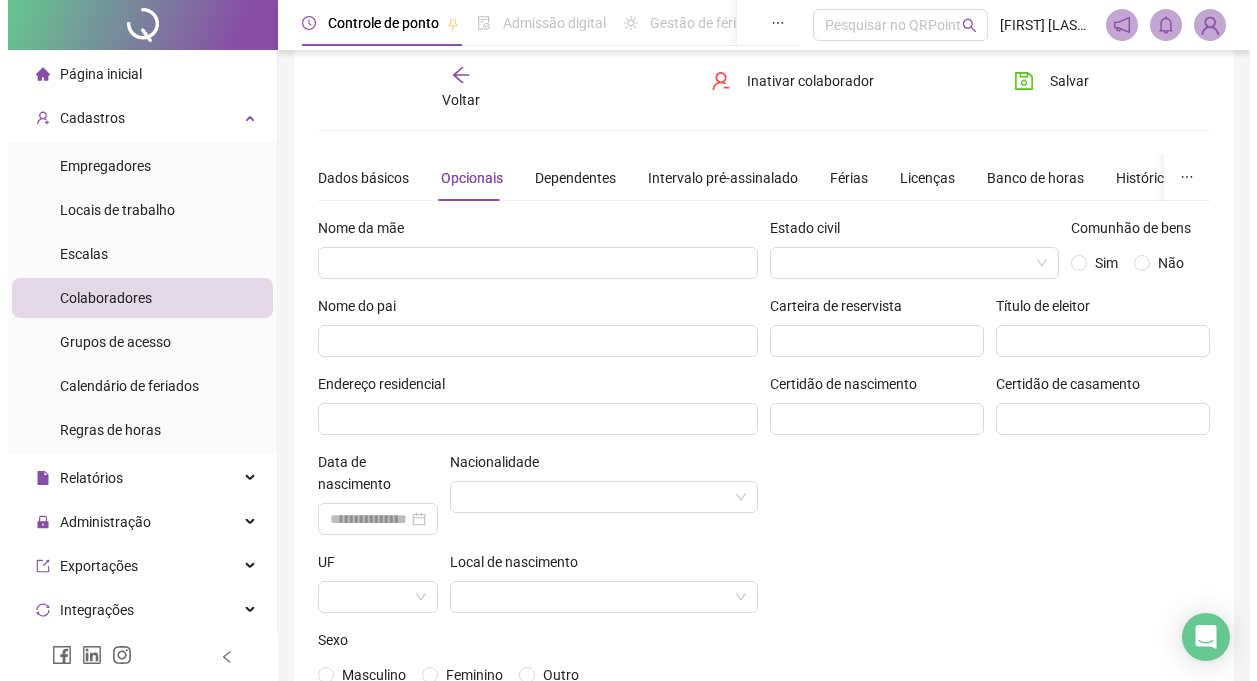 scroll, scrollTop: 0, scrollLeft: 0, axis: both 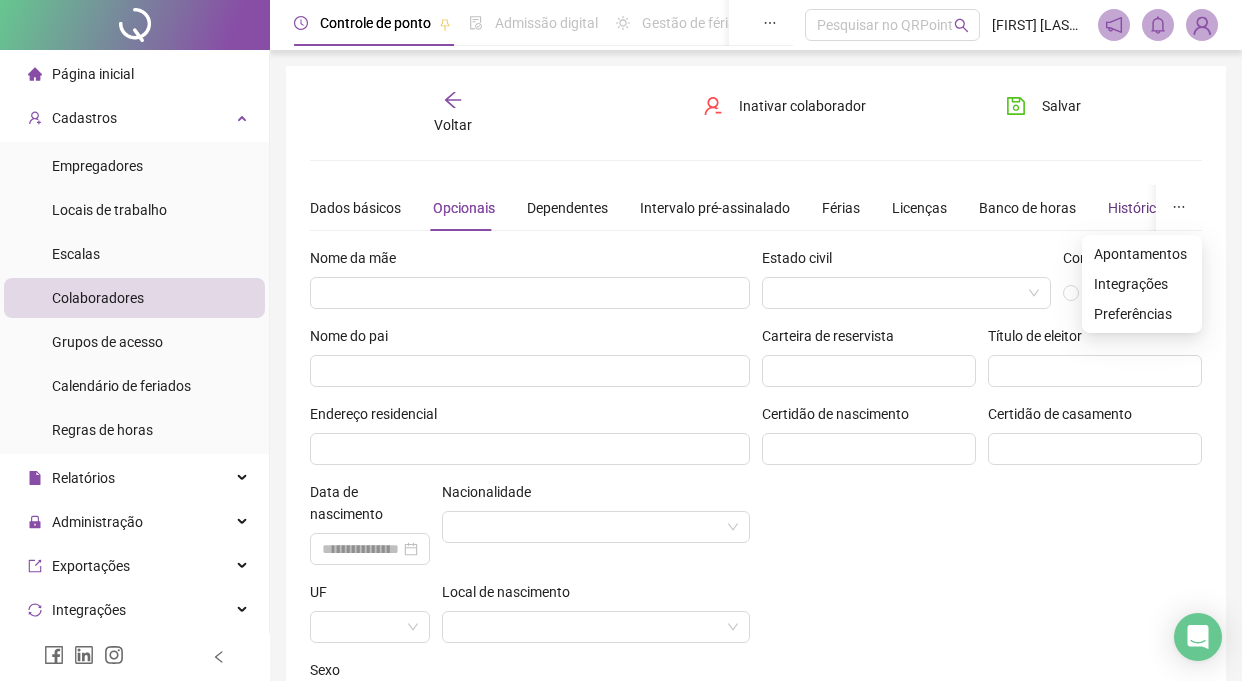click on "Histórico" at bounding box center [1136, 208] 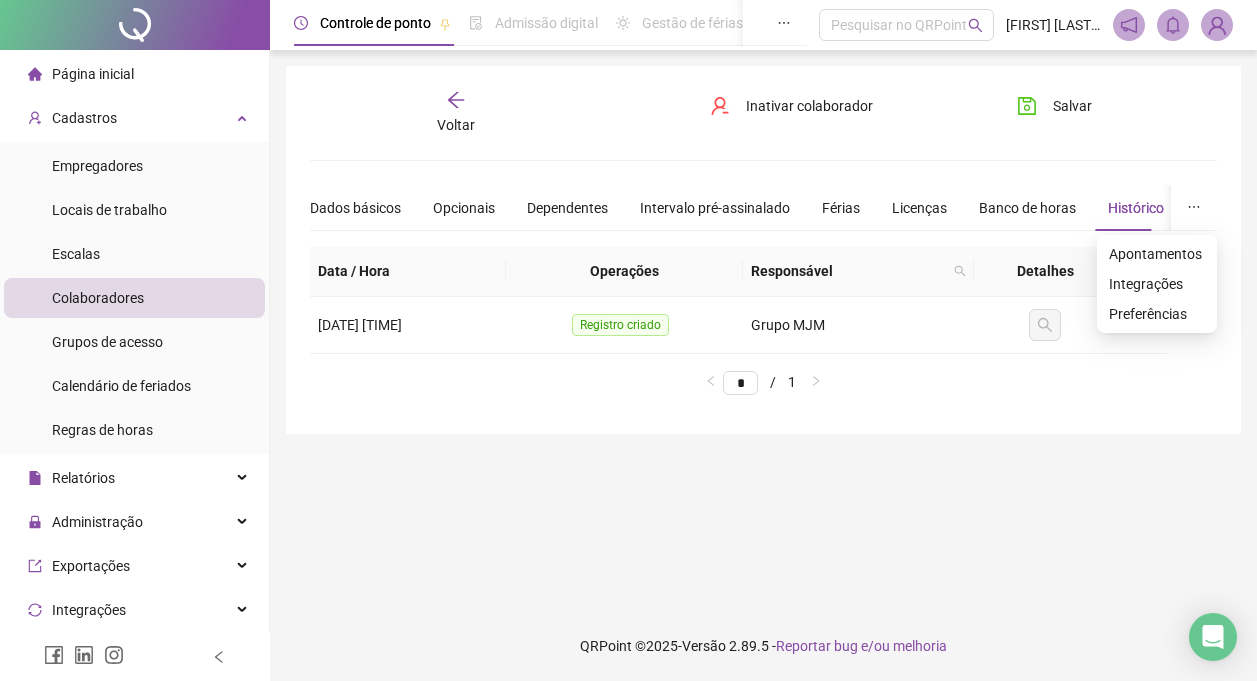 click 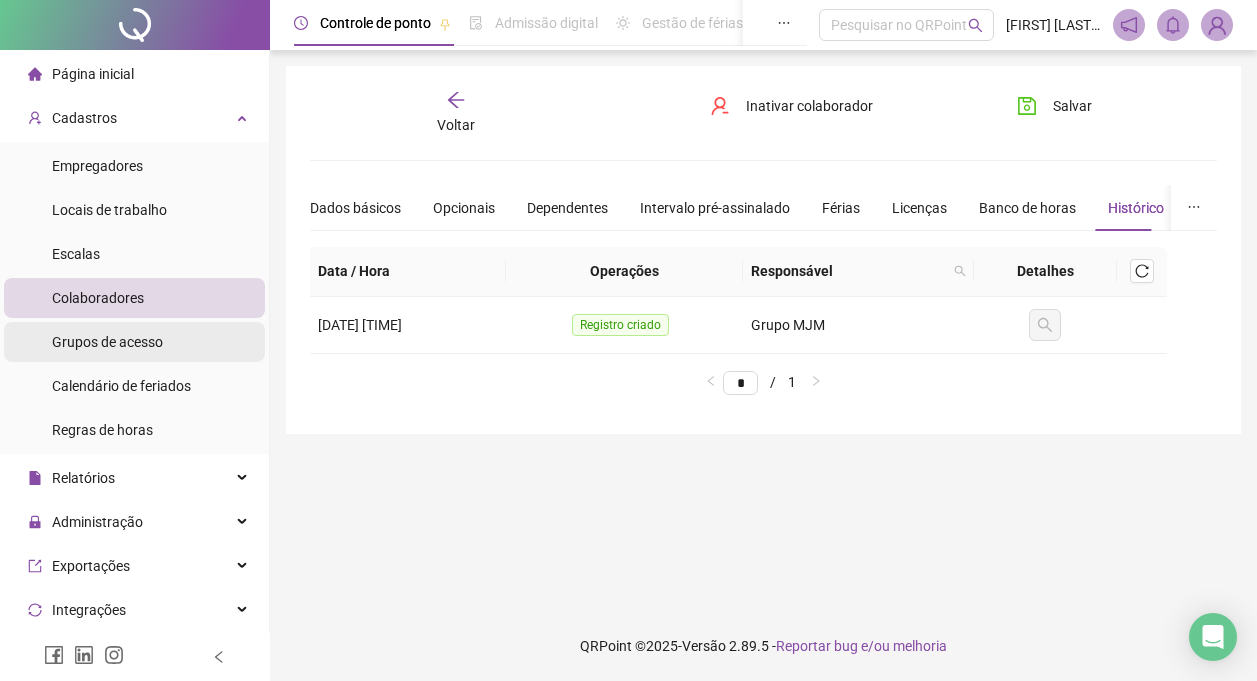 click on "Grupos de acesso" at bounding box center (107, 342) 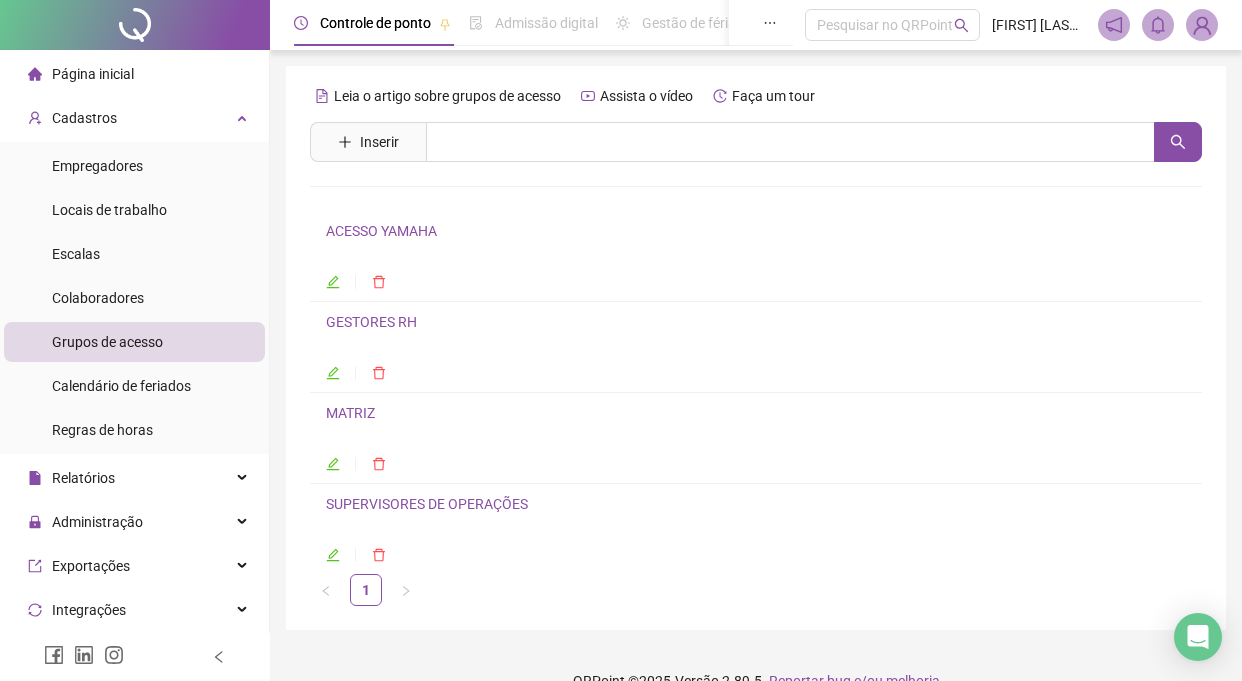 click 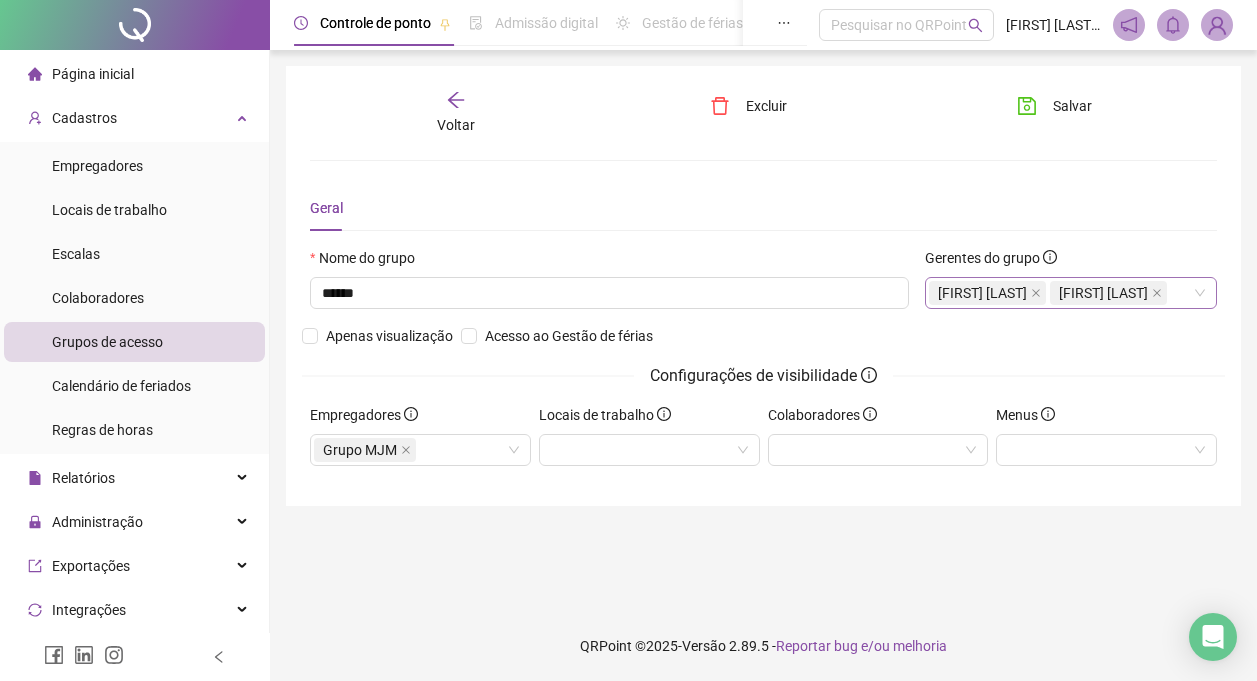 click on "[FIRST] [LAST] [LAST]" at bounding box center (982, 293) 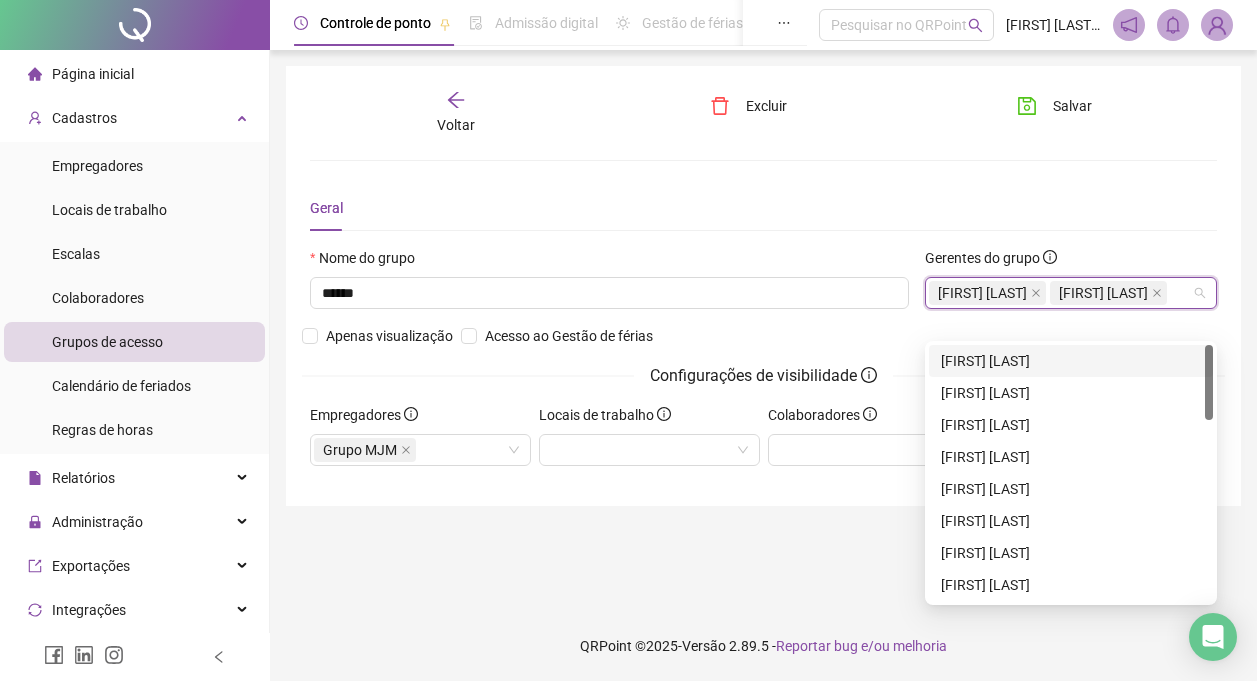 click on "Voltar Excluir Salvar Geral Nome do grupo ****** Gerentes do grupo   Marcos Paulo Chagas da Silva  Karina Vargas Fernando da Silva    Apenas visualização Acesso ao Gestão de férias Configurações de visibilidade   Empregadores   Grupo MJM   Locais de trabalho     Colaboradores     Menus" at bounding box center (763, 286) 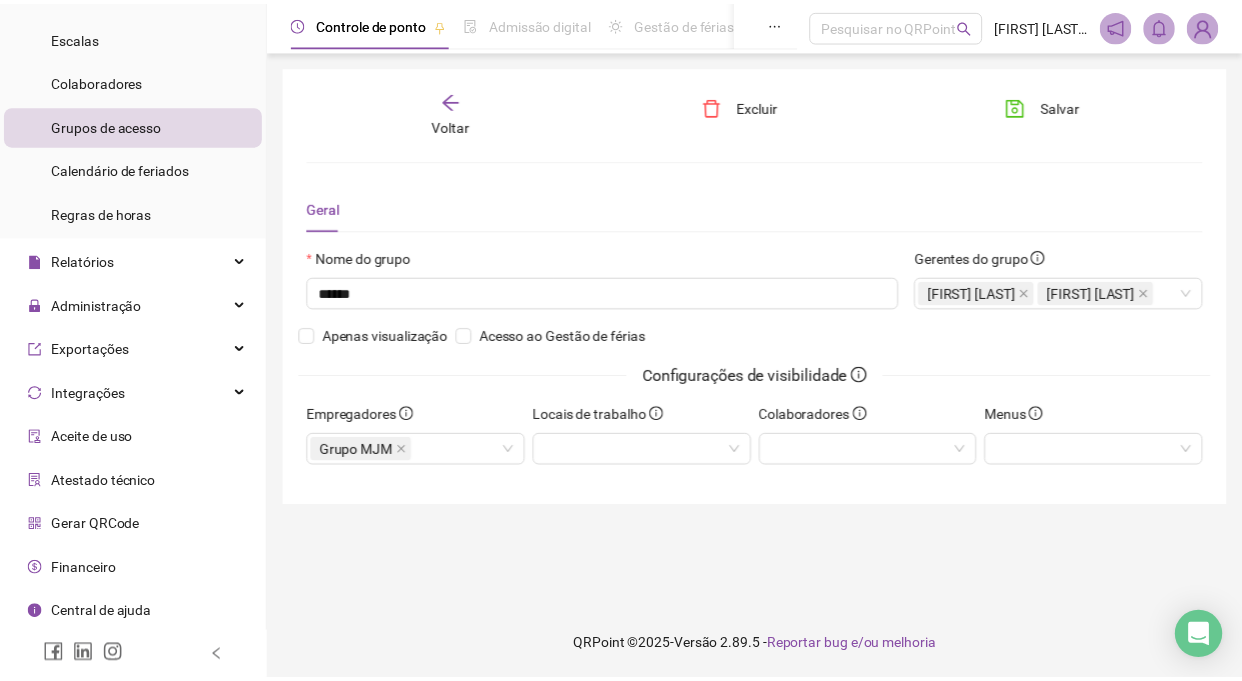 scroll, scrollTop: 0, scrollLeft: 0, axis: both 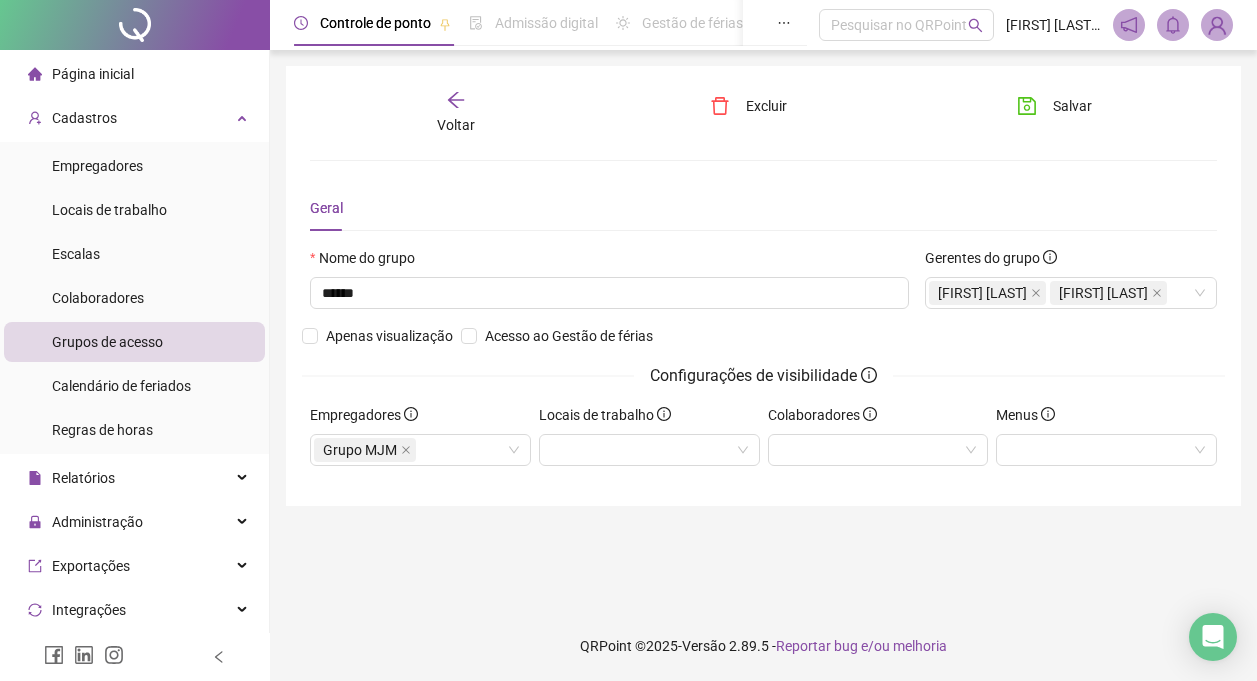 click on "Página inicial" at bounding box center [81, 74] 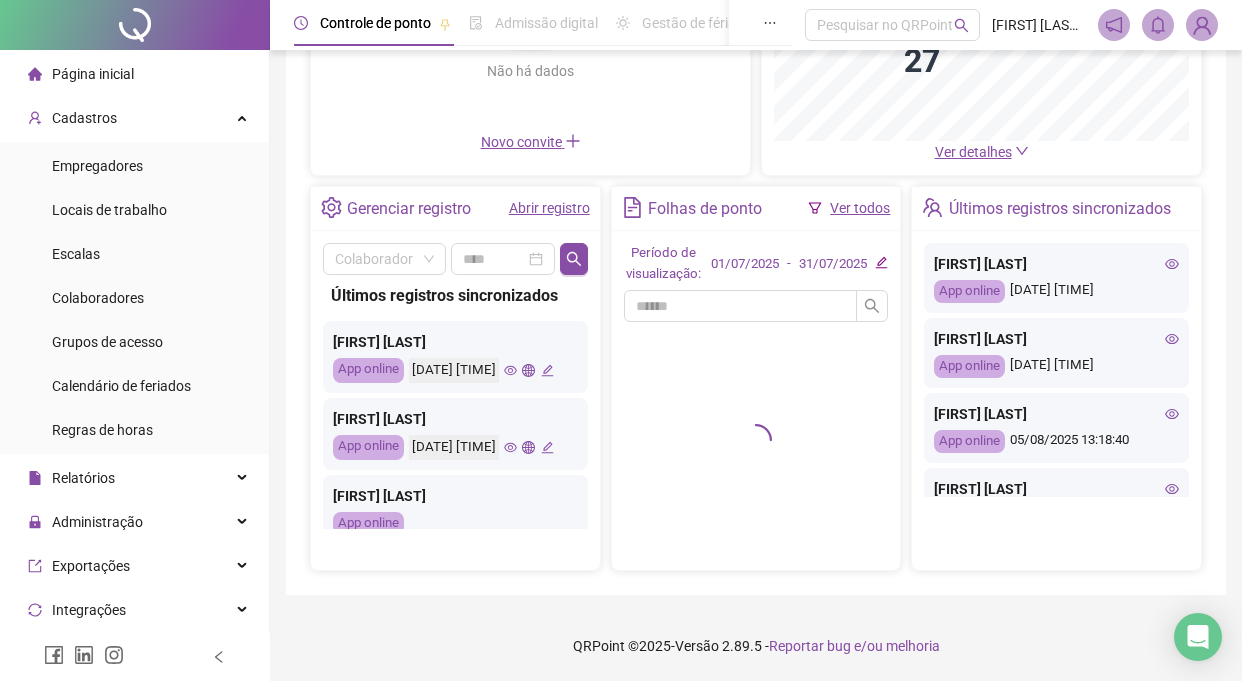 scroll, scrollTop: 0, scrollLeft: 0, axis: both 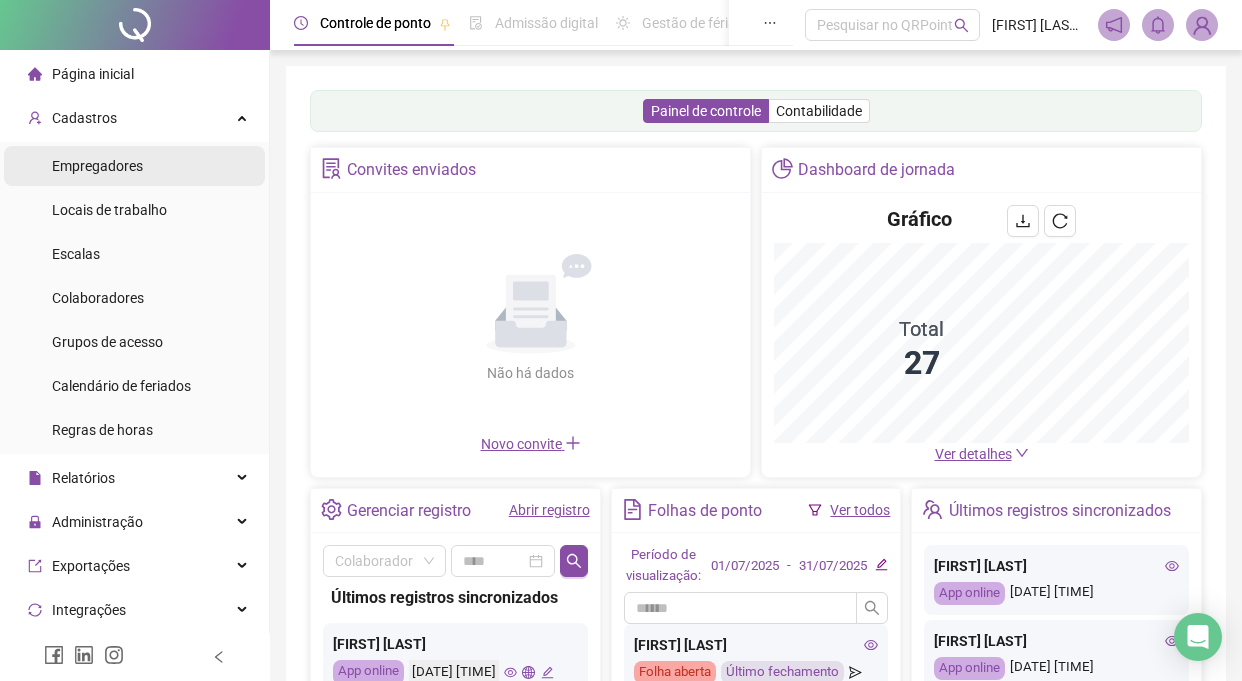 click on "Empregadores" at bounding box center [97, 166] 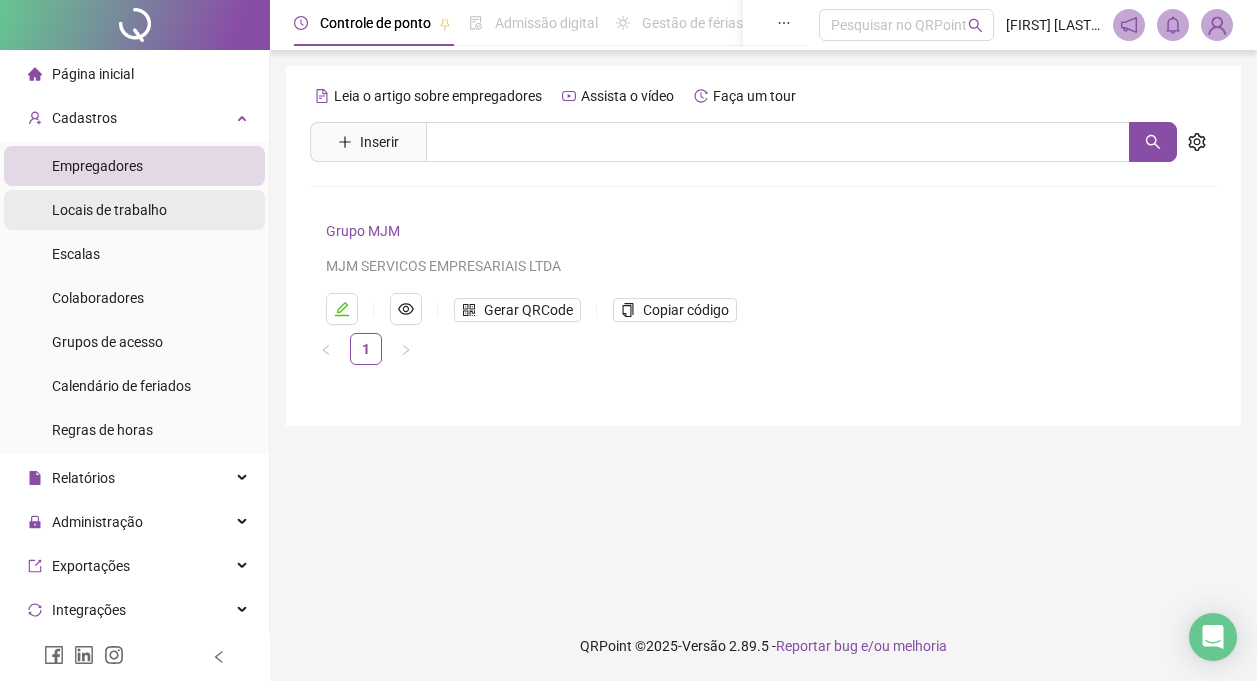 click on "Locais de trabalho" at bounding box center (134, 210) 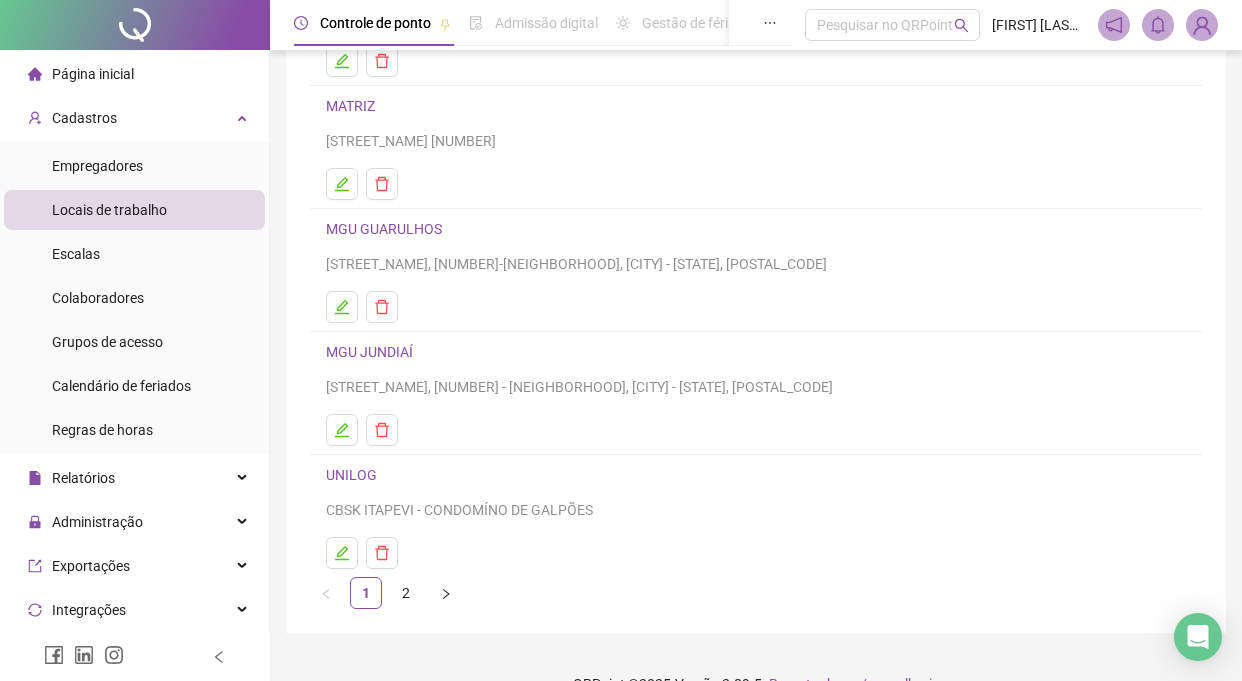 scroll, scrollTop: 264, scrollLeft: 0, axis: vertical 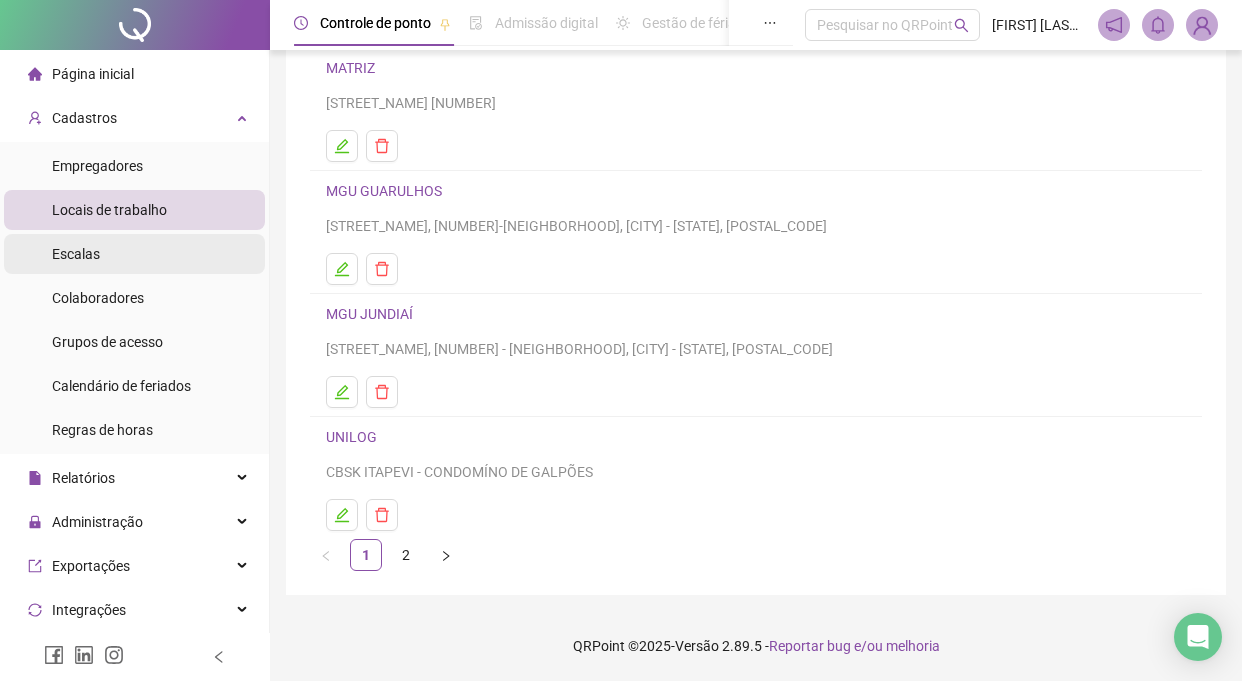 click on "Escalas" at bounding box center [134, 254] 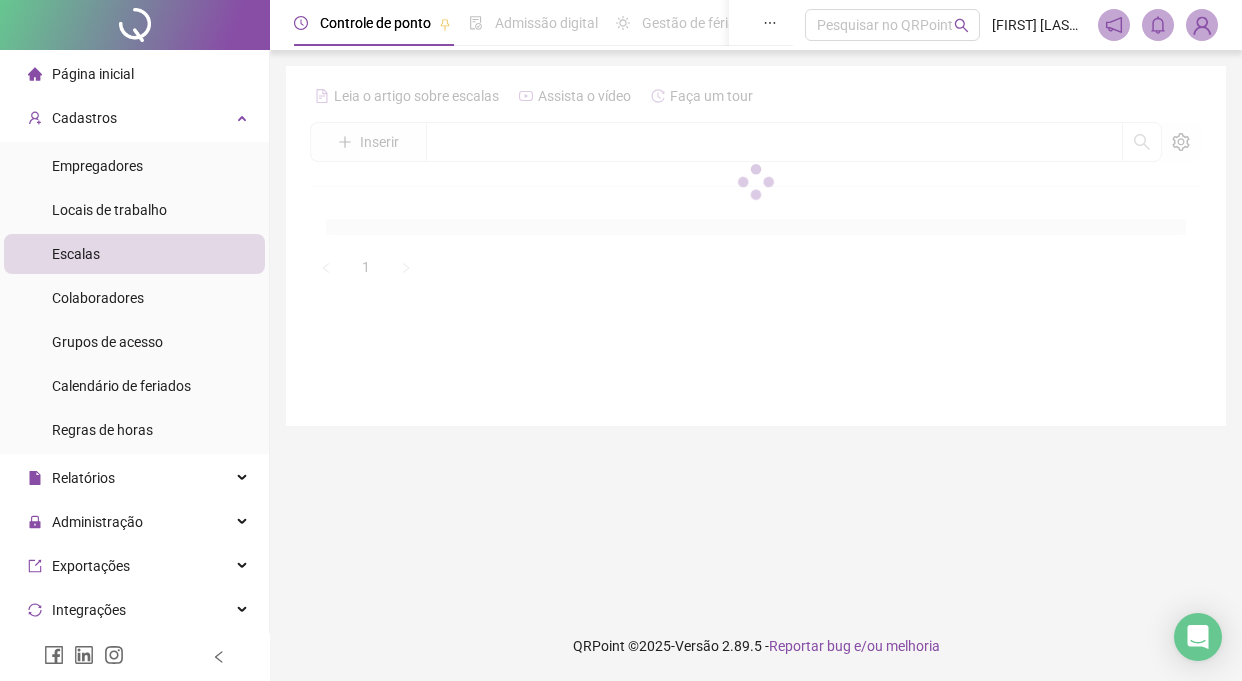 scroll, scrollTop: 0, scrollLeft: 0, axis: both 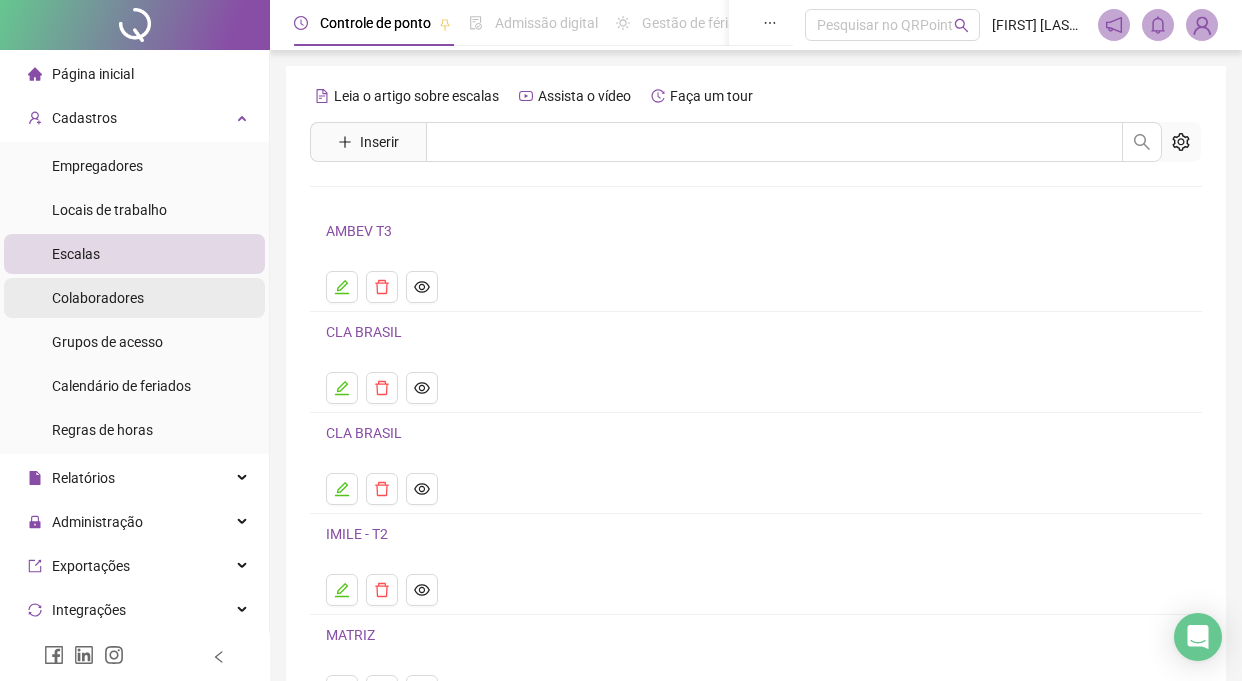 click on "Colaboradores" at bounding box center (134, 298) 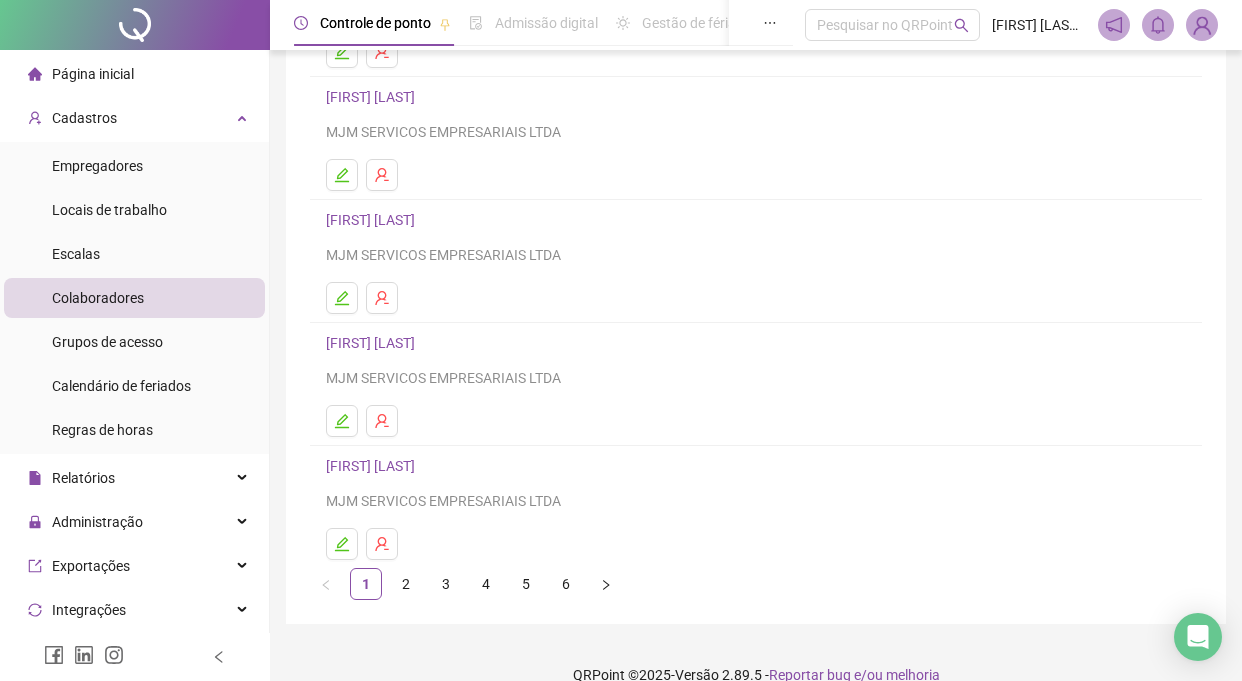 scroll, scrollTop: 286, scrollLeft: 0, axis: vertical 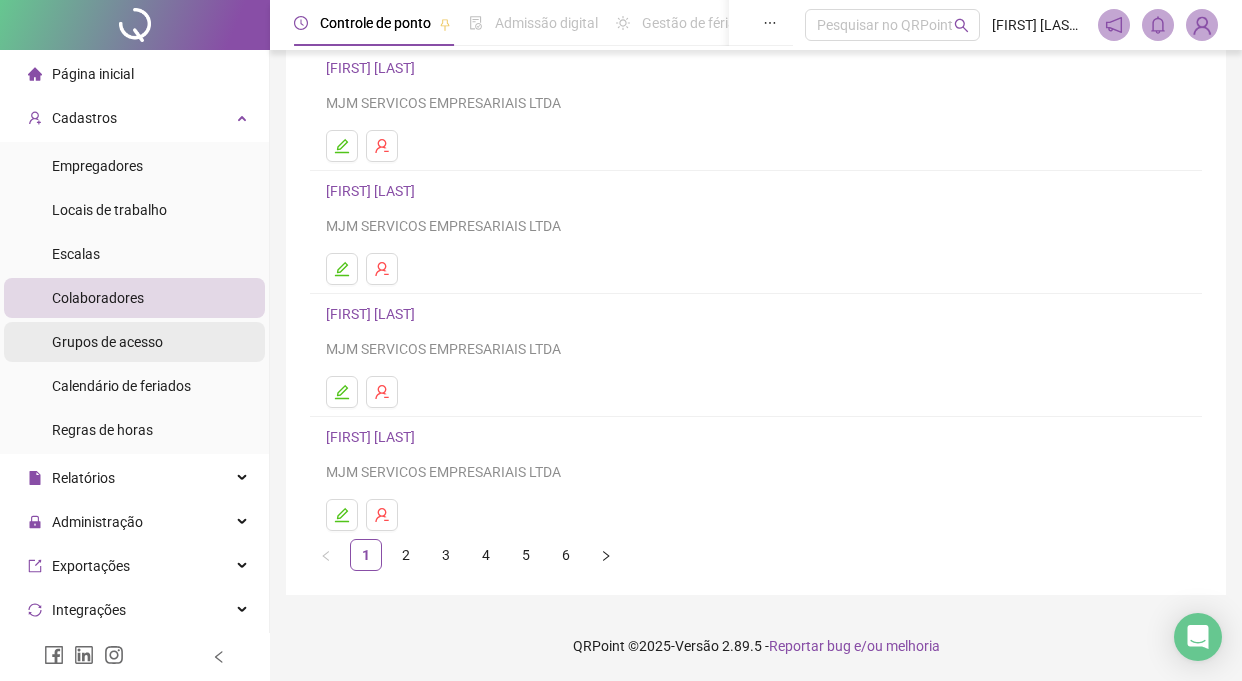 click on "Grupos de acesso" at bounding box center (134, 342) 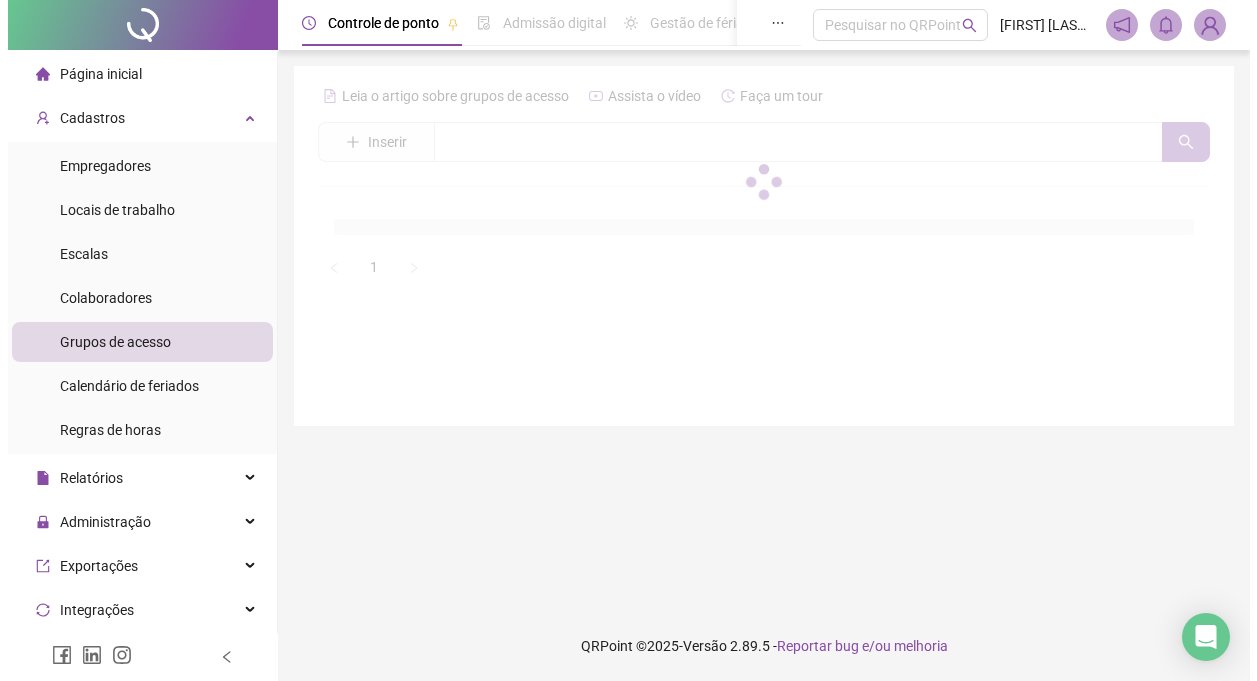 scroll, scrollTop: 0, scrollLeft: 0, axis: both 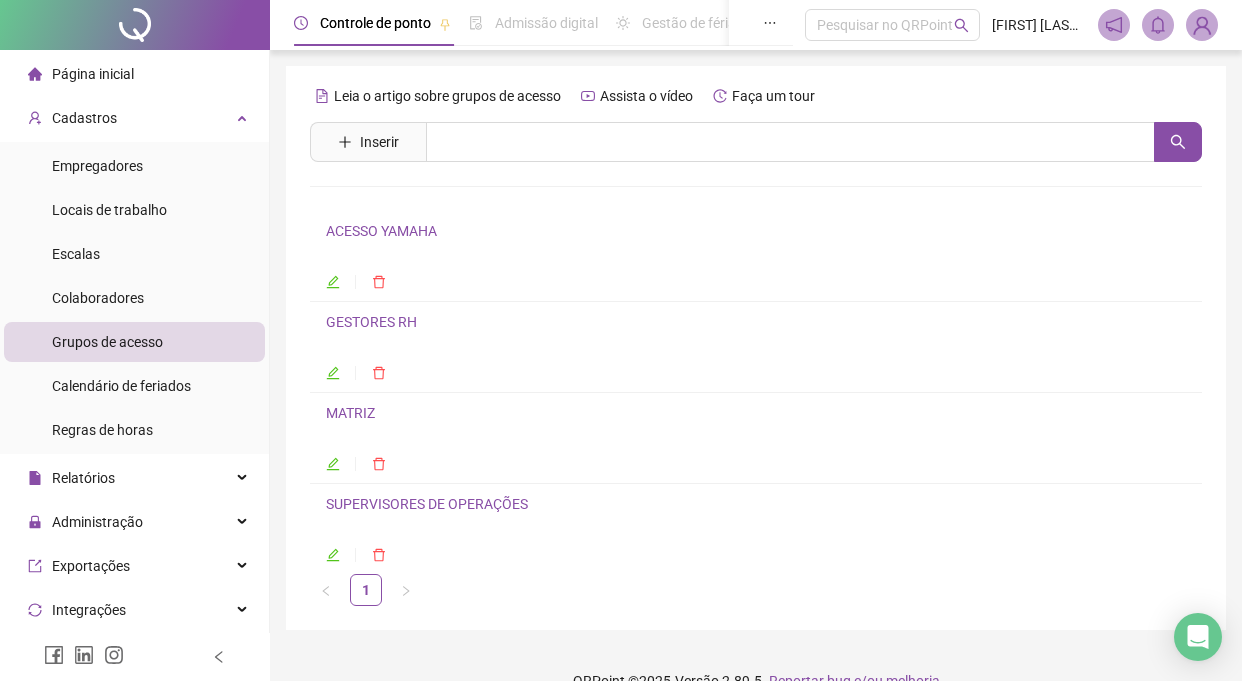 click on "MATRIZ" at bounding box center [756, 438] 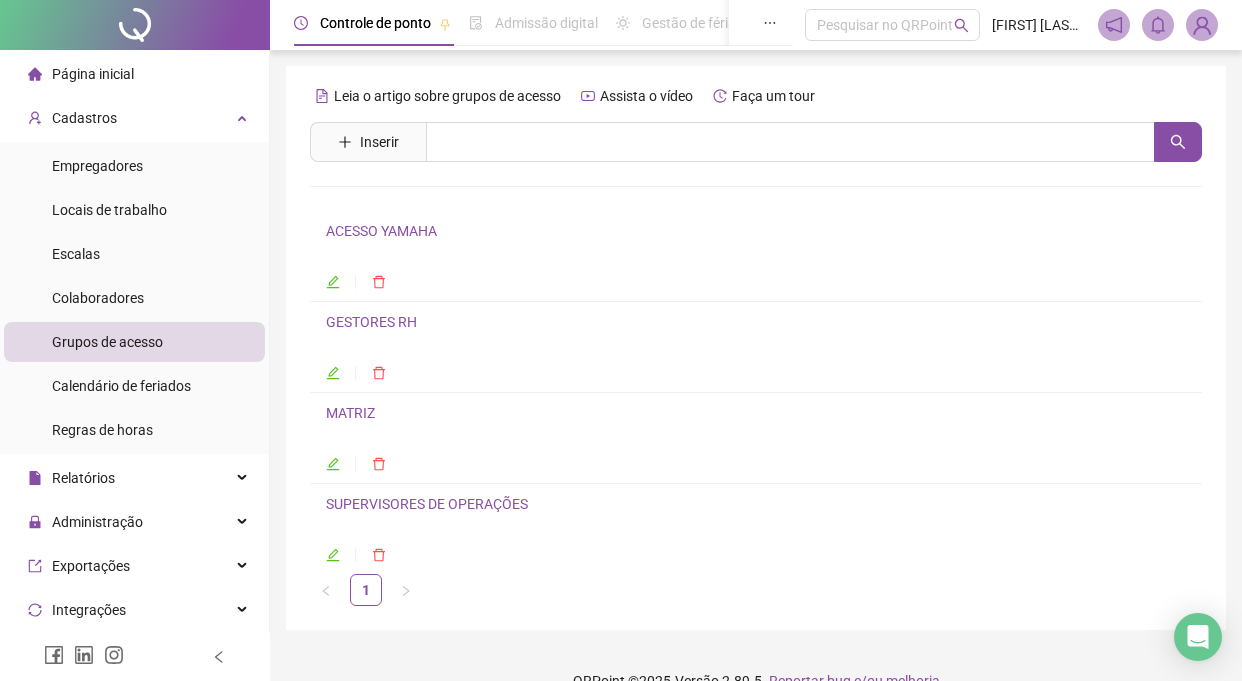 click at bounding box center [341, 464] 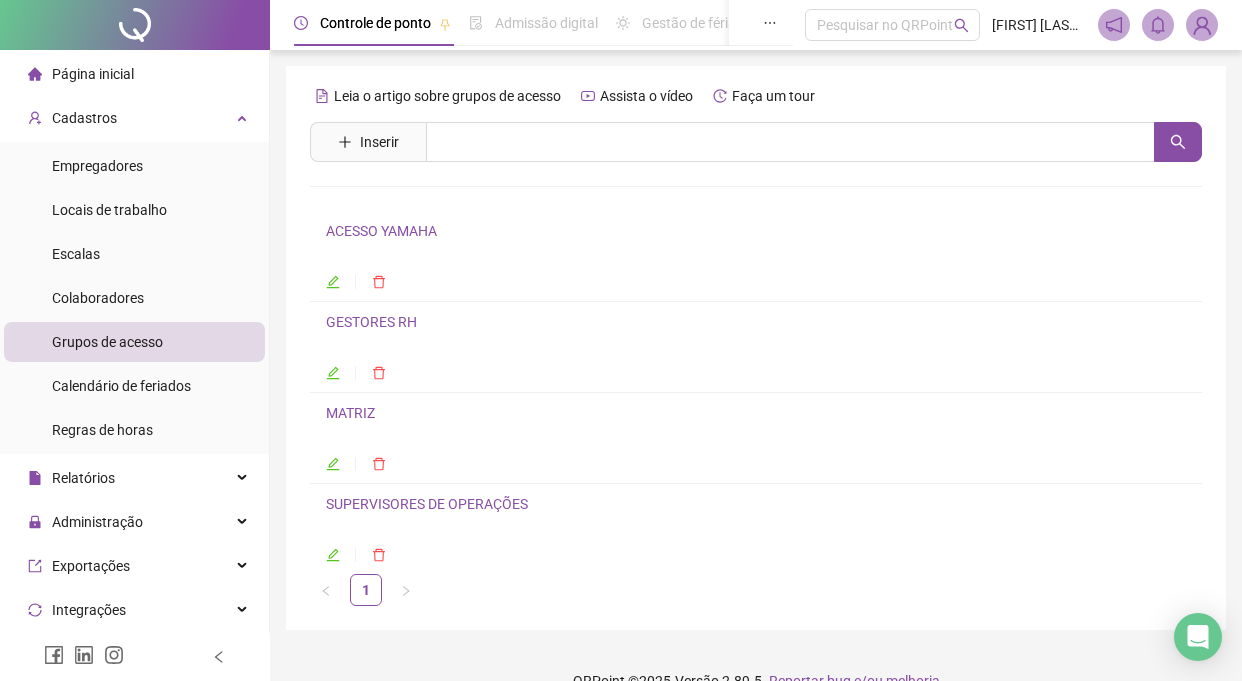 click at bounding box center (1202, 25) 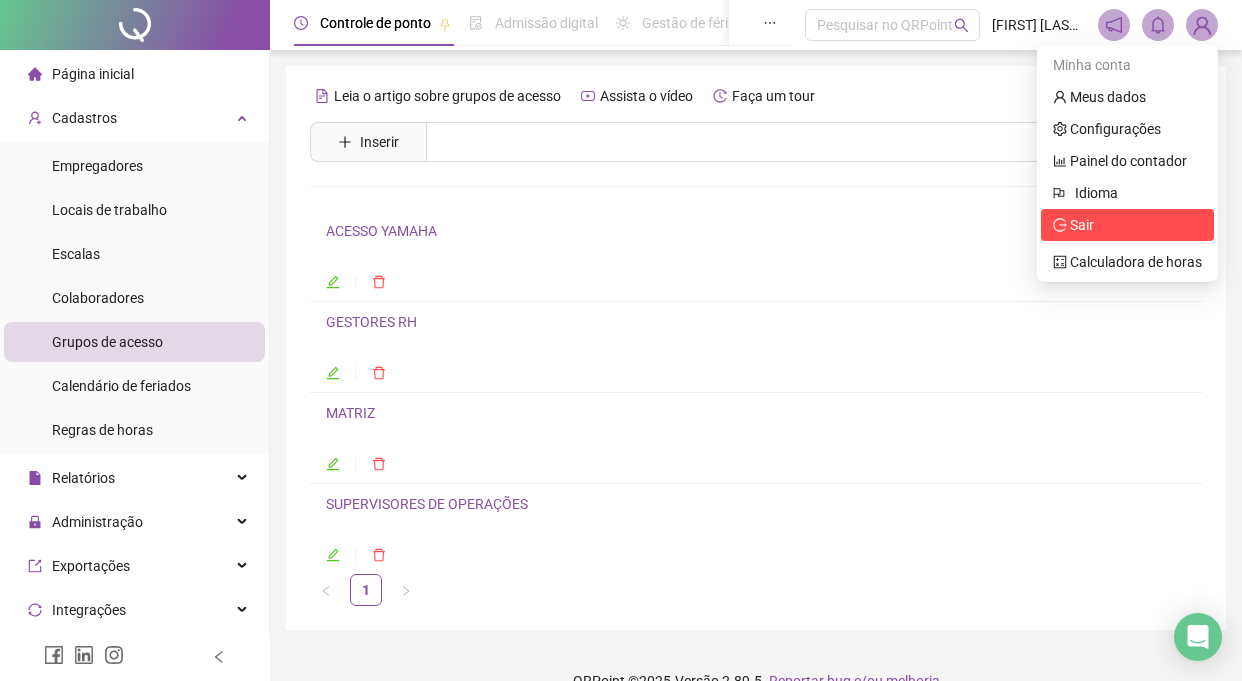 click on "Sair" at bounding box center (1127, 225) 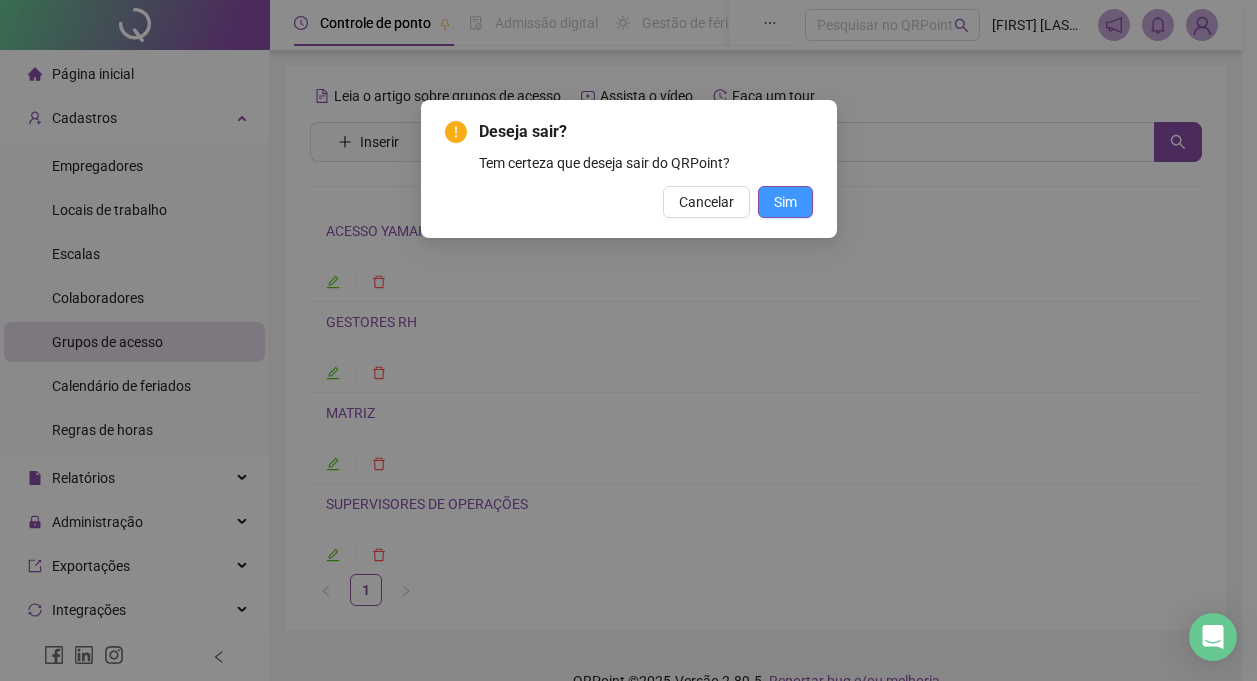 click on "Sim" at bounding box center (785, 202) 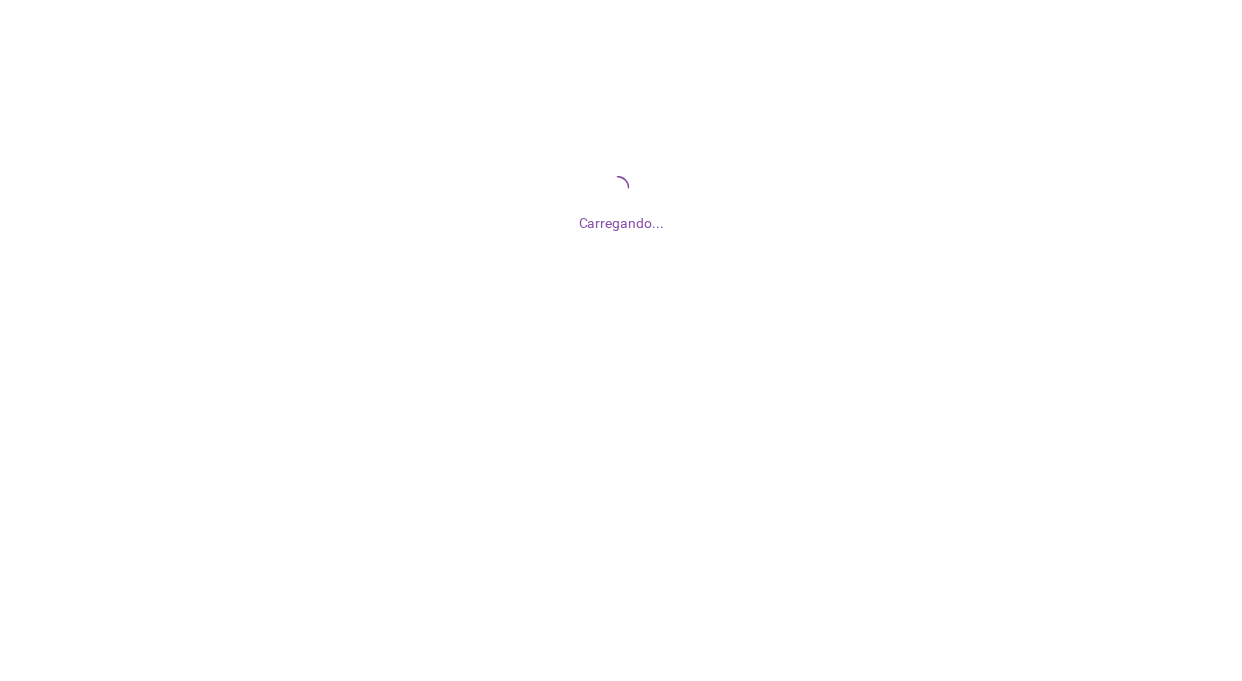 scroll, scrollTop: 0, scrollLeft: 0, axis: both 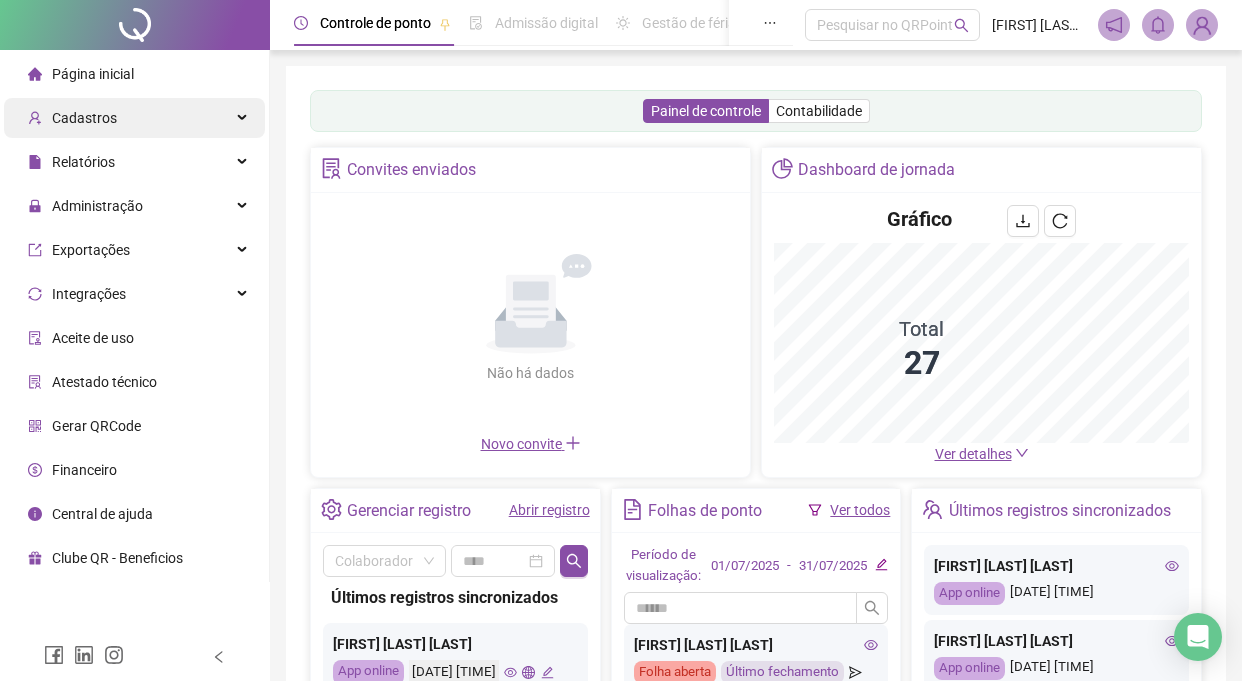 click on "Cadastros" at bounding box center (134, 118) 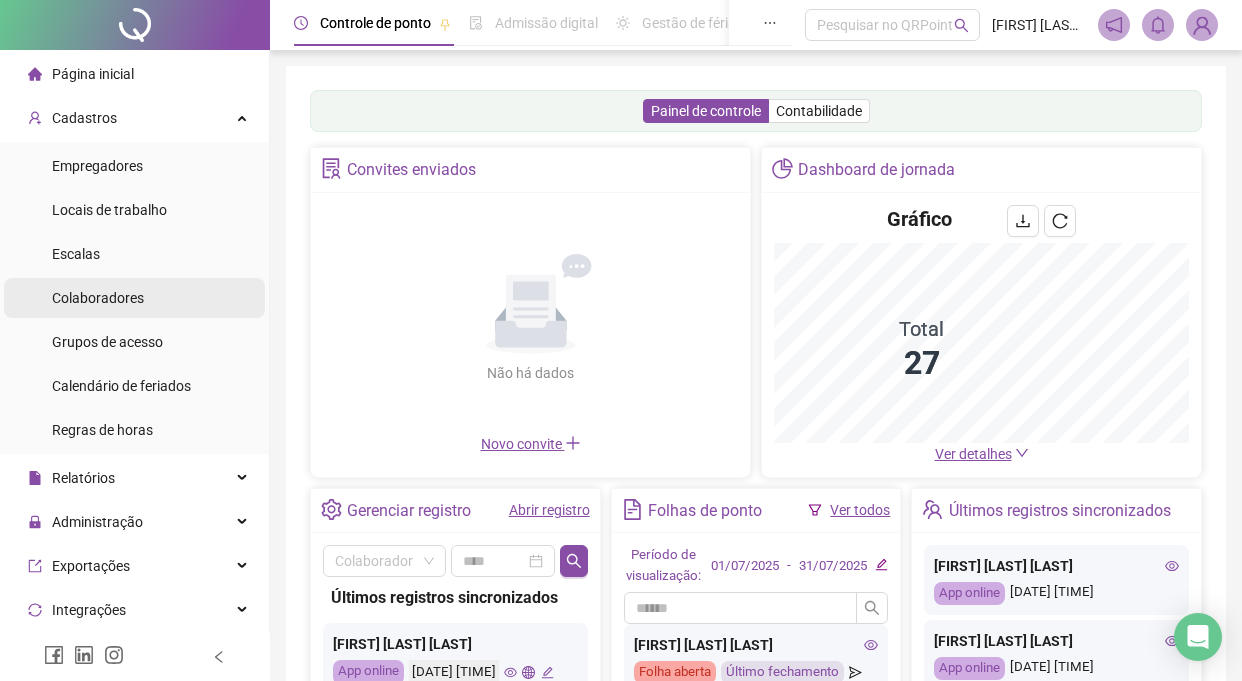 click on "Colaboradores" at bounding box center (98, 298) 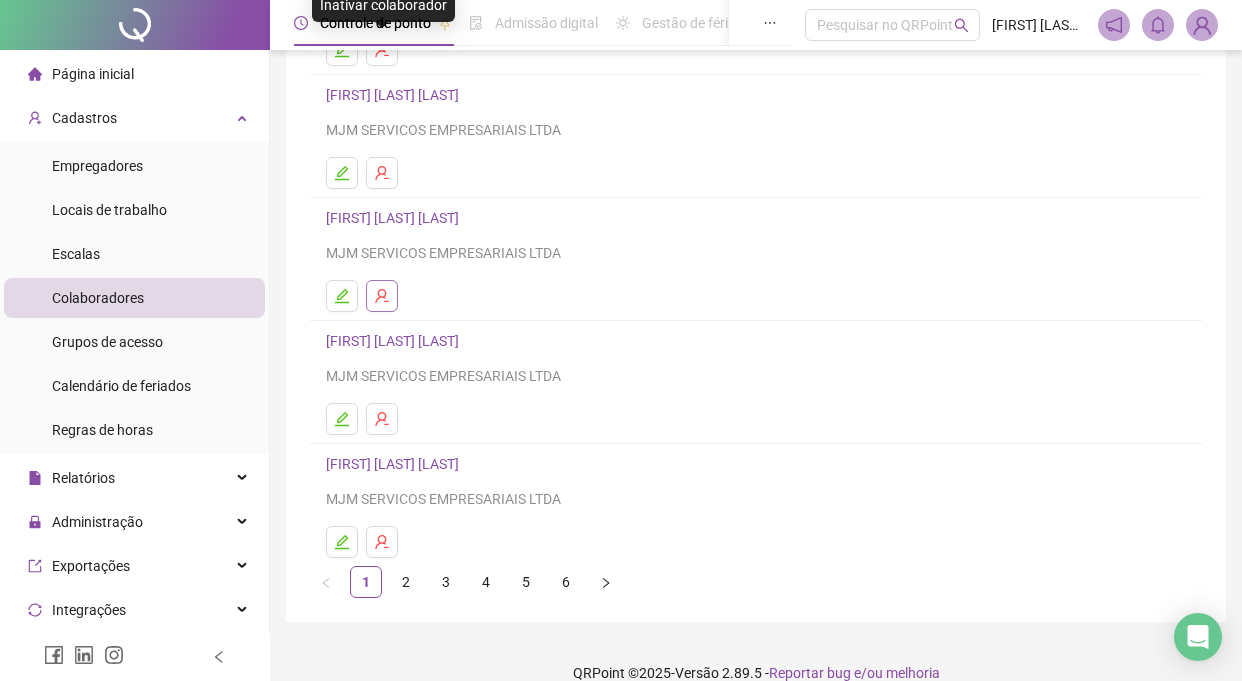 scroll, scrollTop: 286, scrollLeft: 0, axis: vertical 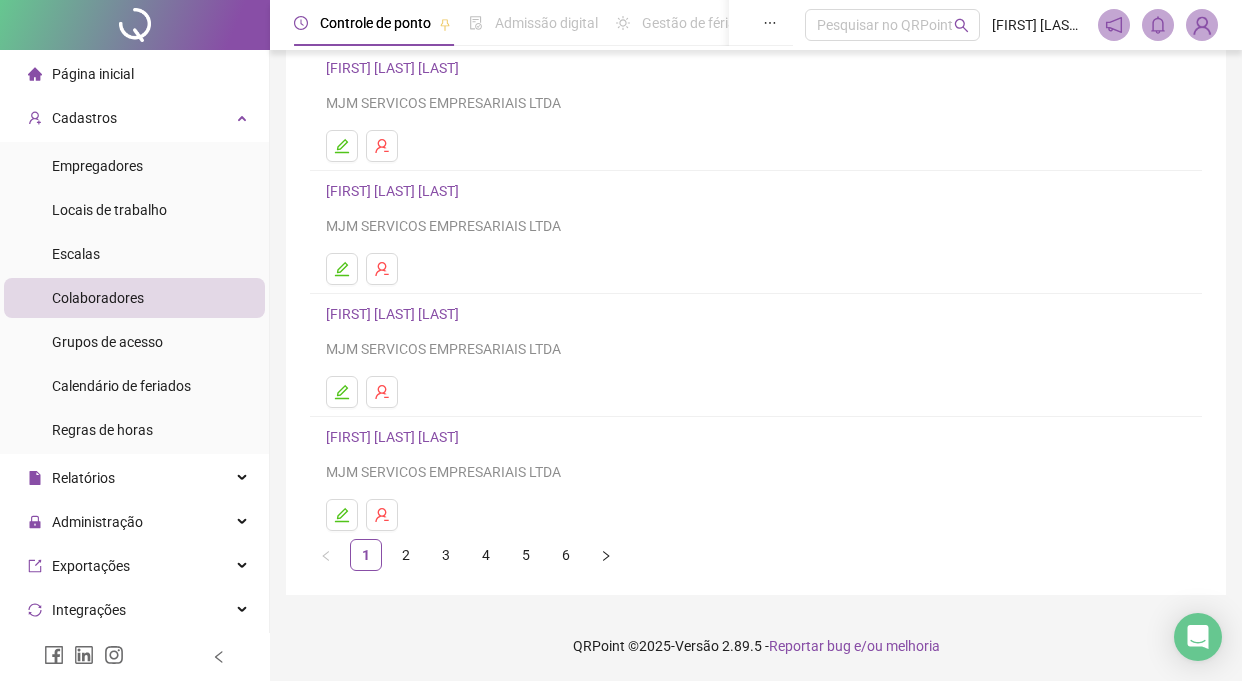 click on "1 2 3 4 5 6" at bounding box center (756, 555) 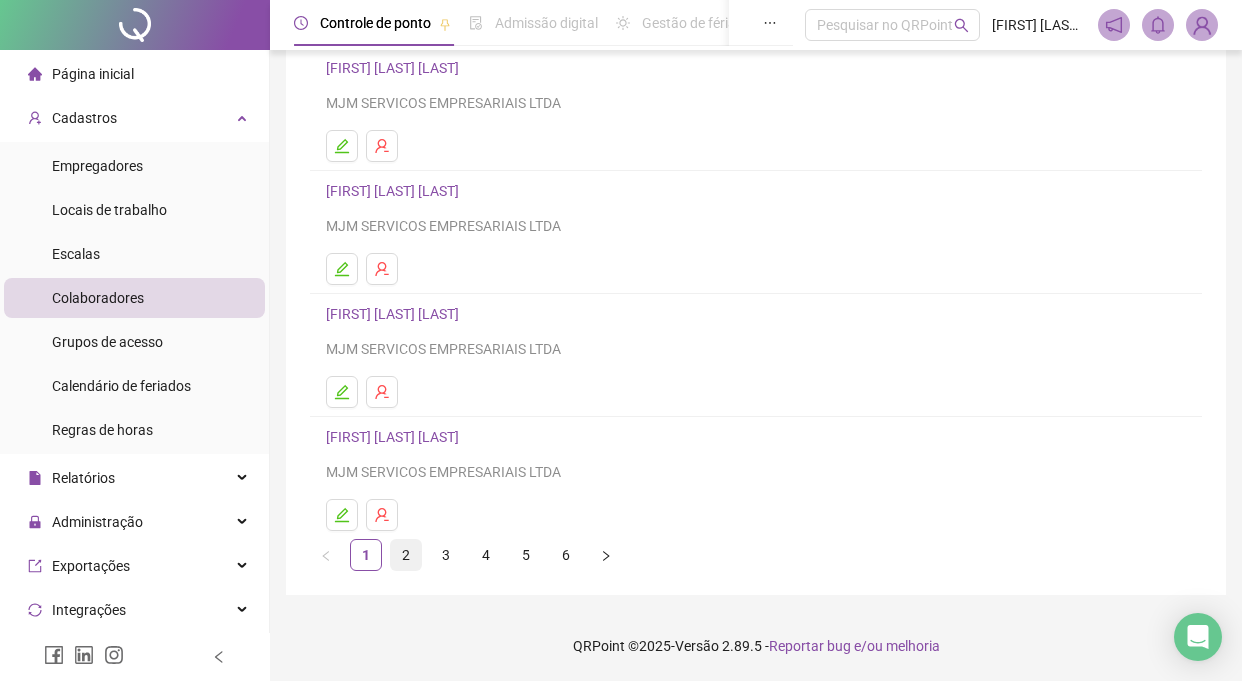 click on "2" at bounding box center [406, 555] 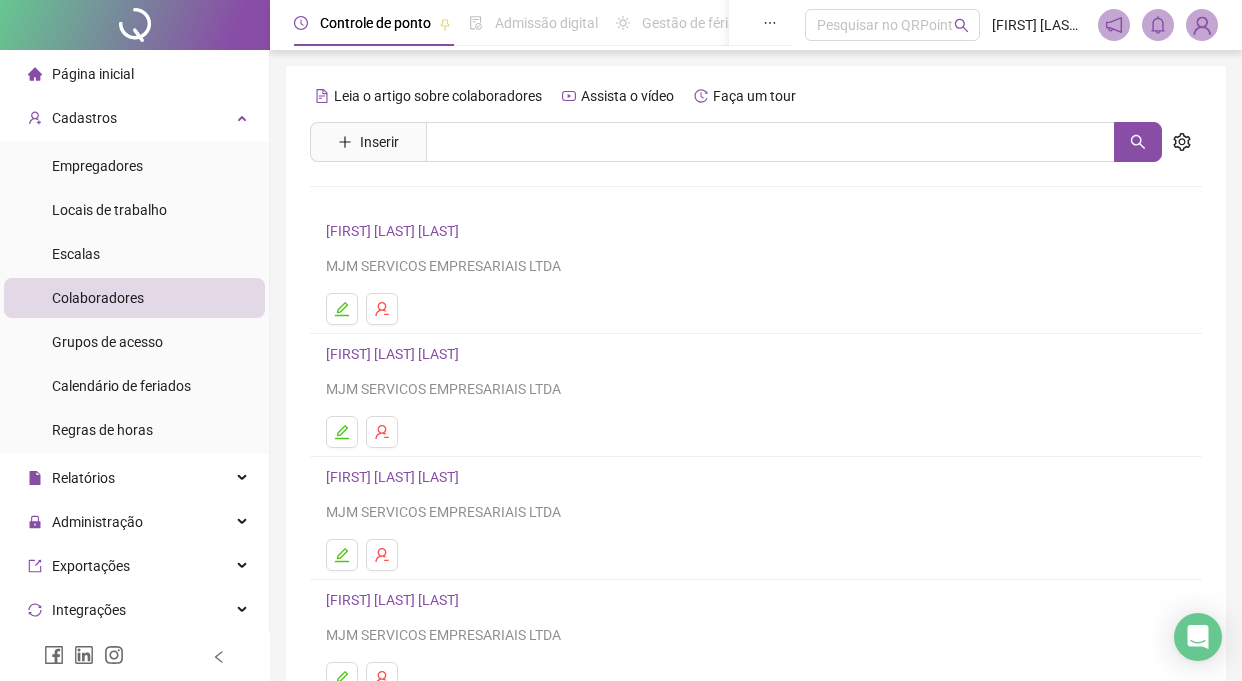 scroll, scrollTop: 286, scrollLeft: 0, axis: vertical 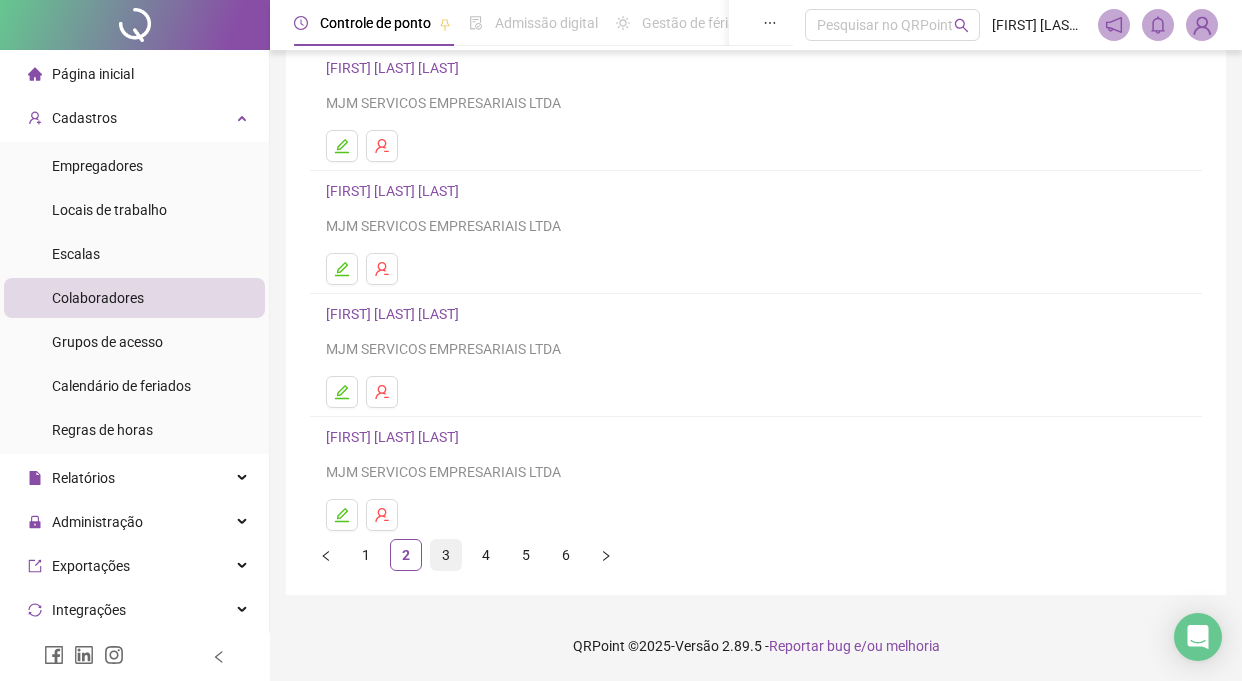 click on "3" at bounding box center [446, 555] 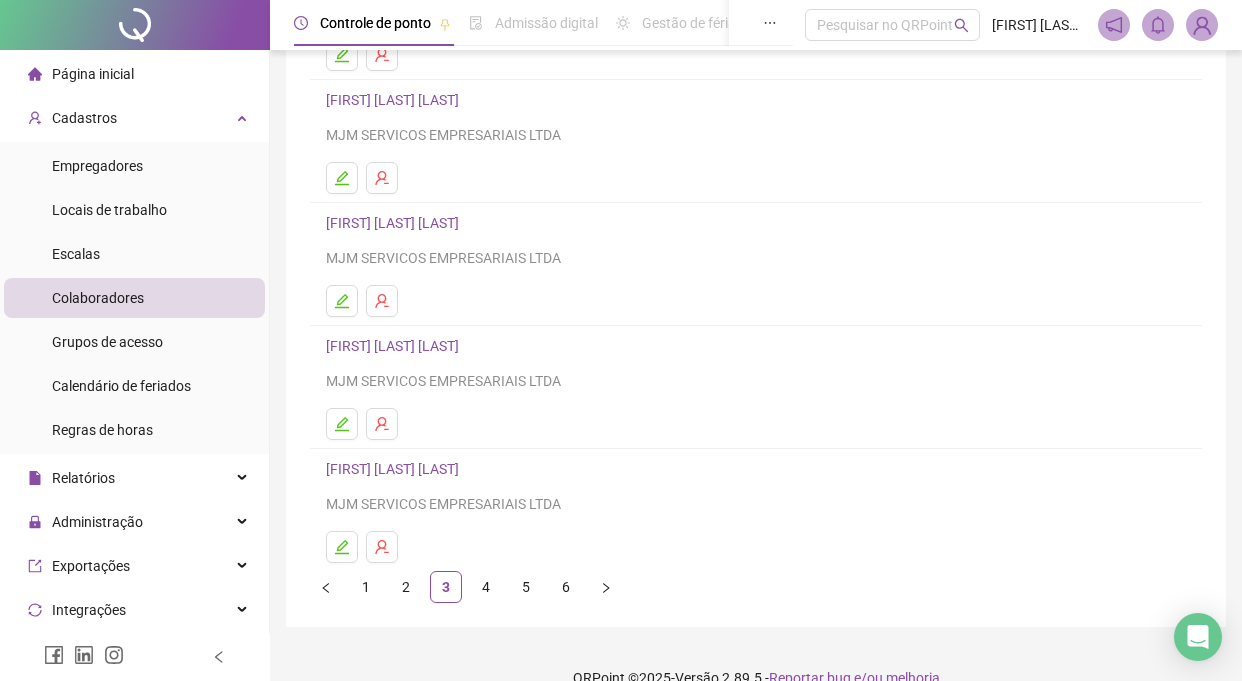 scroll, scrollTop: 286, scrollLeft: 0, axis: vertical 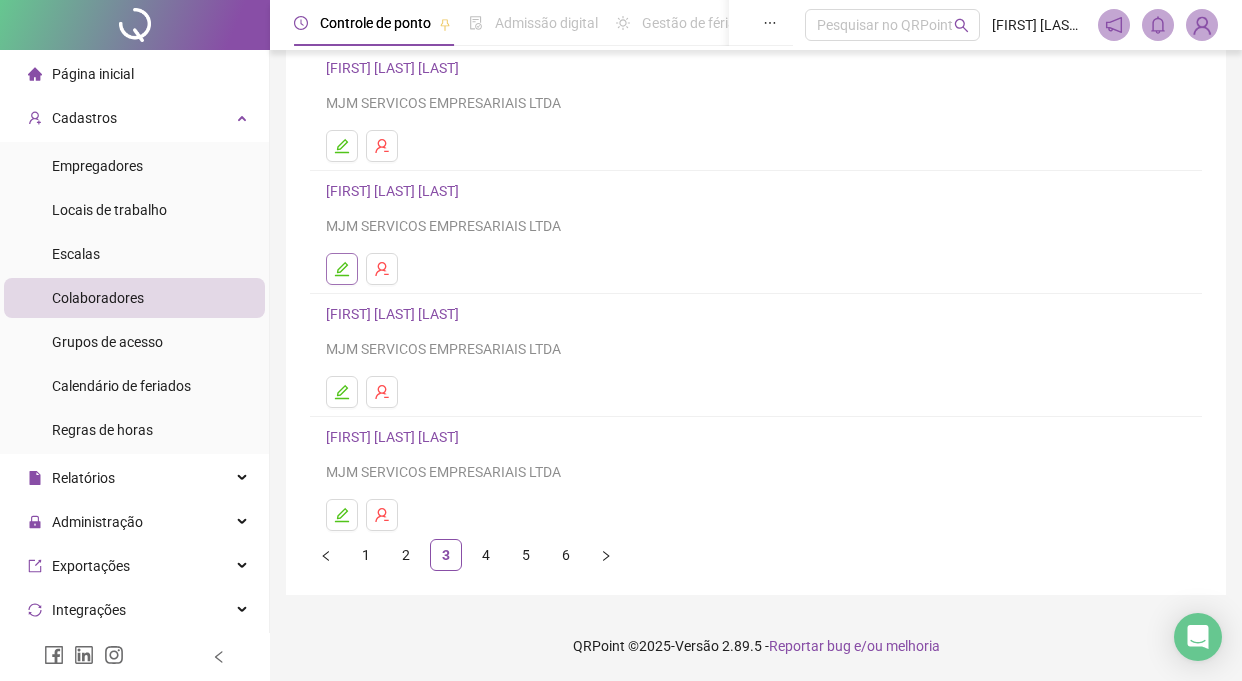 click at bounding box center (342, 269) 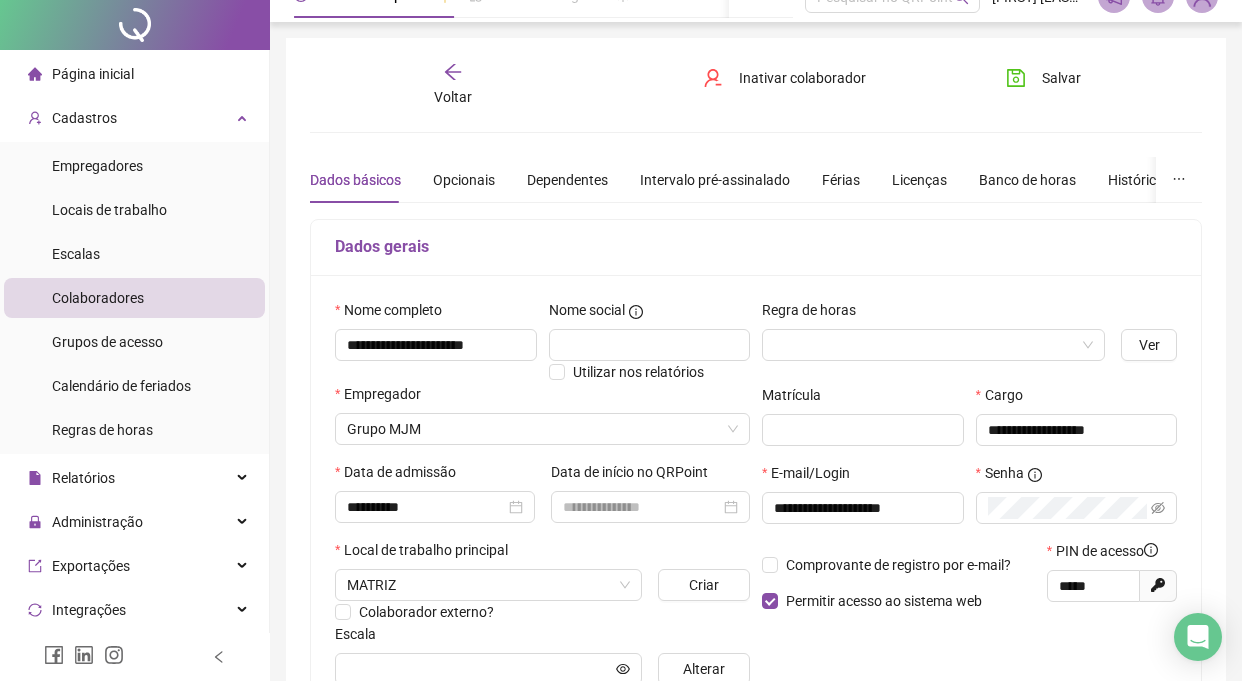 scroll, scrollTop: 0, scrollLeft: 0, axis: both 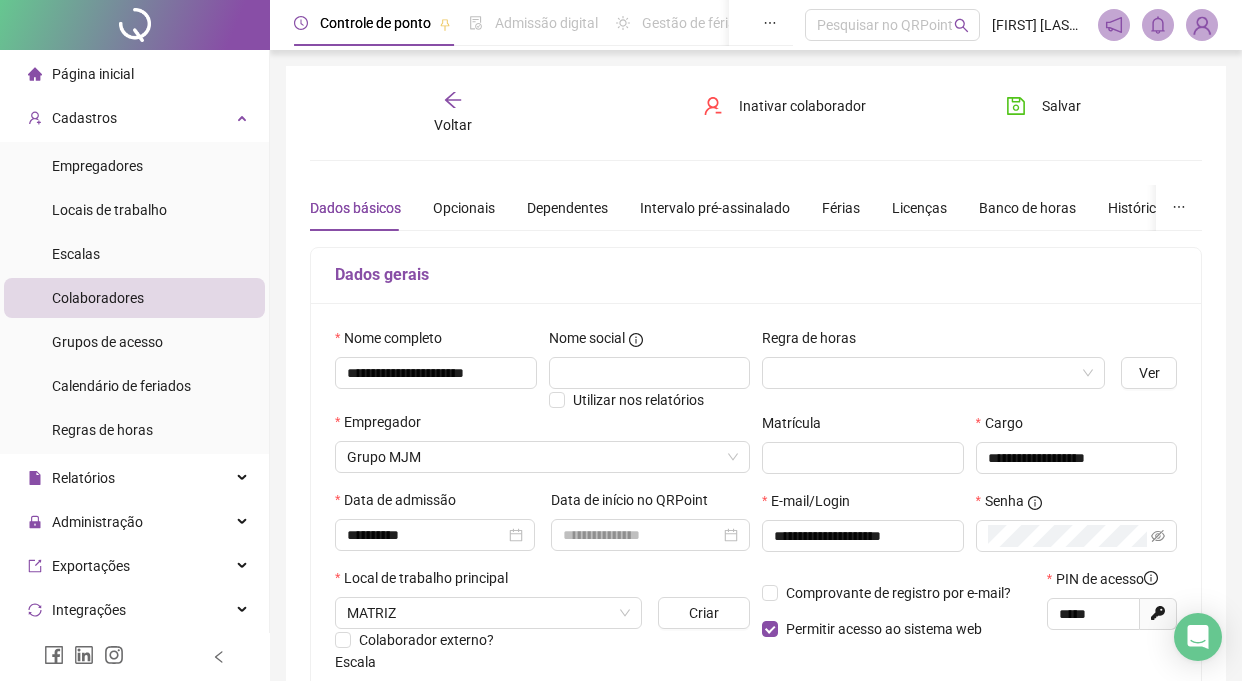 click on "E-mail/Login" at bounding box center (812, 501) 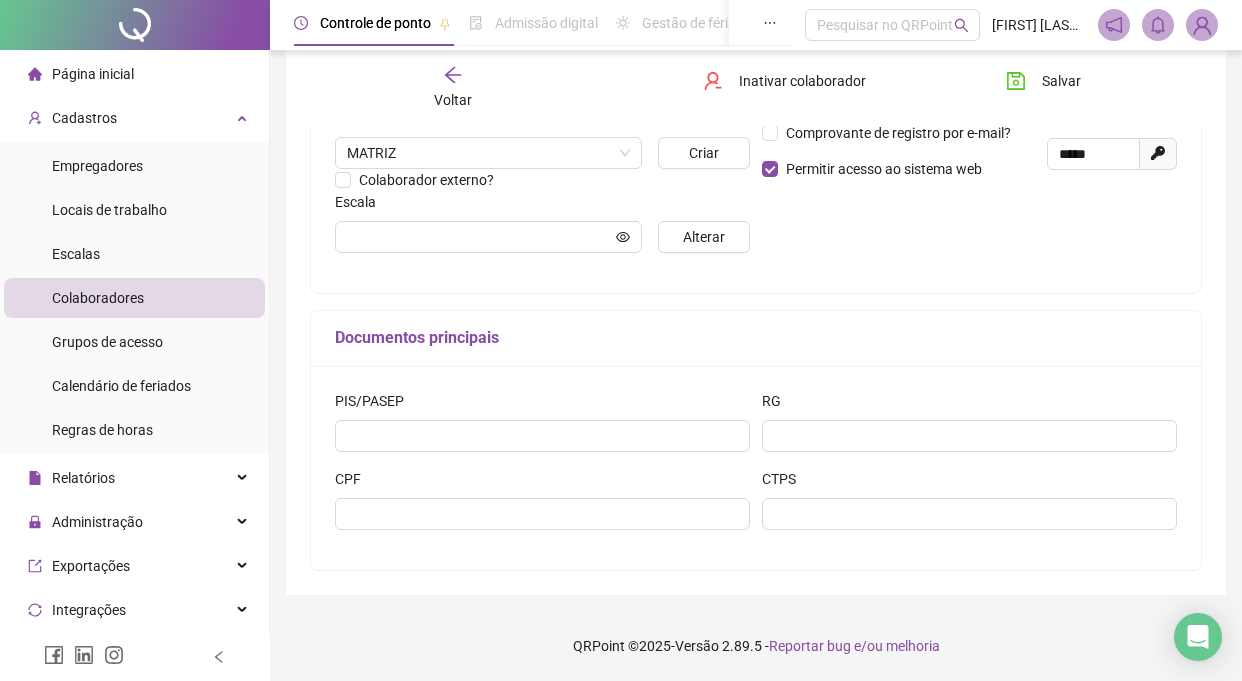 scroll, scrollTop: 0, scrollLeft: 0, axis: both 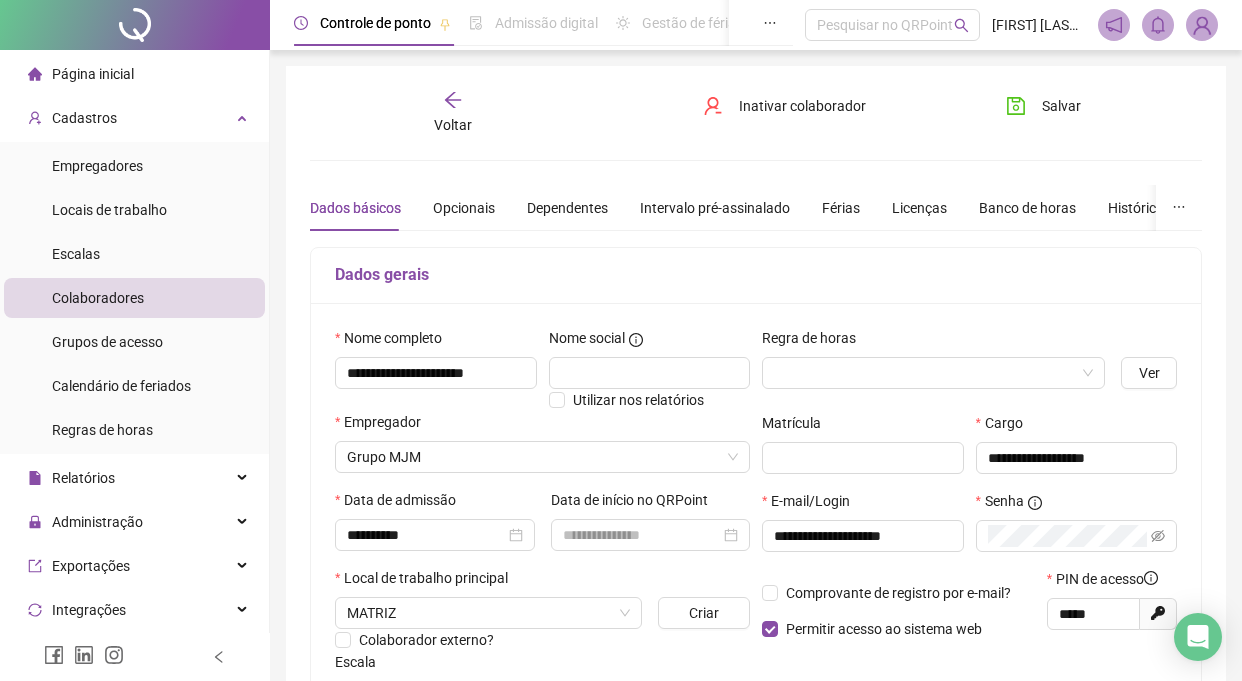 click on "Voltar" at bounding box center [453, 125] 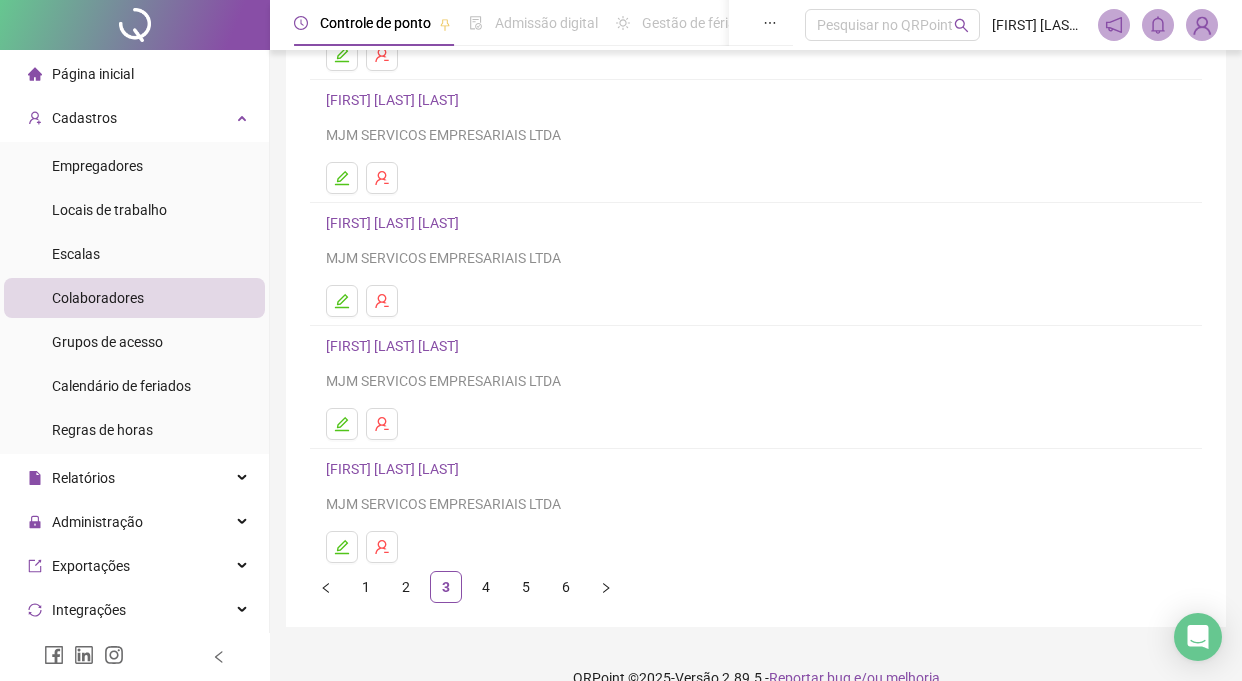 scroll, scrollTop: 286, scrollLeft: 0, axis: vertical 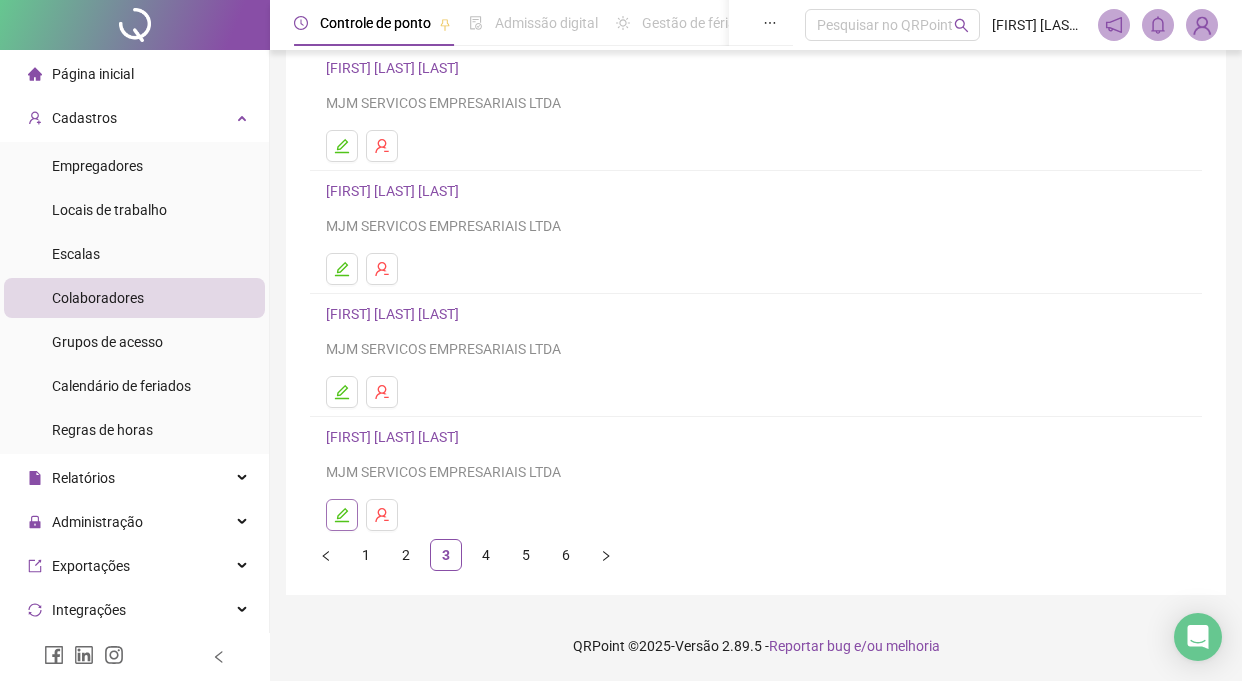 click 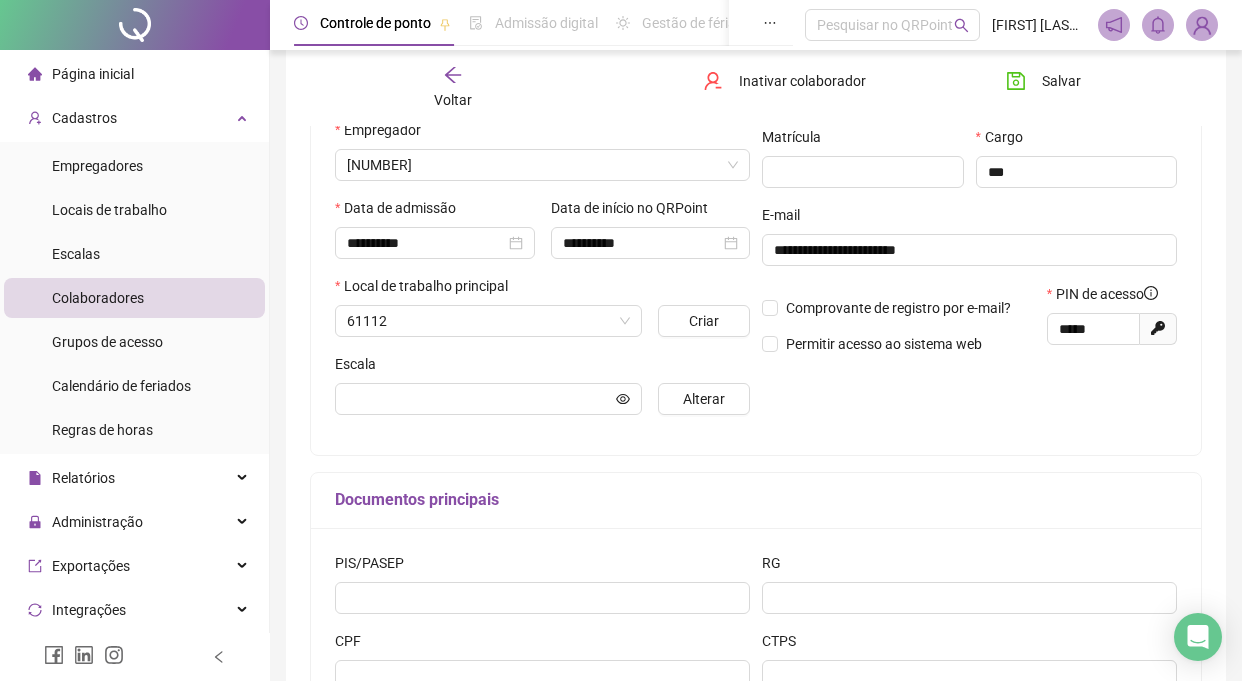 type on "******" 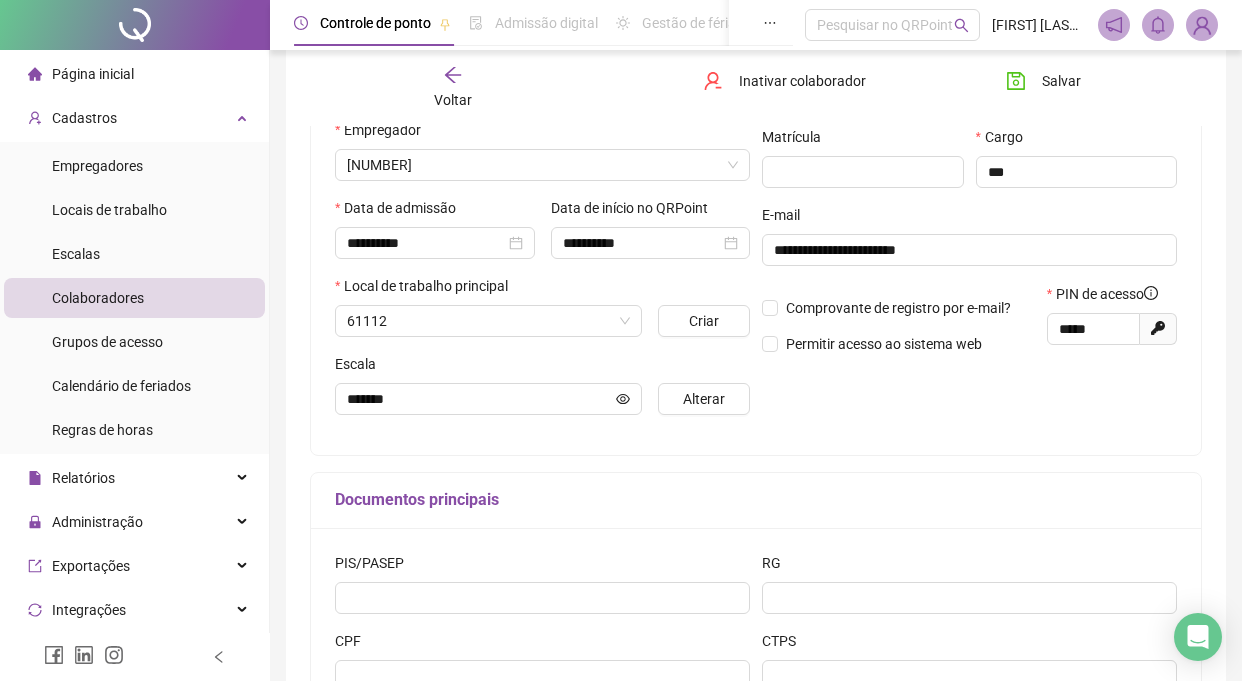 scroll, scrollTop: 296, scrollLeft: 0, axis: vertical 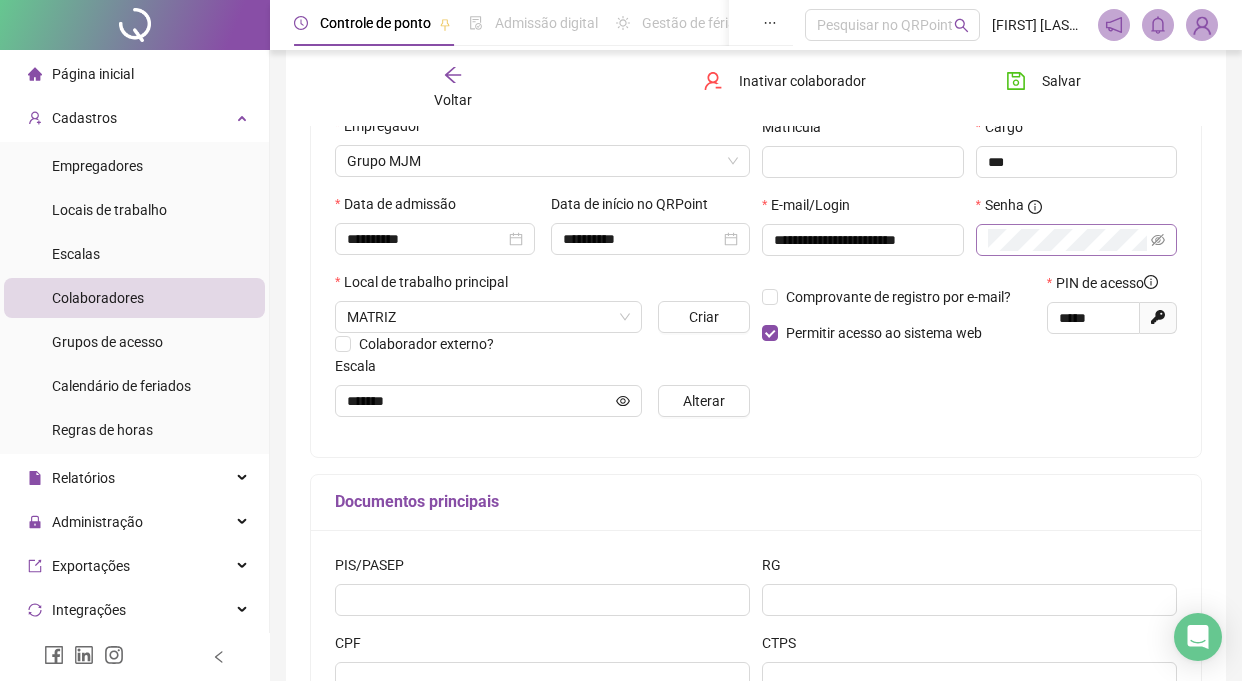 click at bounding box center (1077, 240) 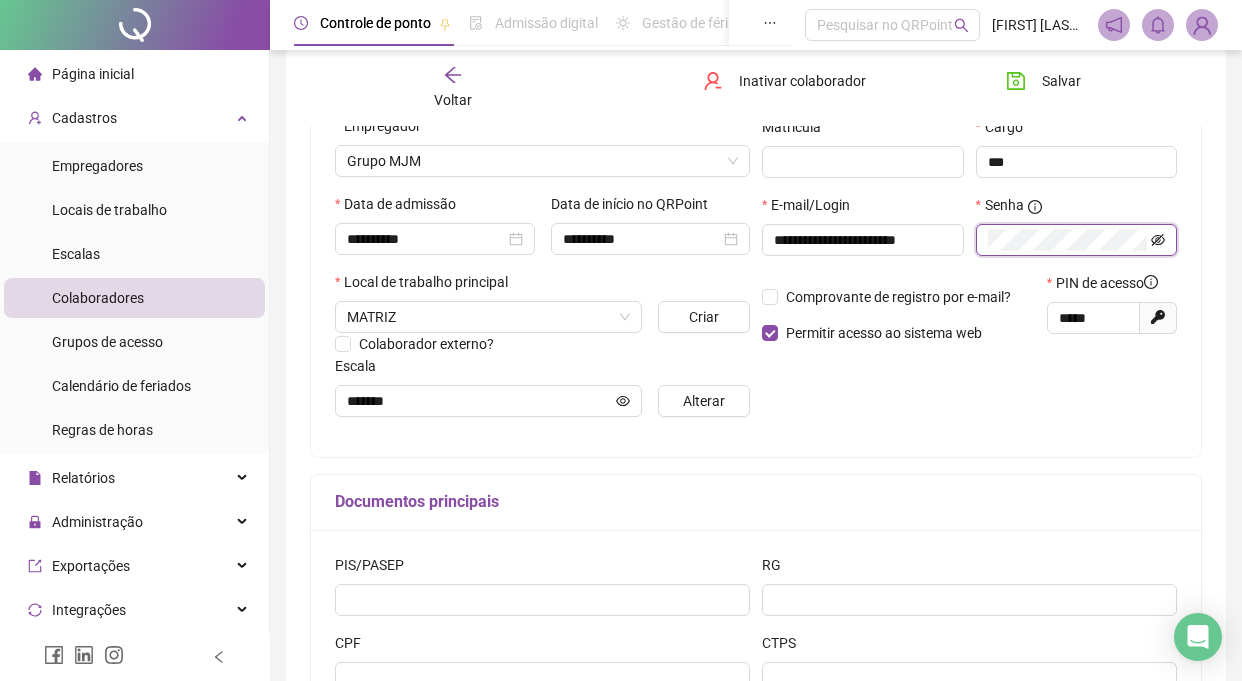 click 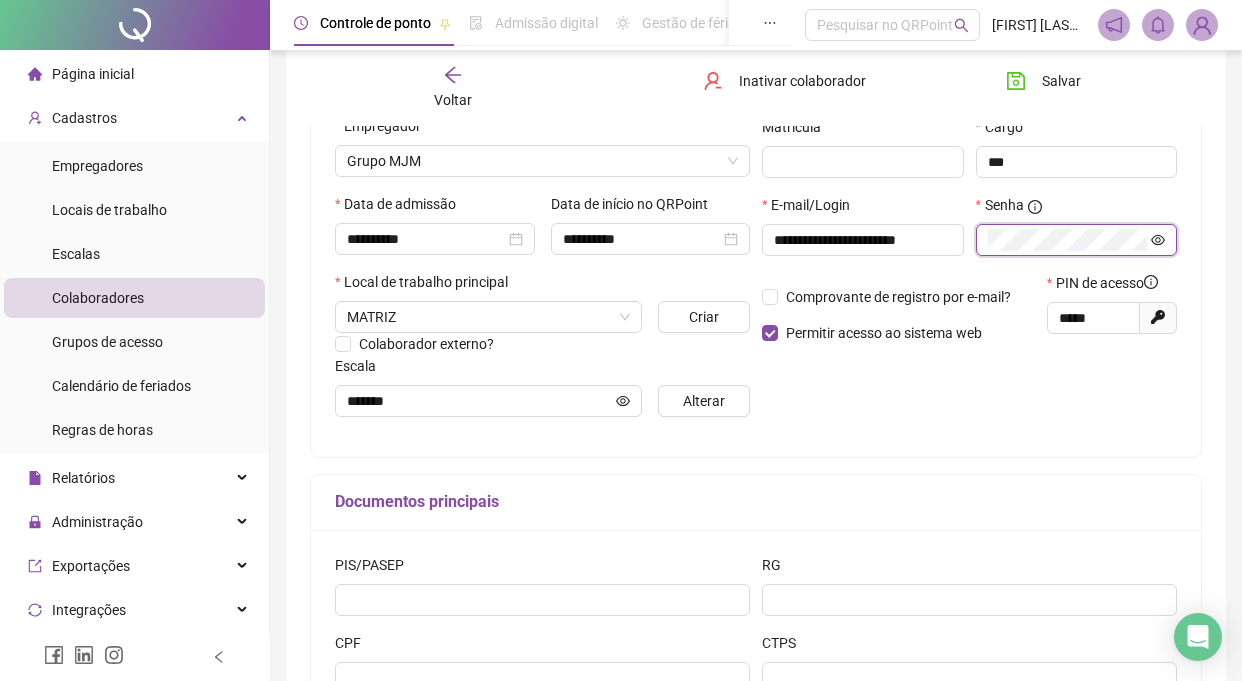 click 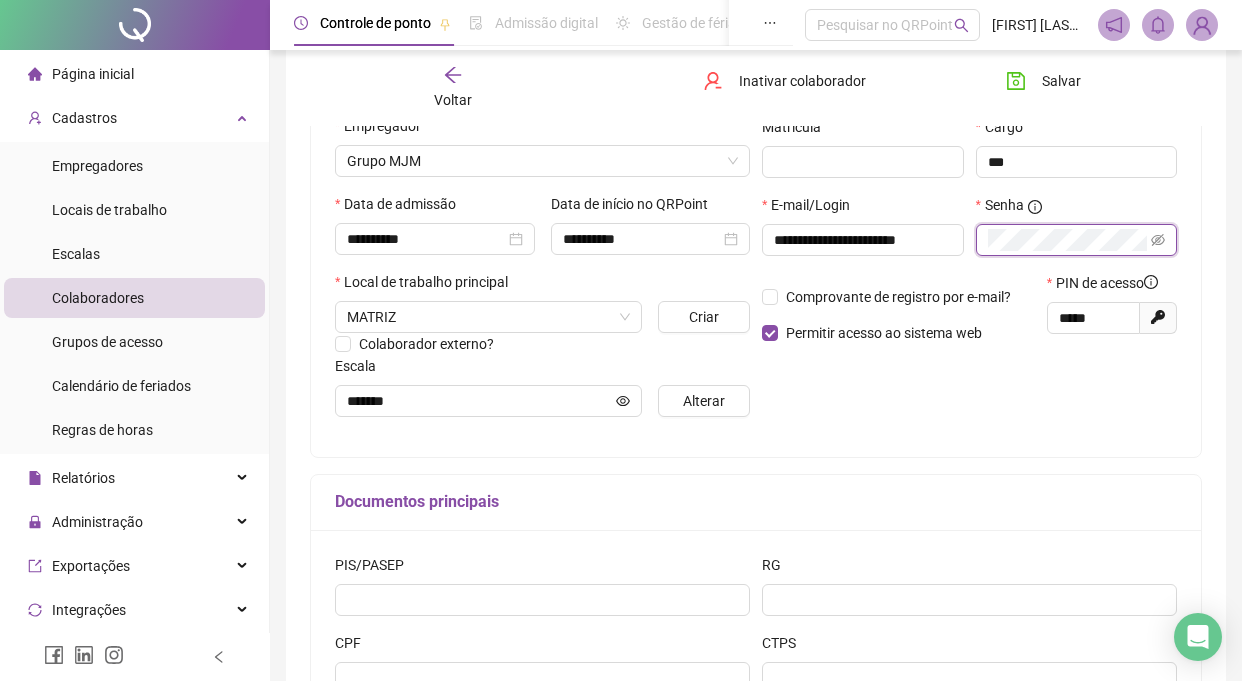 click at bounding box center [1077, 240] 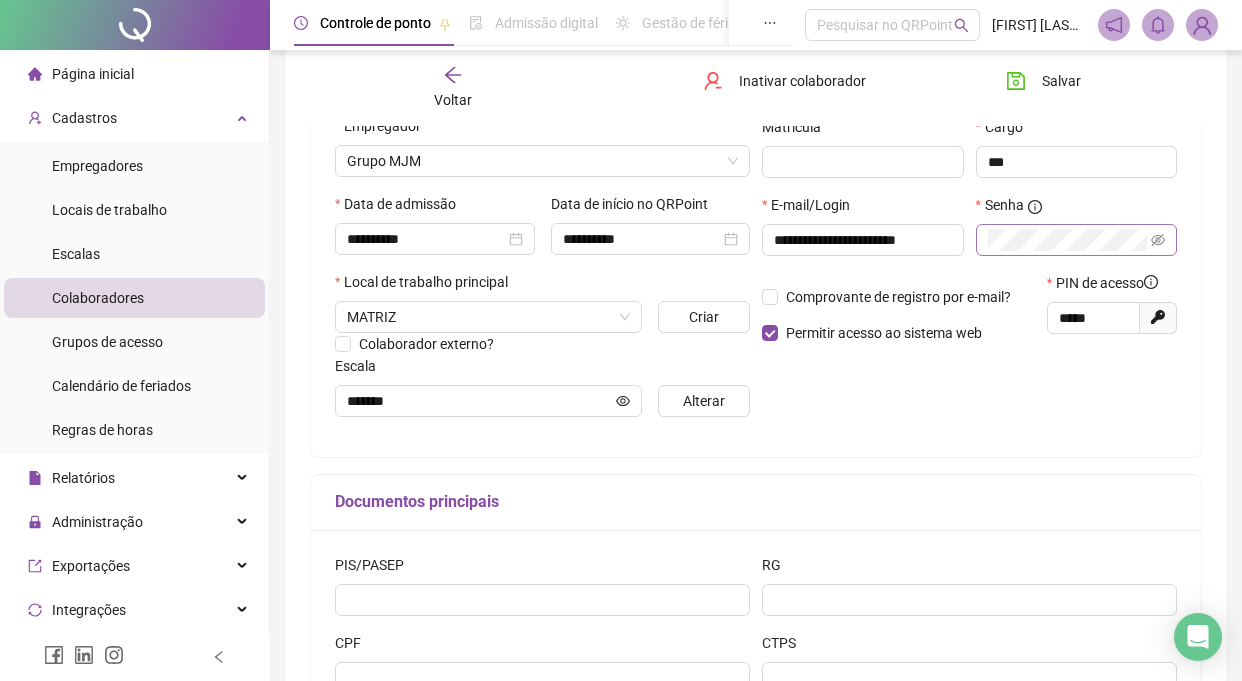 click at bounding box center (1077, 240) 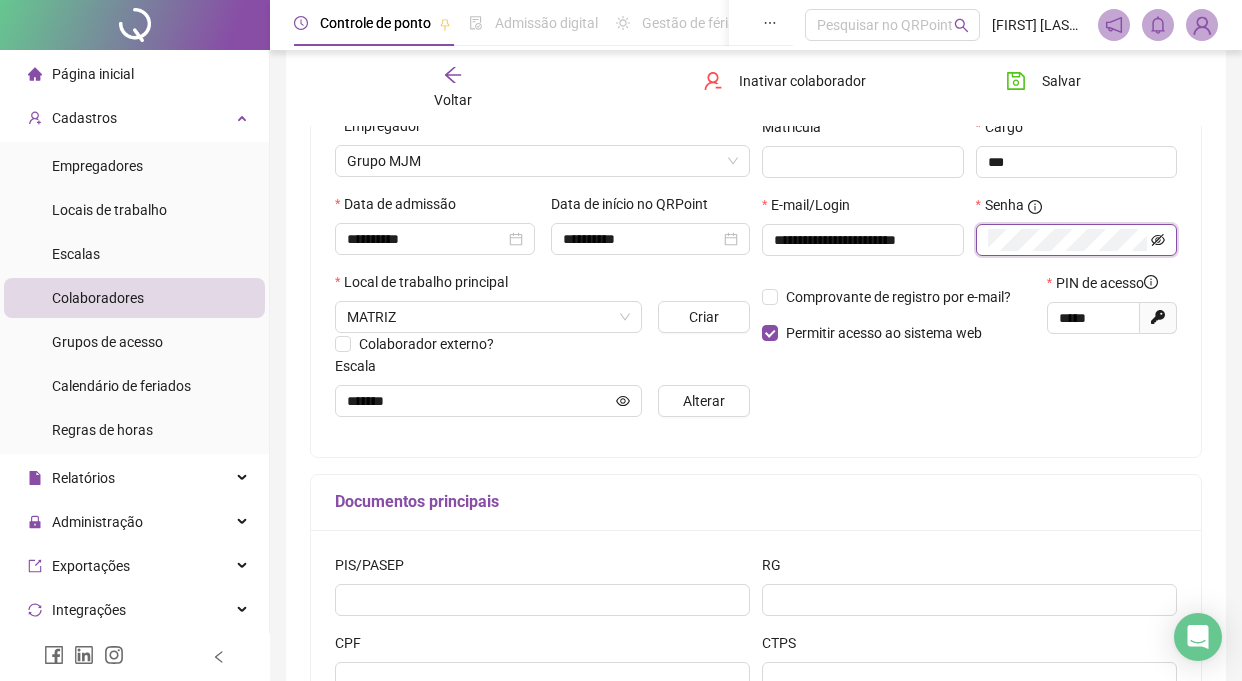 click 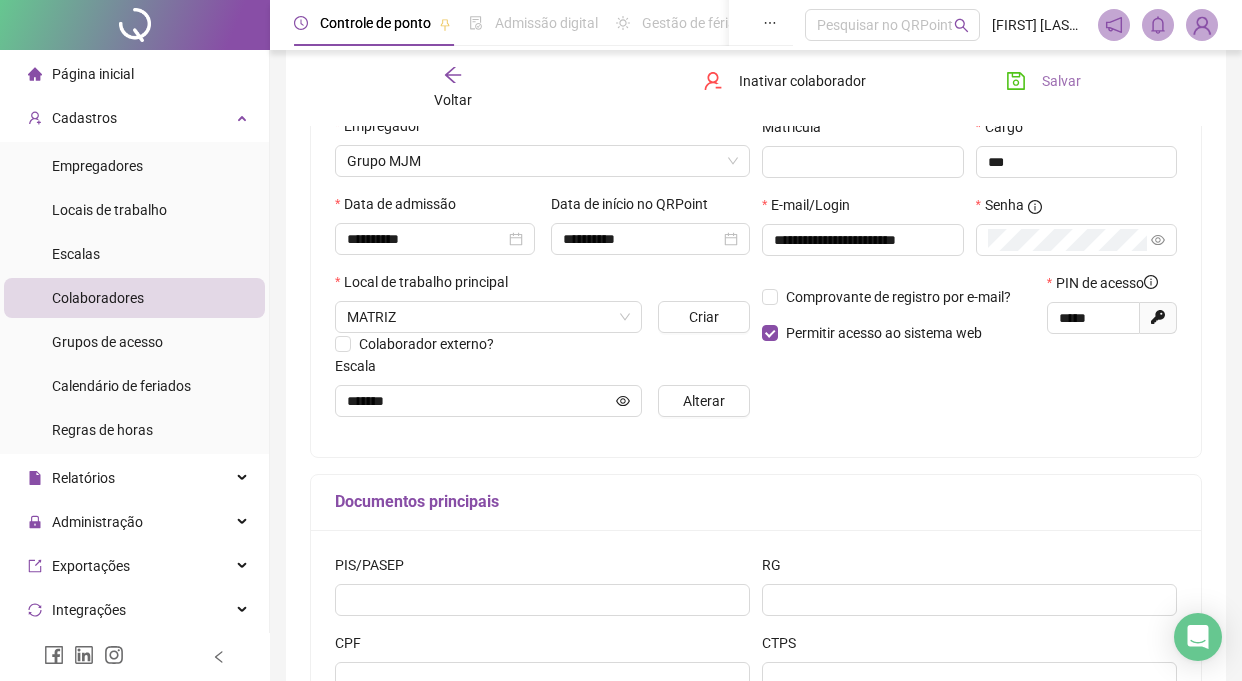 click on "Salvar" at bounding box center [1061, 81] 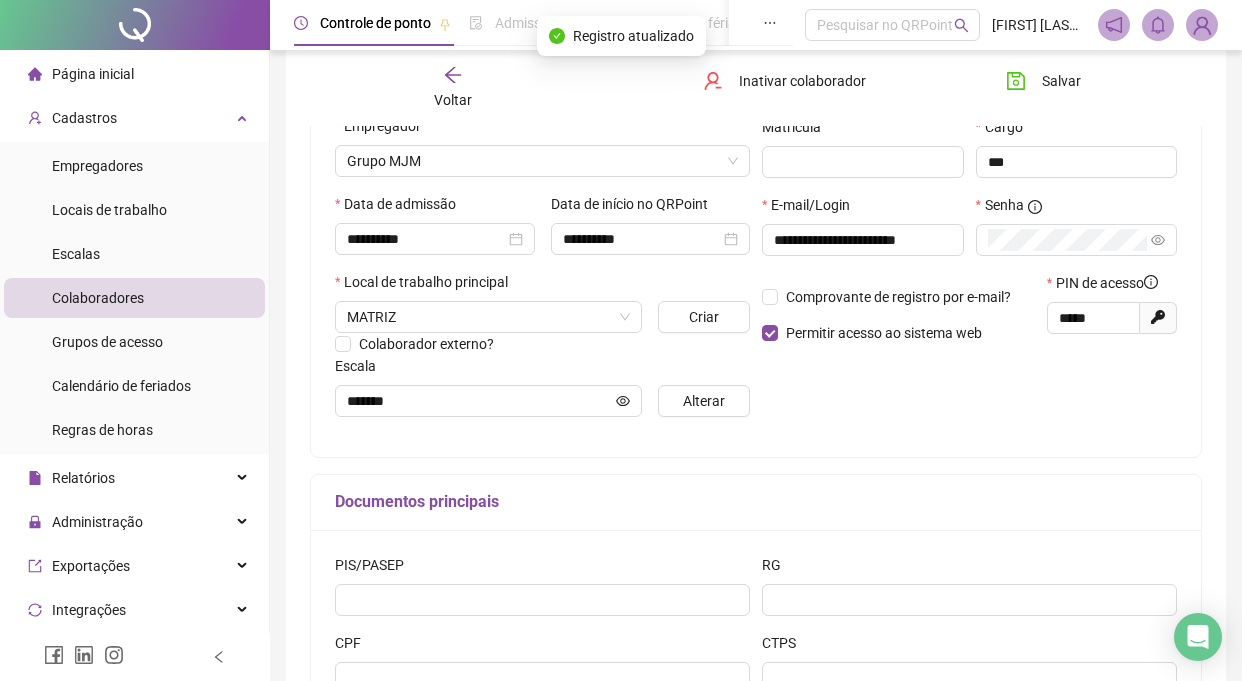 click on "Voltar" at bounding box center [453, 100] 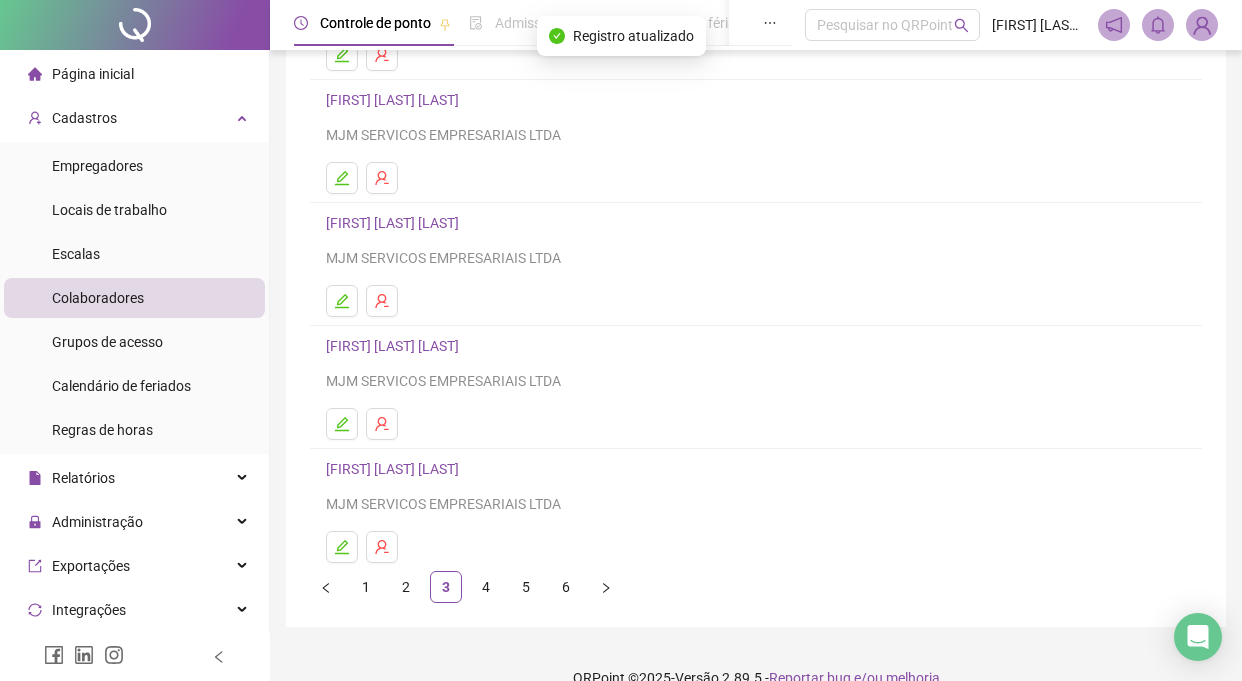 scroll, scrollTop: 286, scrollLeft: 0, axis: vertical 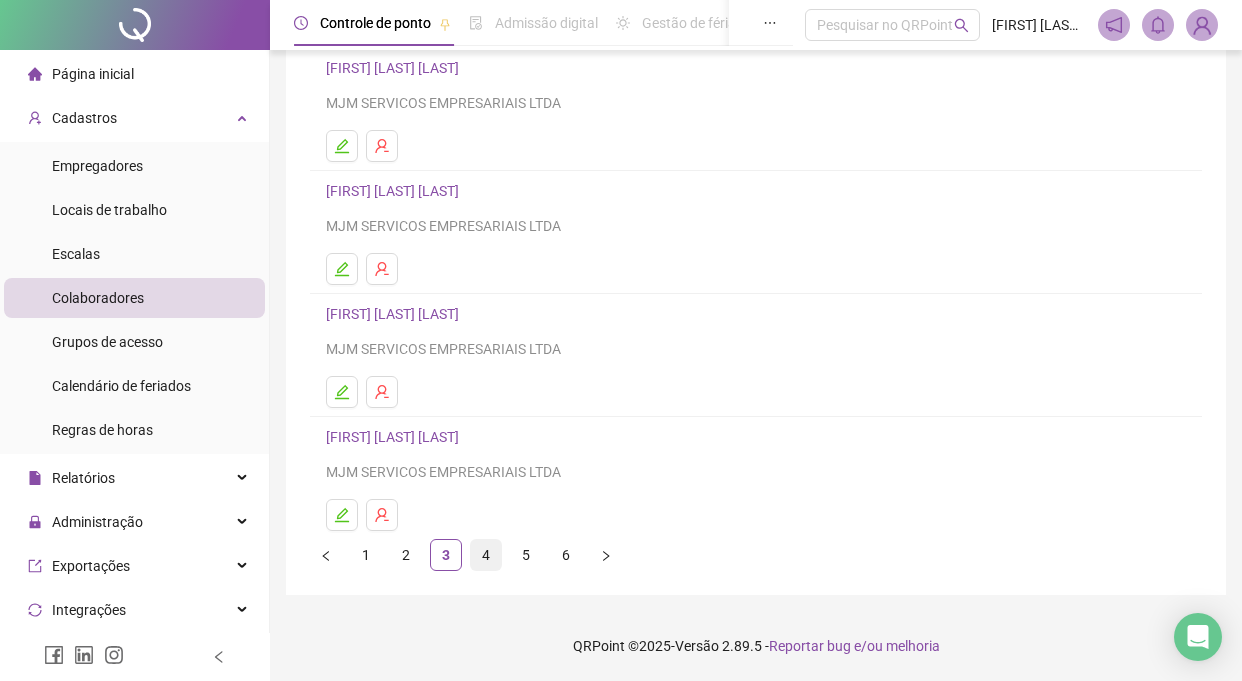 click on "4" at bounding box center (486, 555) 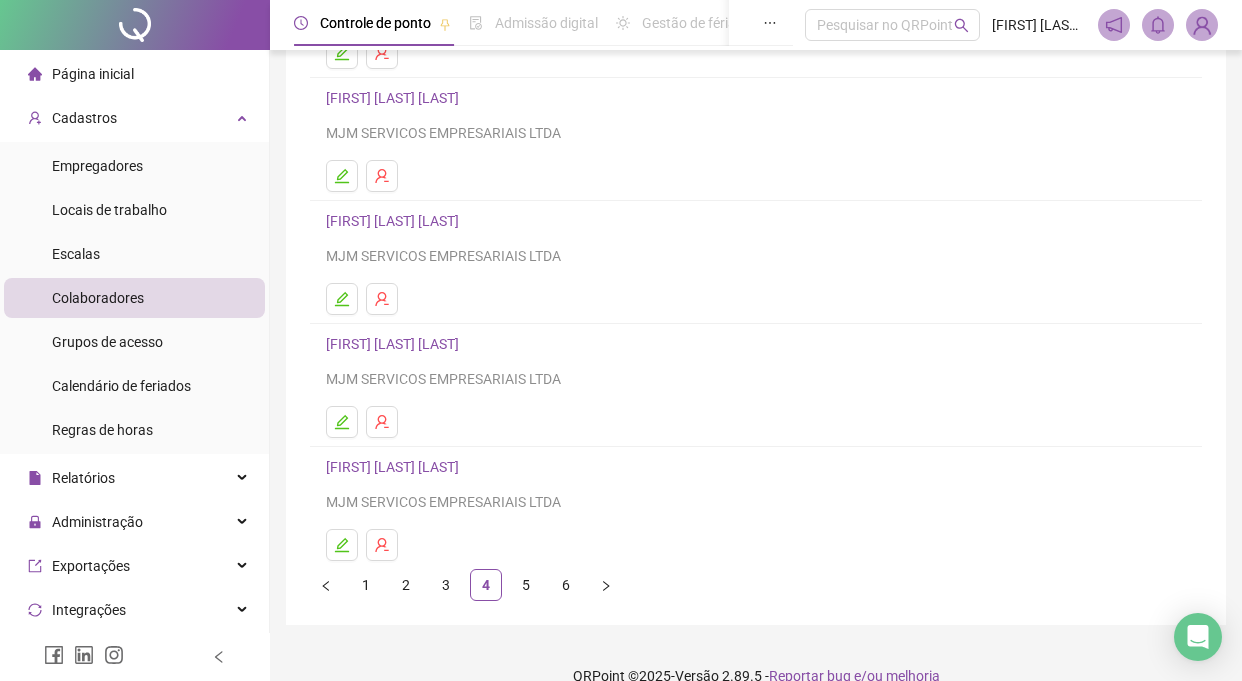 scroll, scrollTop: 286, scrollLeft: 0, axis: vertical 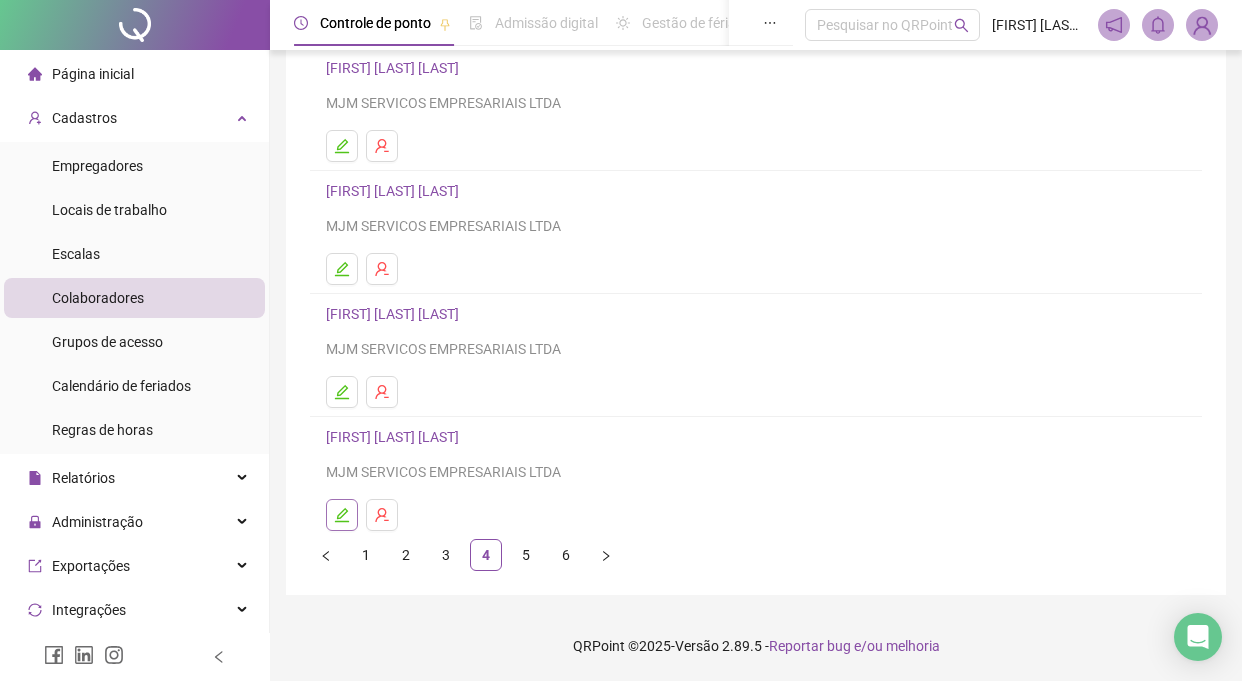 click at bounding box center [342, 515] 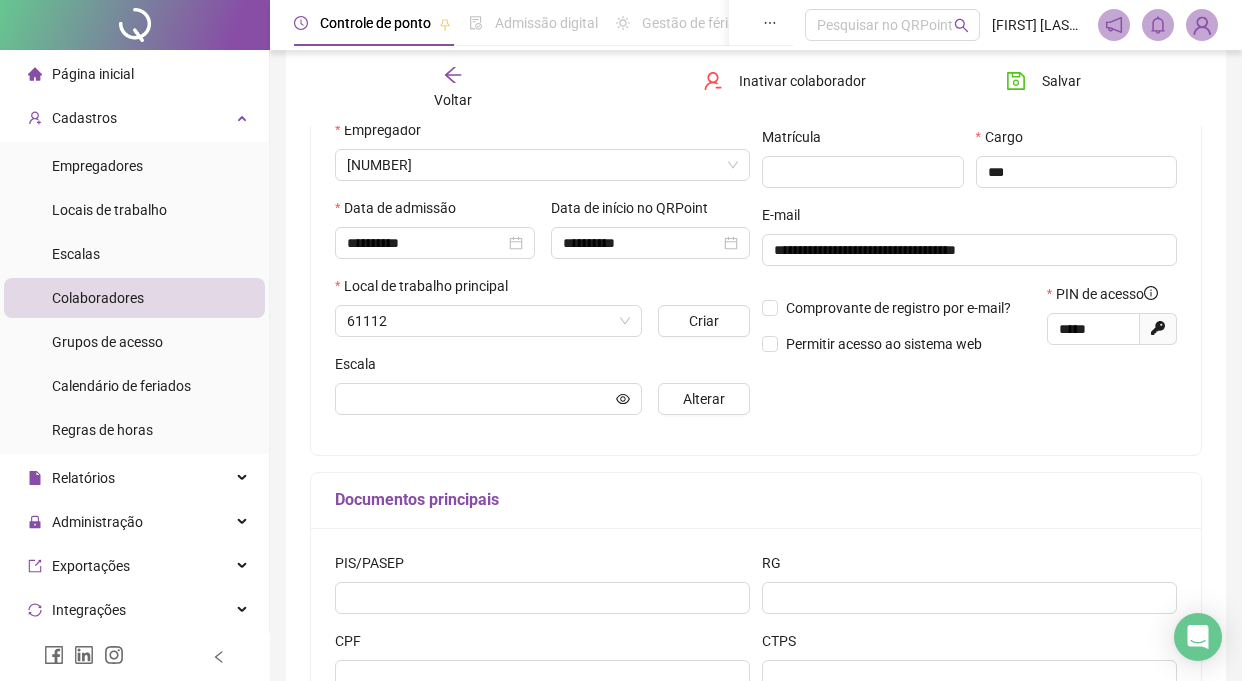 scroll, scrollTop: 296, scrollLeft: 0, axis: vertical 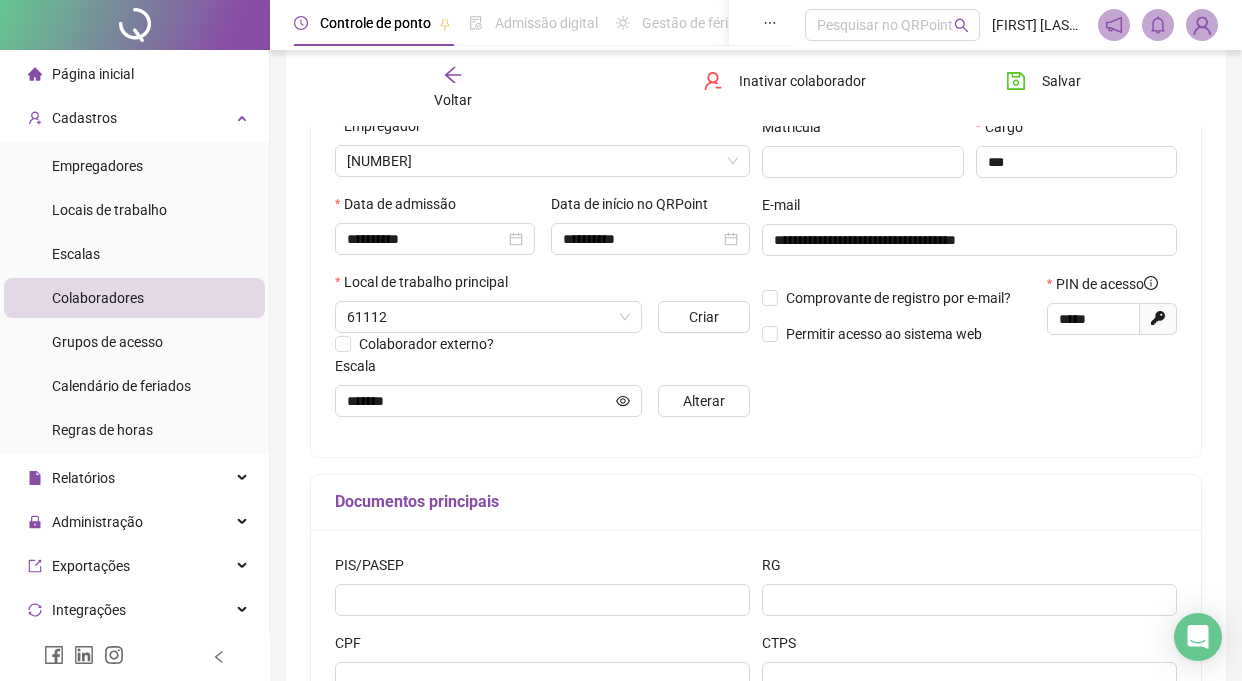 type on "******" 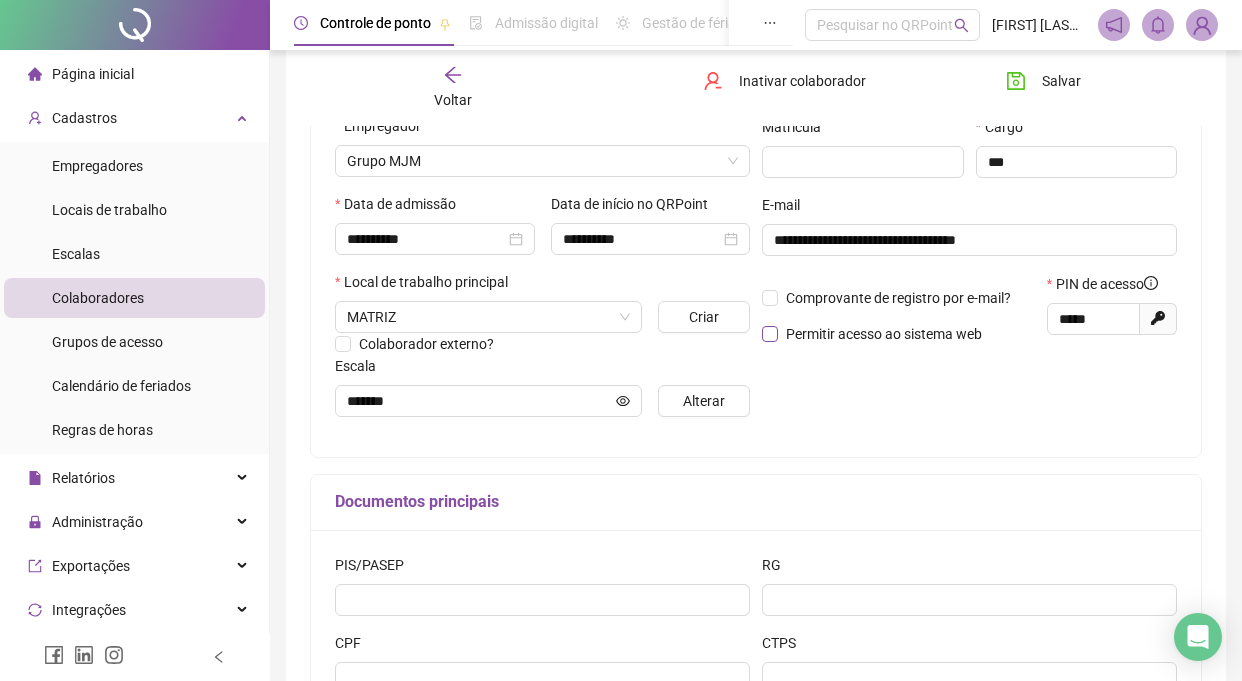 click on "Permitir acesso ao sistema web" at bounding box center (884, 334) 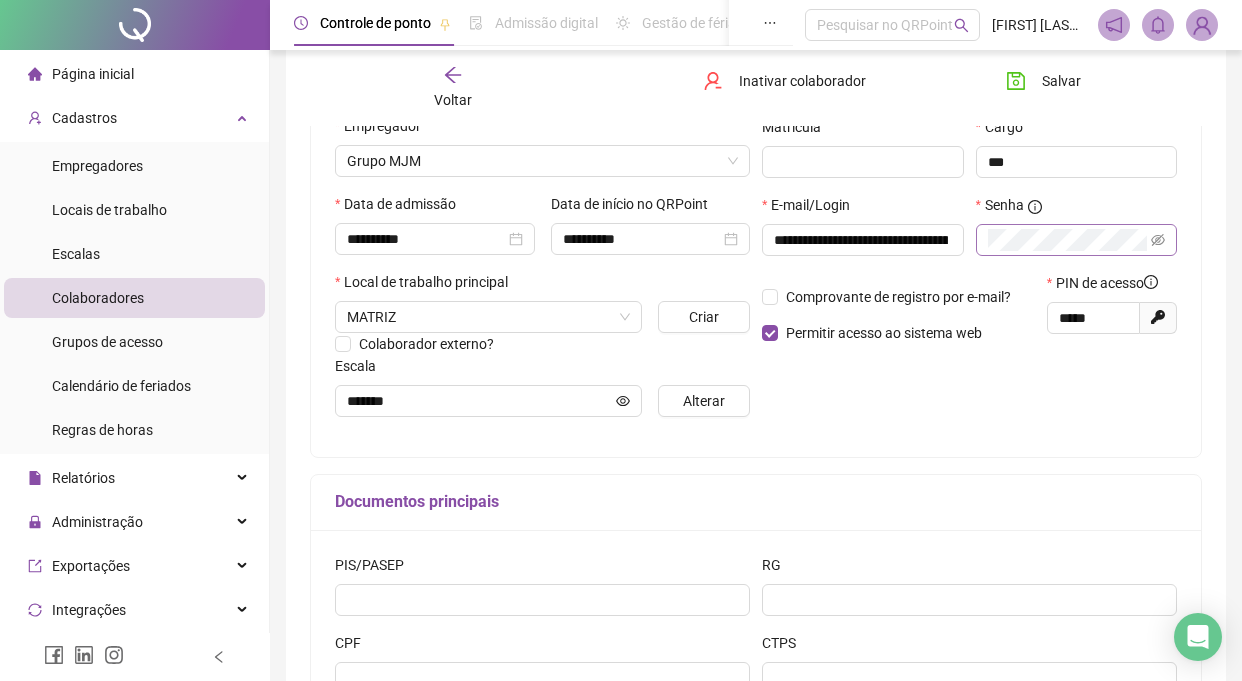 click at bounding box center [1077, 240] 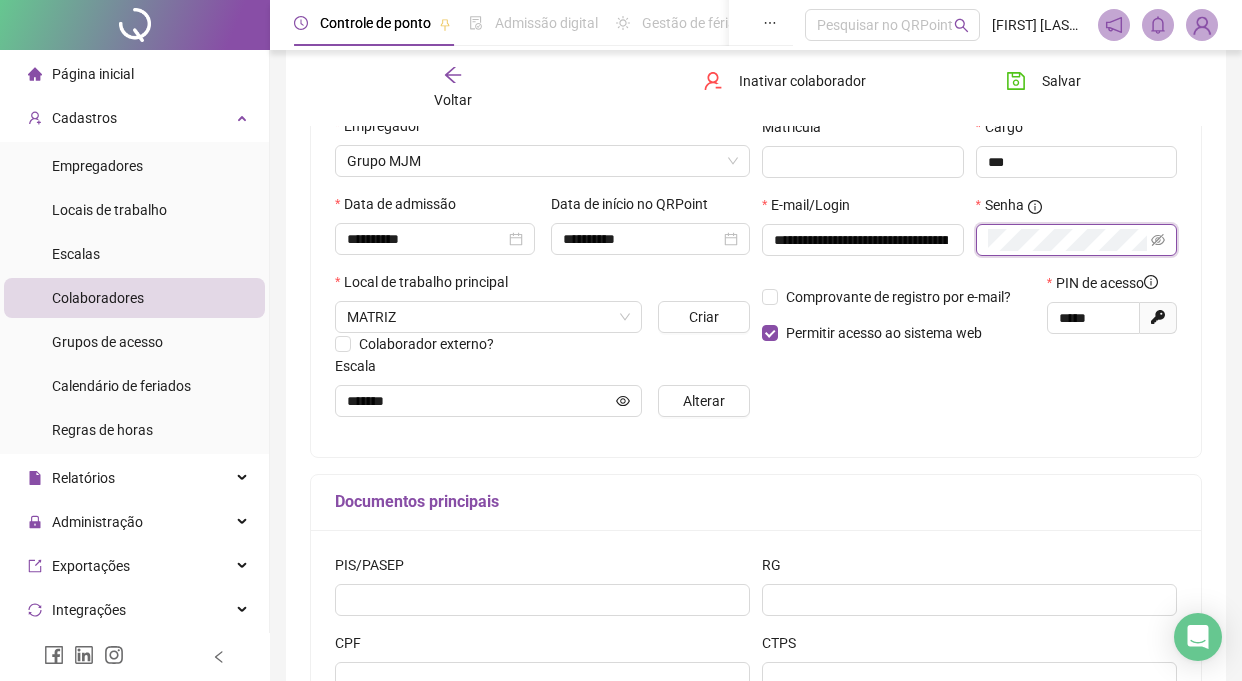 click 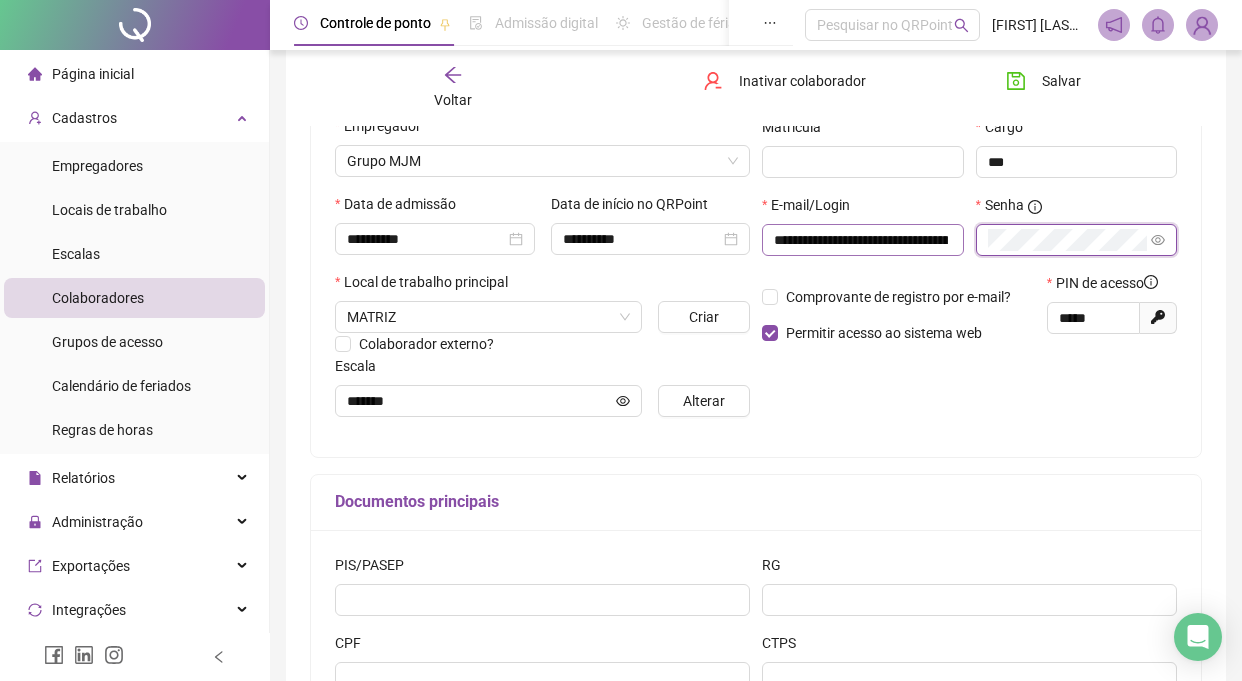 click on "**********" at bounding box center [969, 233] 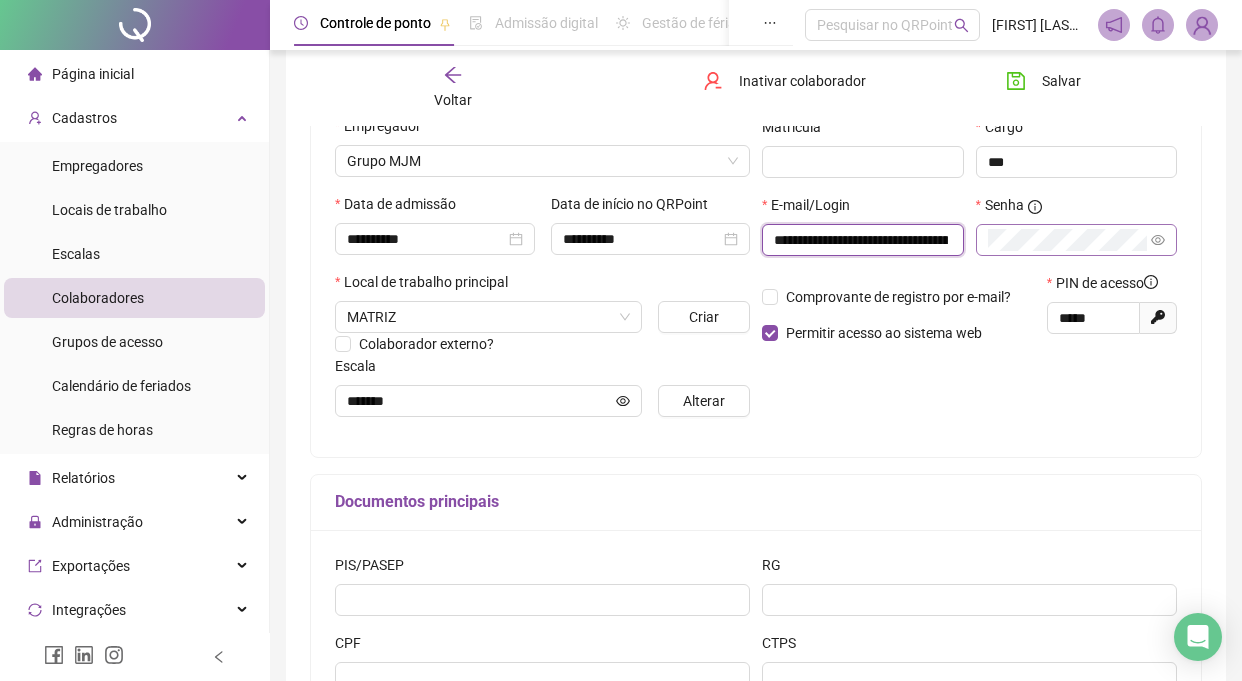 scroll, scrollTop: 0, scrollLeft: 71, axis: horizontal 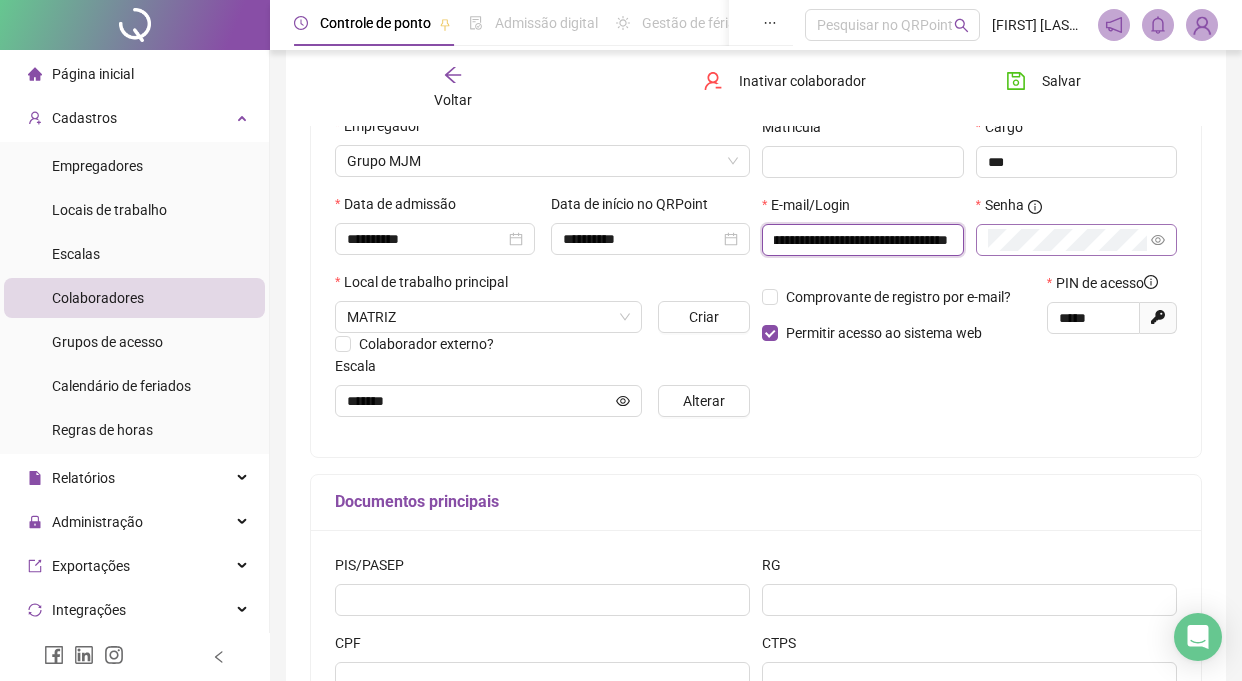 drag, startPoint x: 887, startPoint y: 232, endPoint x: 979, endPoint y: 233, distance: 92.00543 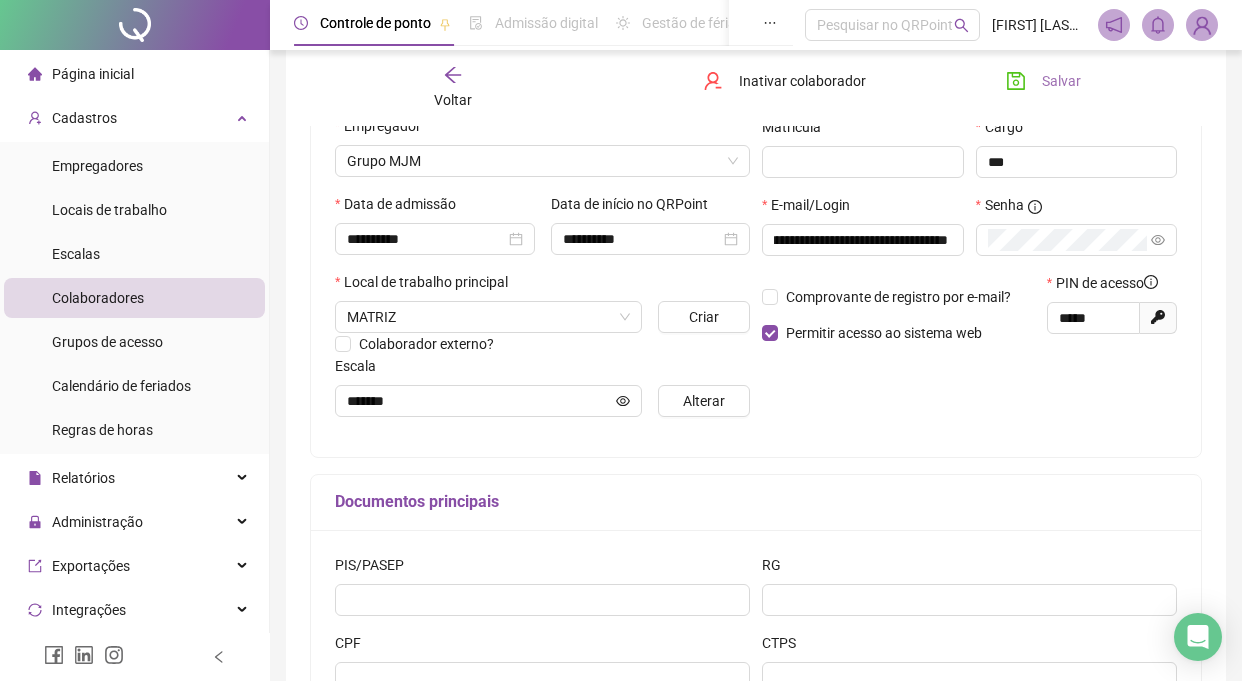 scroll, scrollTop: 0, scrollLeft: 0, axis: both 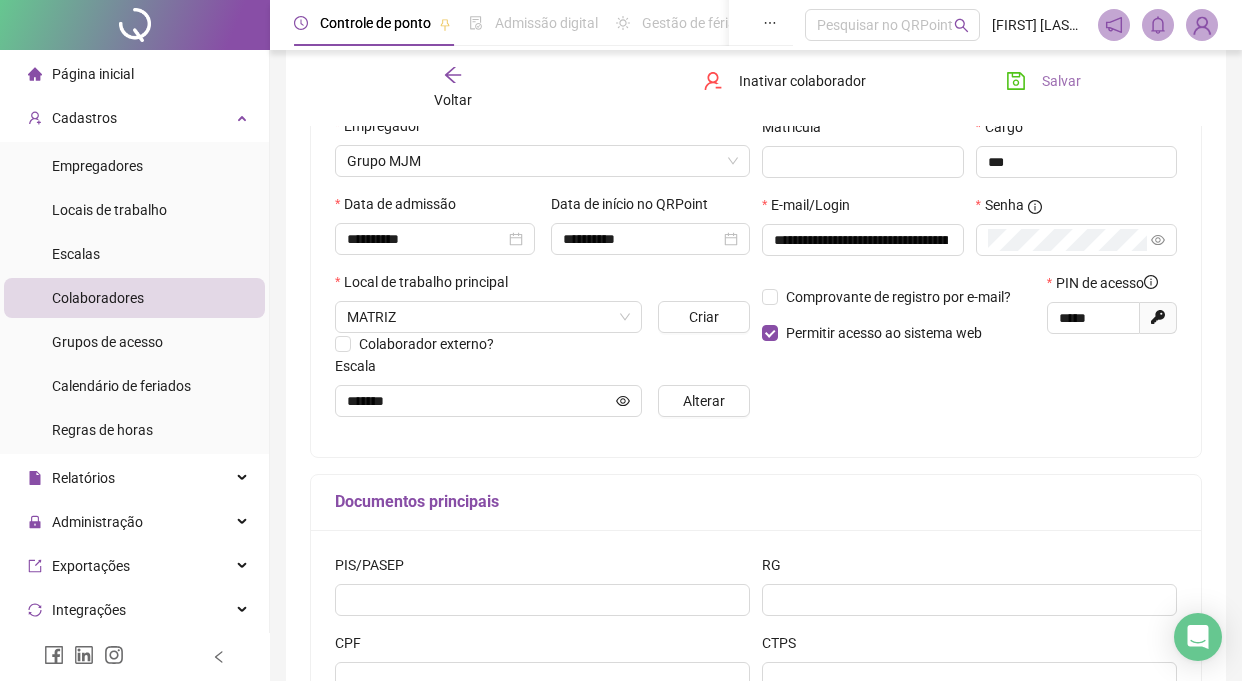 click on "Salvar" at bounding box center [1061, 81] 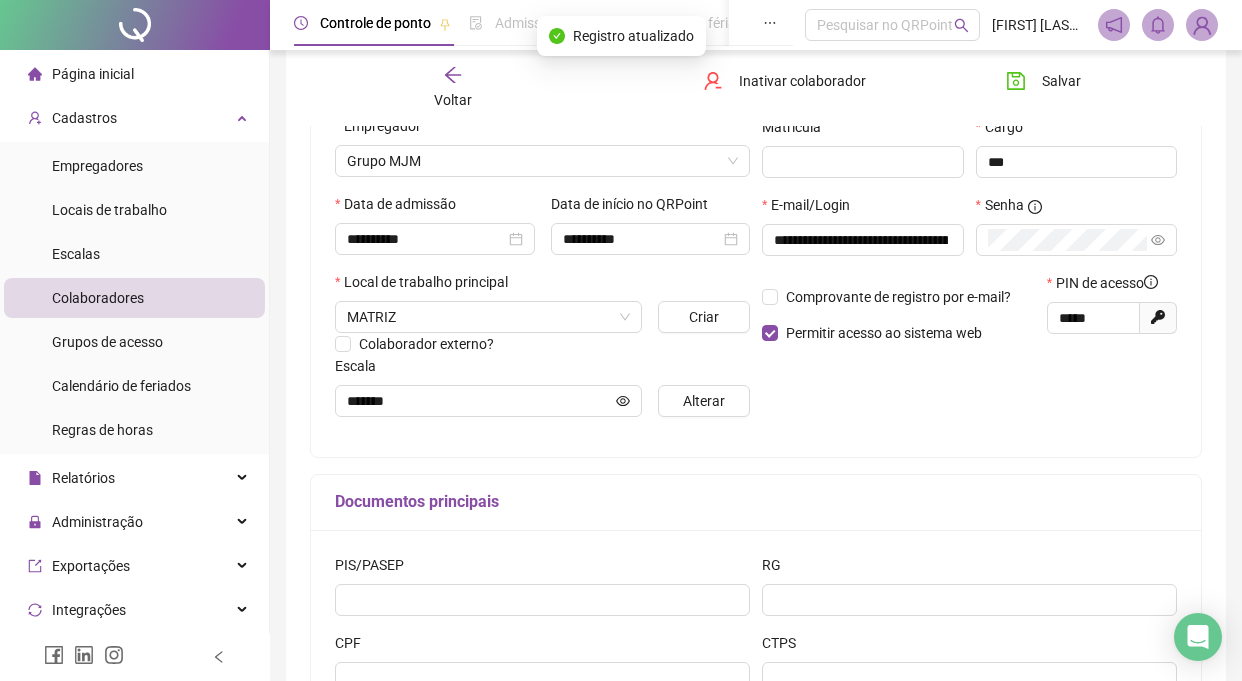 click on "Voltar" at bounding box center [453, 88] 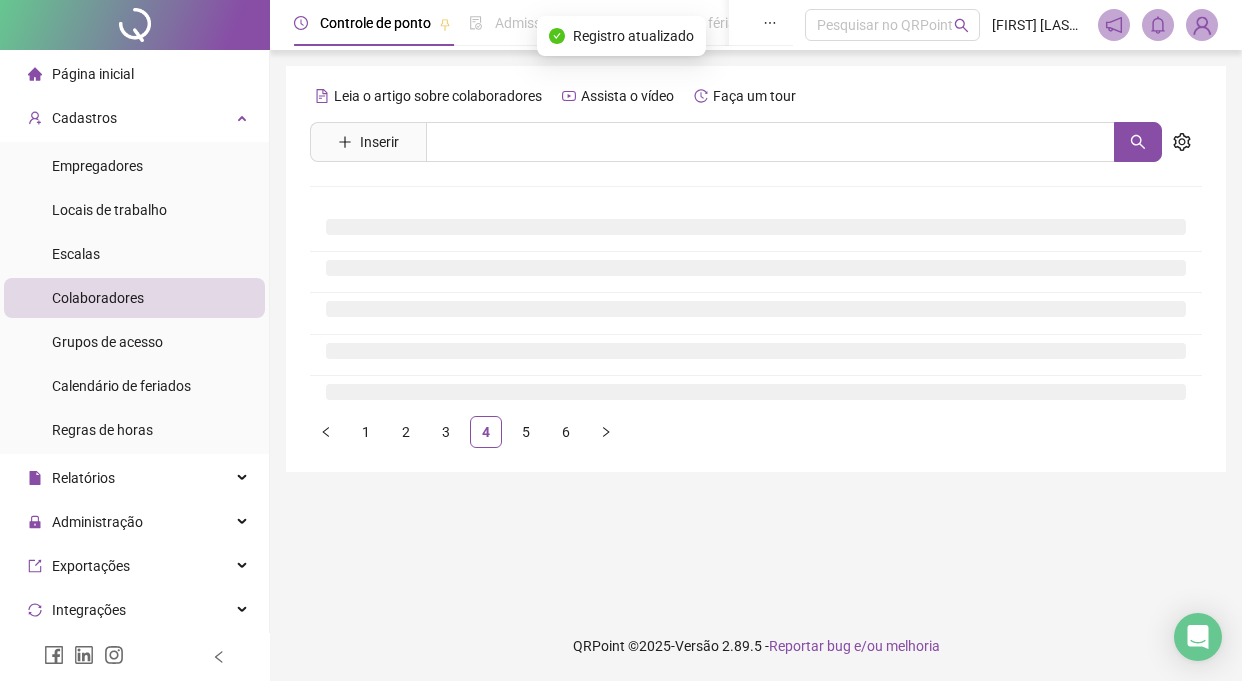 scroll, scrollTop: 0, scrollLeft: 0, axis: both 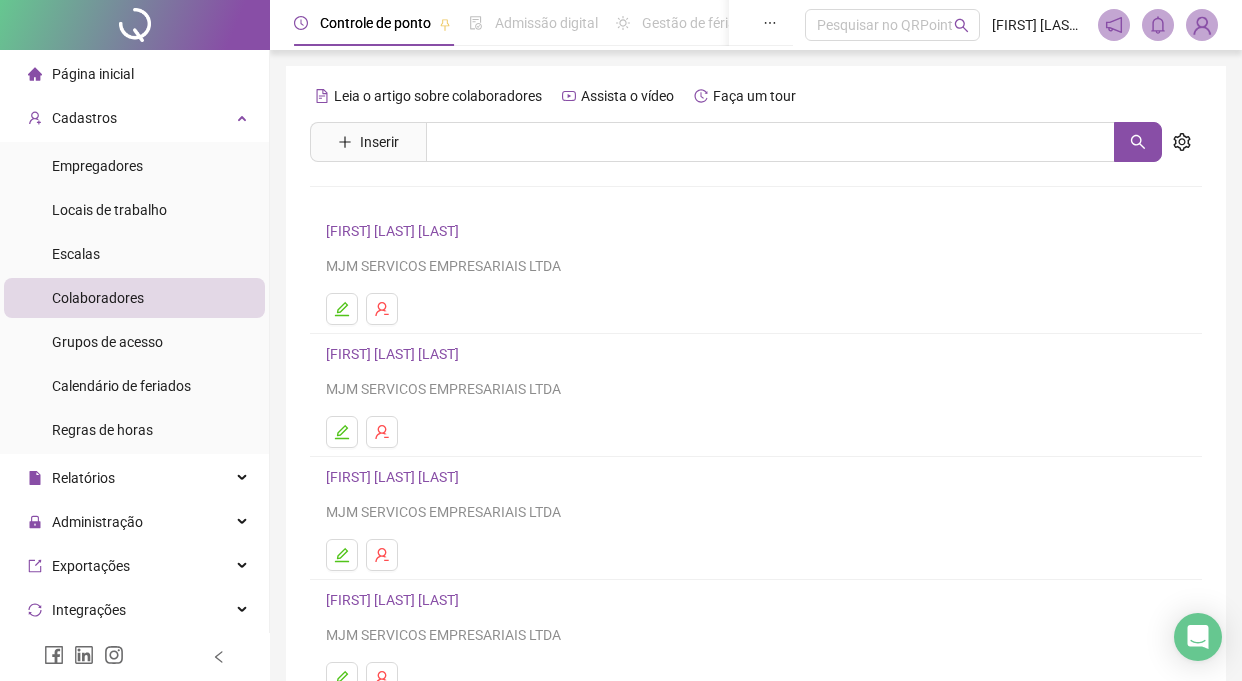 click on "Página inicial" at bounding box center [93, 74] 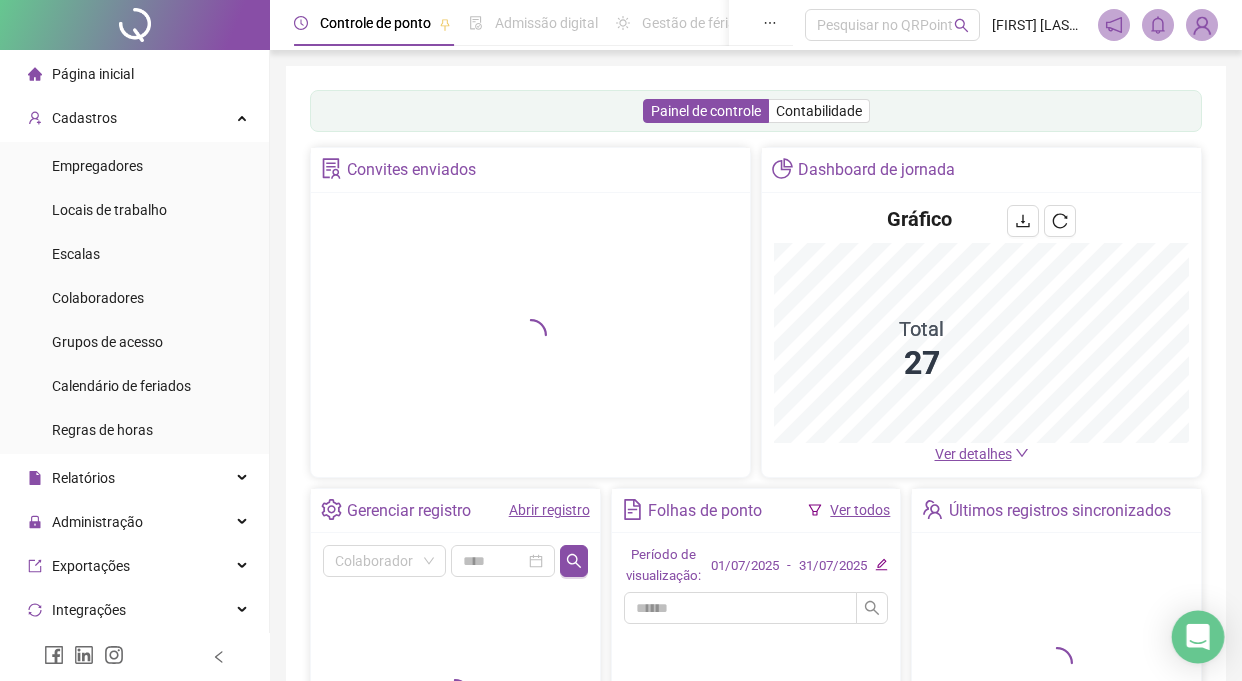 click at bounding box center (1198, 637) 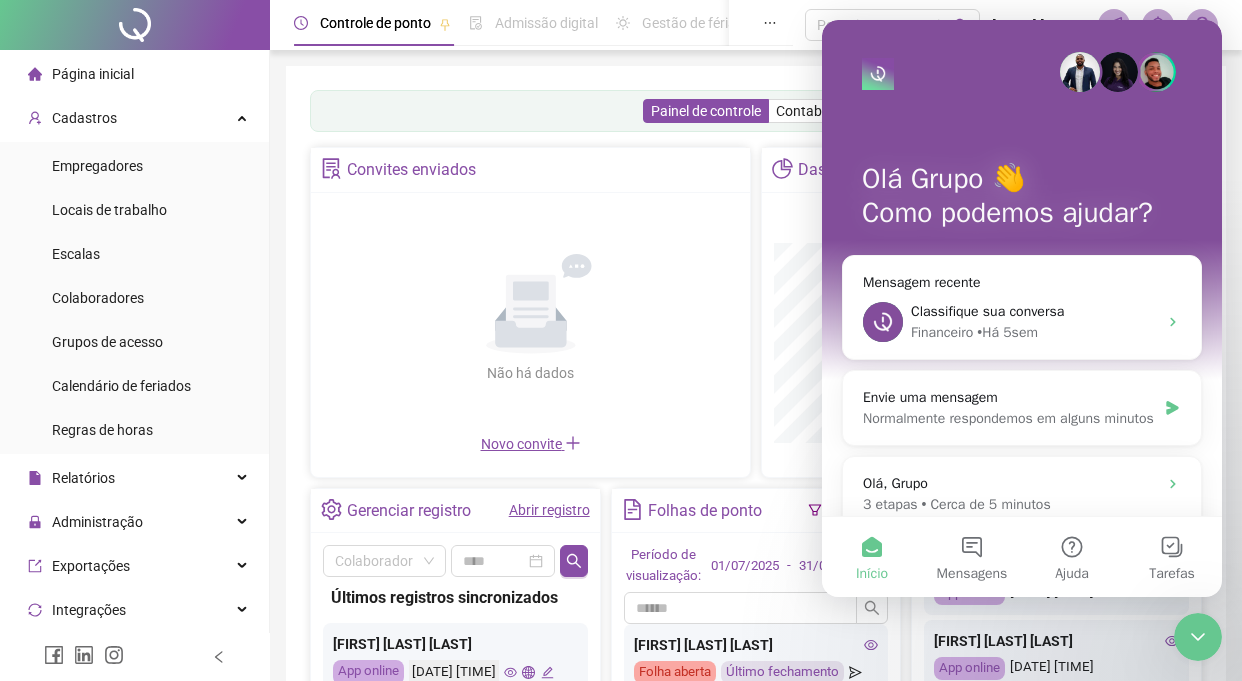 scroll, scrollTop: 0, scrollLeft: 0, axis: both 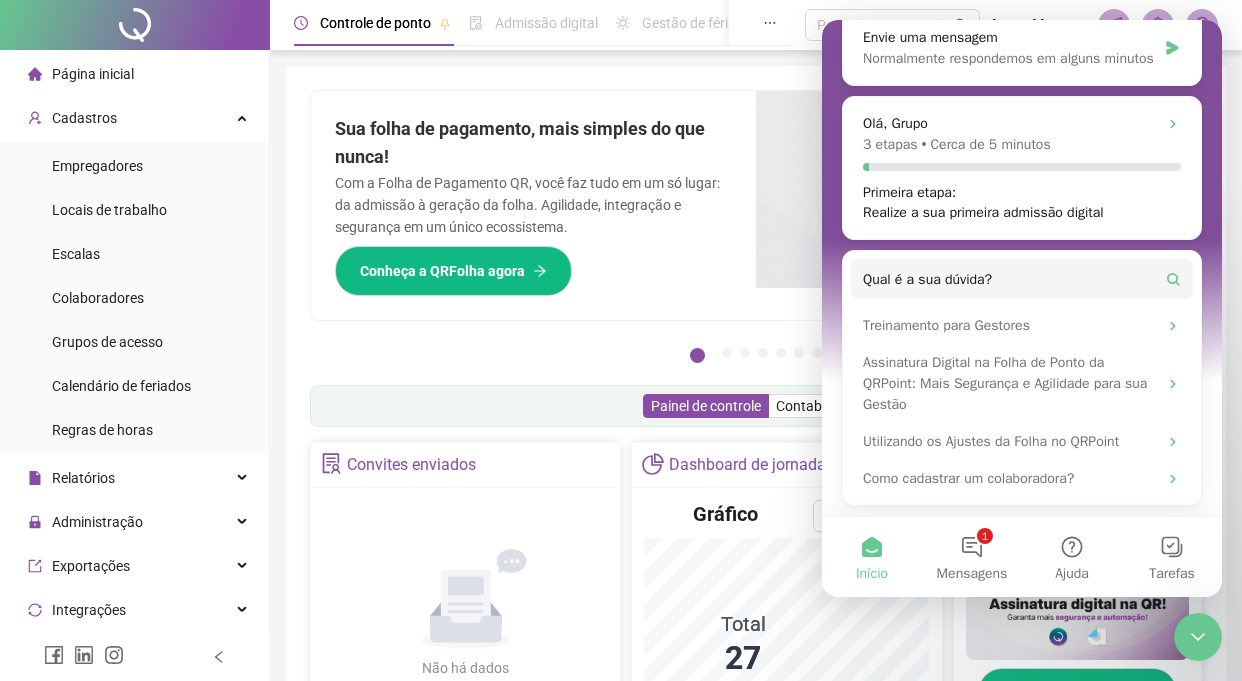 click 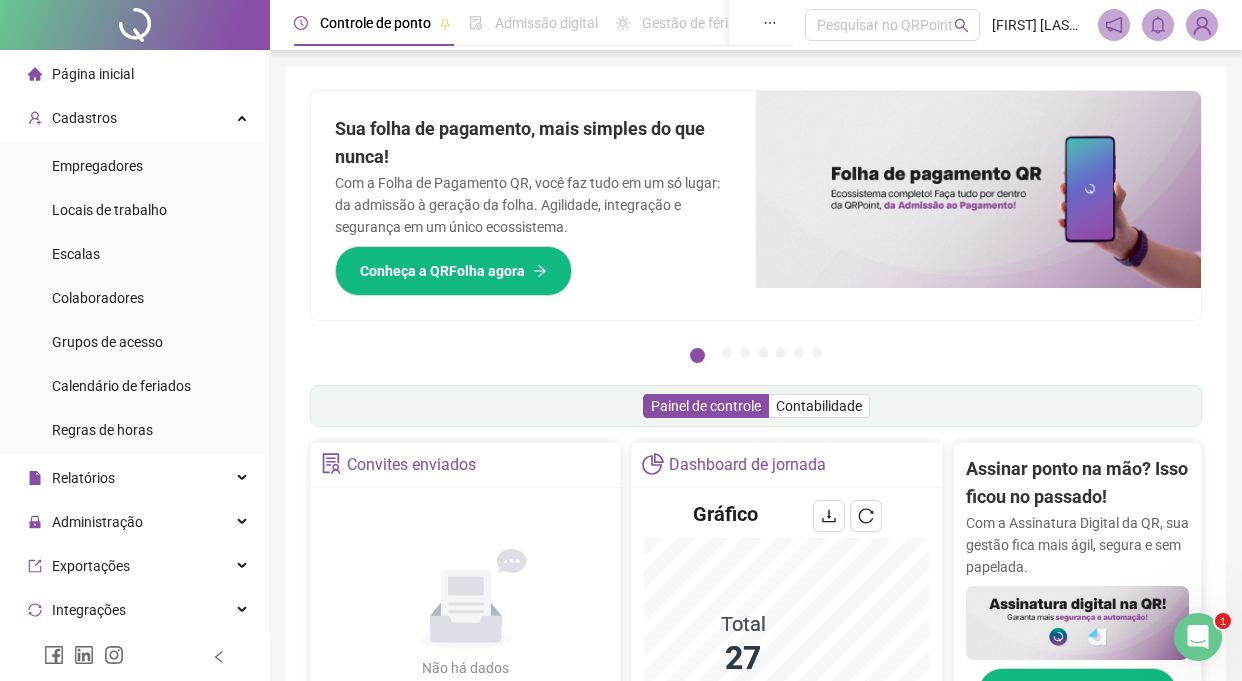 scroll, scrollTop: 0, scrollLeft: 0, axis: both 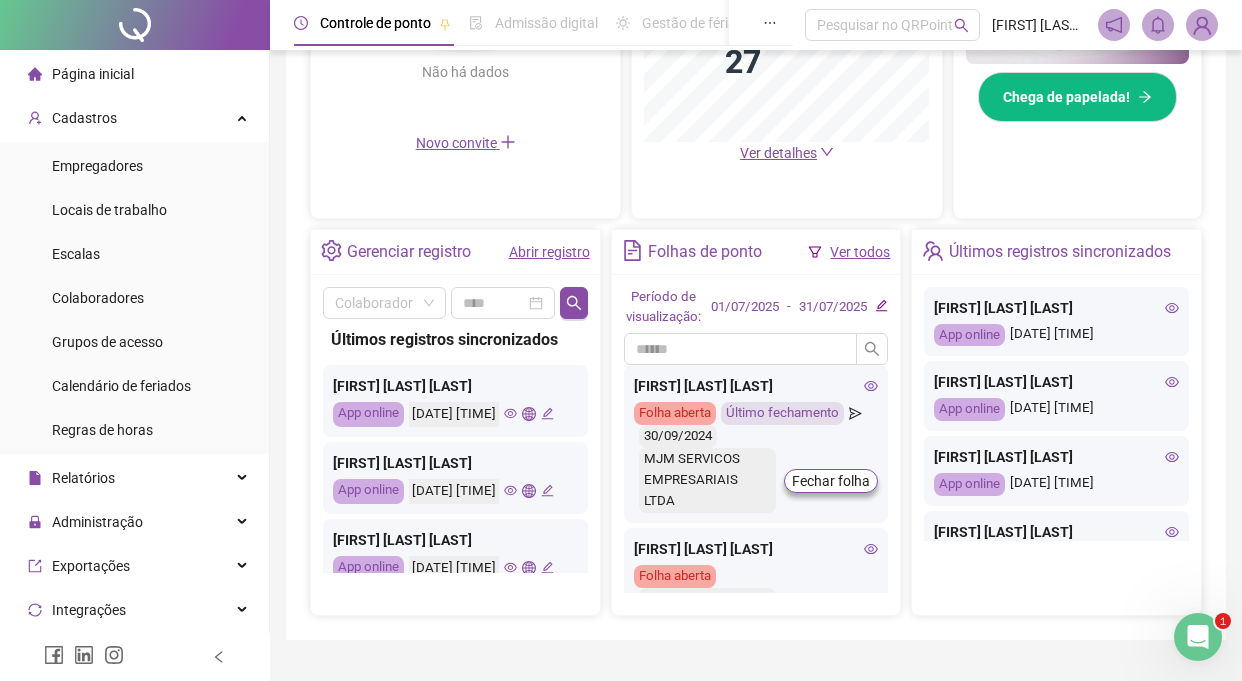 click on "Abrir registro" at bounding box center (549, 252) 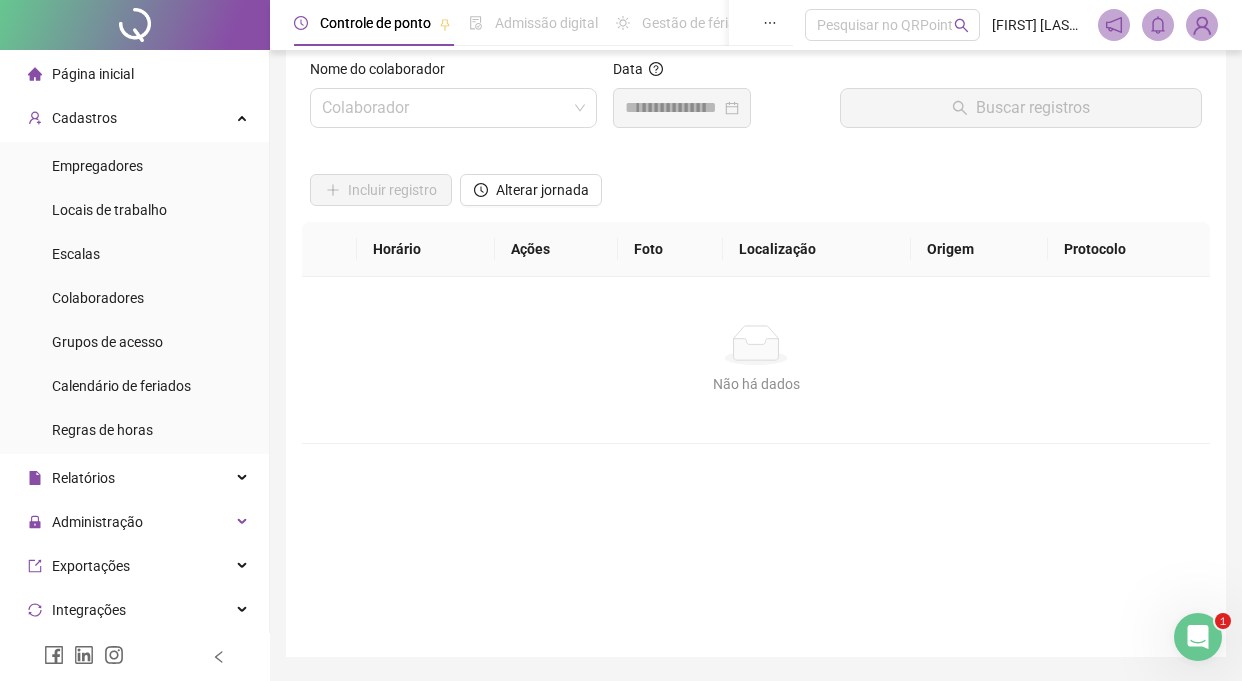 scroll, scrollTop: 0, scrollLeft: 0, axis: both 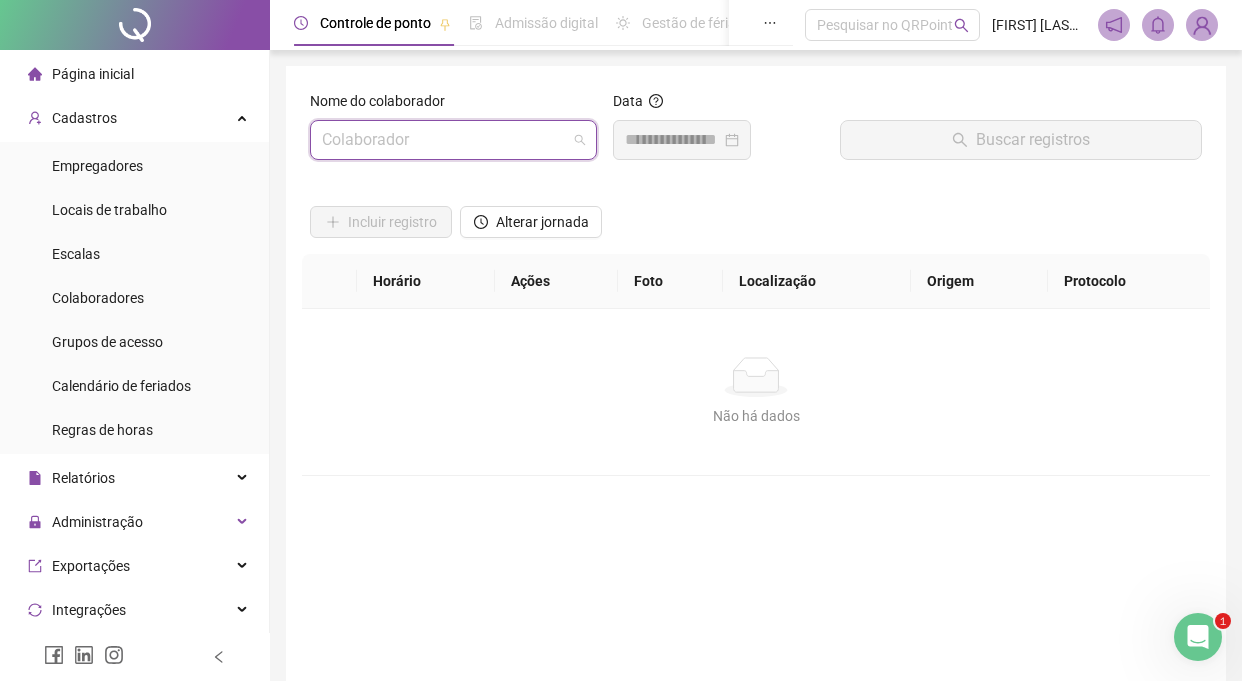 click at bounding box center (444, 140) 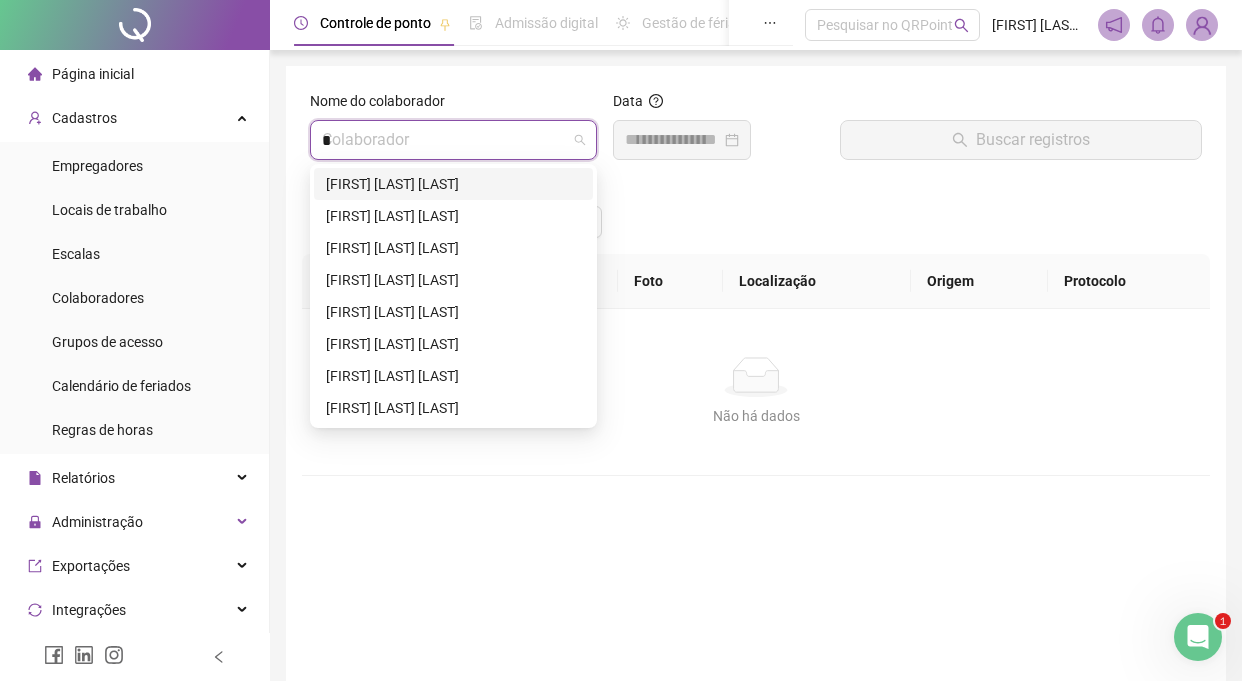 type on "**" 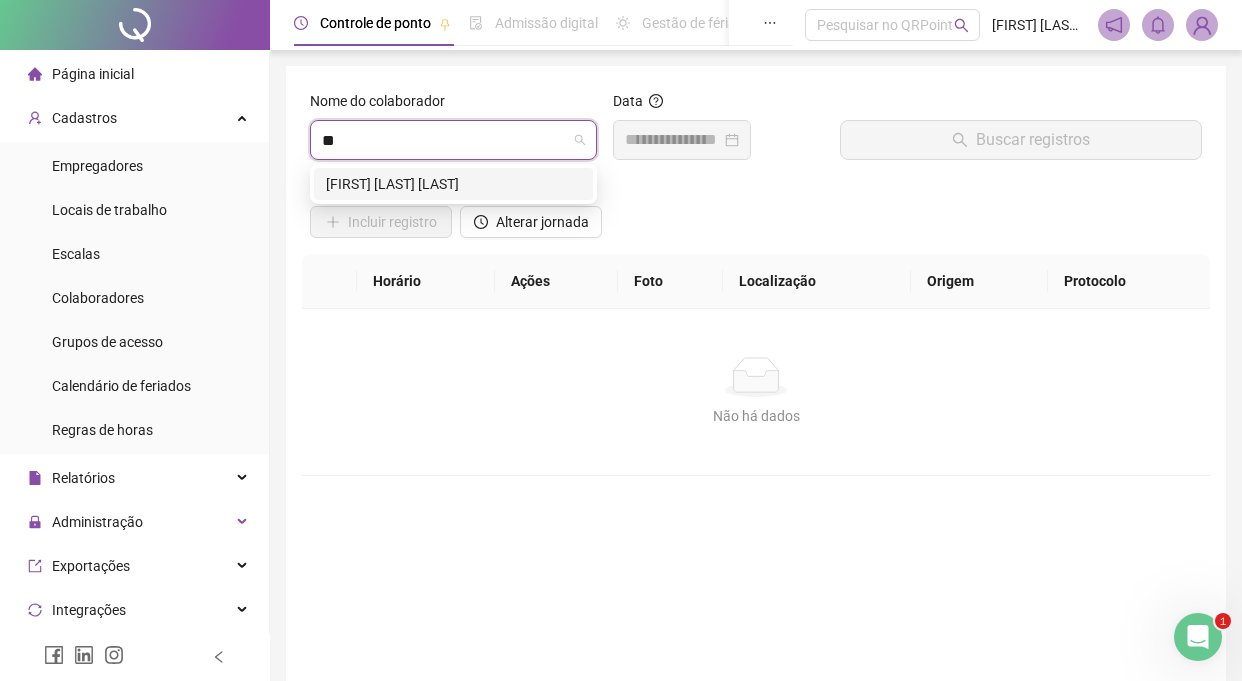 click on "Página inicial Cadastros Empregadores Locais de trabalho Escalas Colaboradores Grupos de acesso Calendário de feriados Regras de horas Relatórios Administração Exportações Integrações Aceite de uso Atestado técnico GerarQRCode Financeiro Central de ajuda Clube QR - Beneficios Controle de ponto Admissão digital Gestão de férias Painel do DP Folha de pagamento   Pesquisar no QRPoint [FIRST] [LAST]  - Grupo MJM Nome do colaborador ** Colaborador Data      Buscar registros   Incluir registro   Alterar jornada Horário Ações Foto Localização Origem Protocolo               Não há dados Não há dados Ajustes do dia Observações da folha Desconsiderar intervalo pré-assinalado   Sim Não Abonar dia inteiro Sim Não Abonar Período Salvar alterações QRPoint © 2025  -  Versão   2.89.5   -  Reportar bug e/ou melhoria 1 [NUMBER] [FIRST] [LAST] [LAST]" at bounding box center (621, 340) 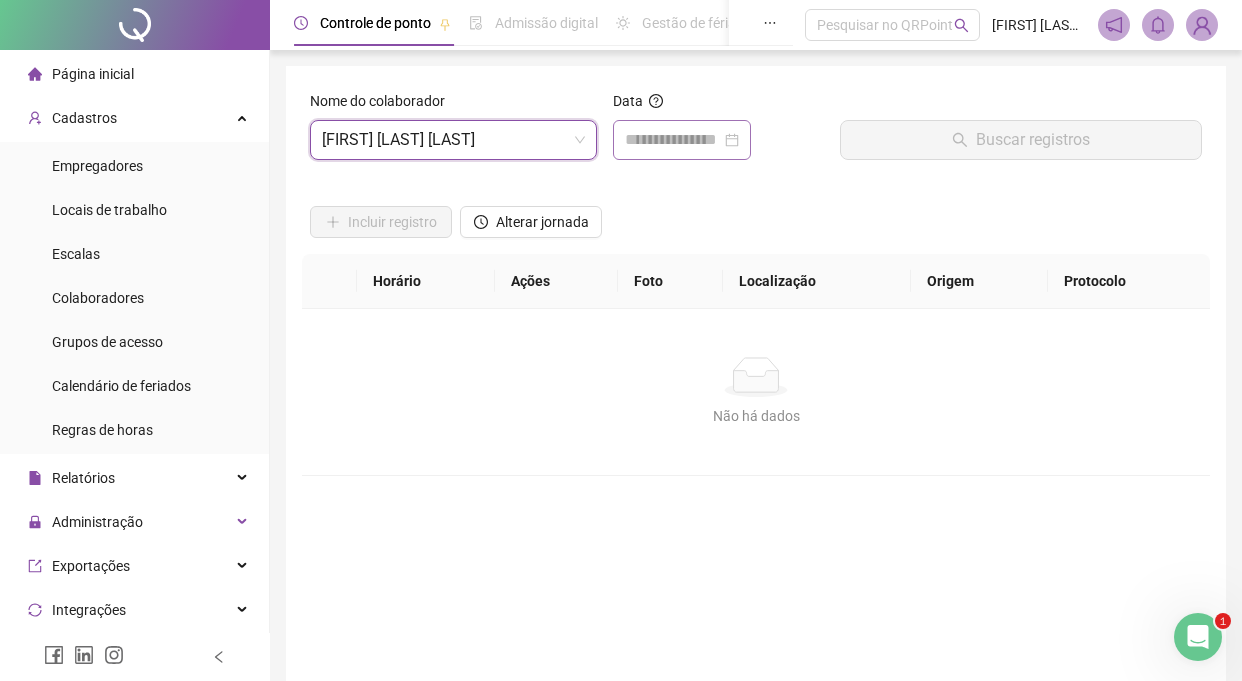 click at bounding box center [682, 140] 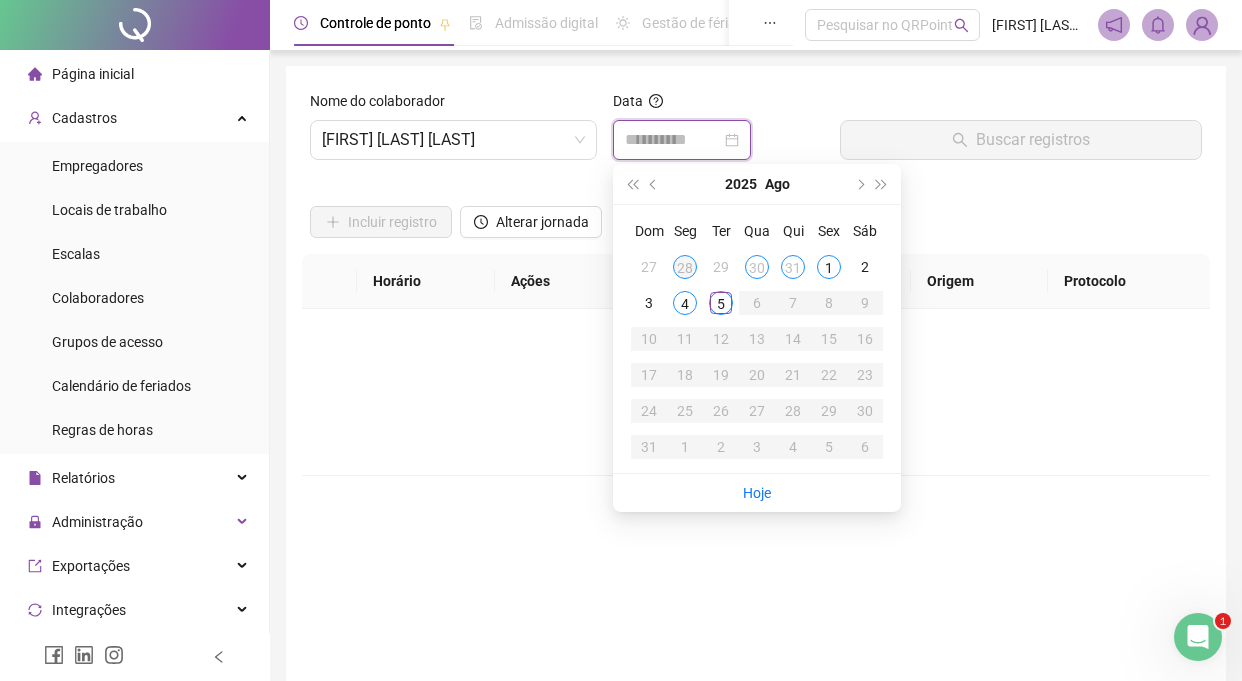 type on "**********" 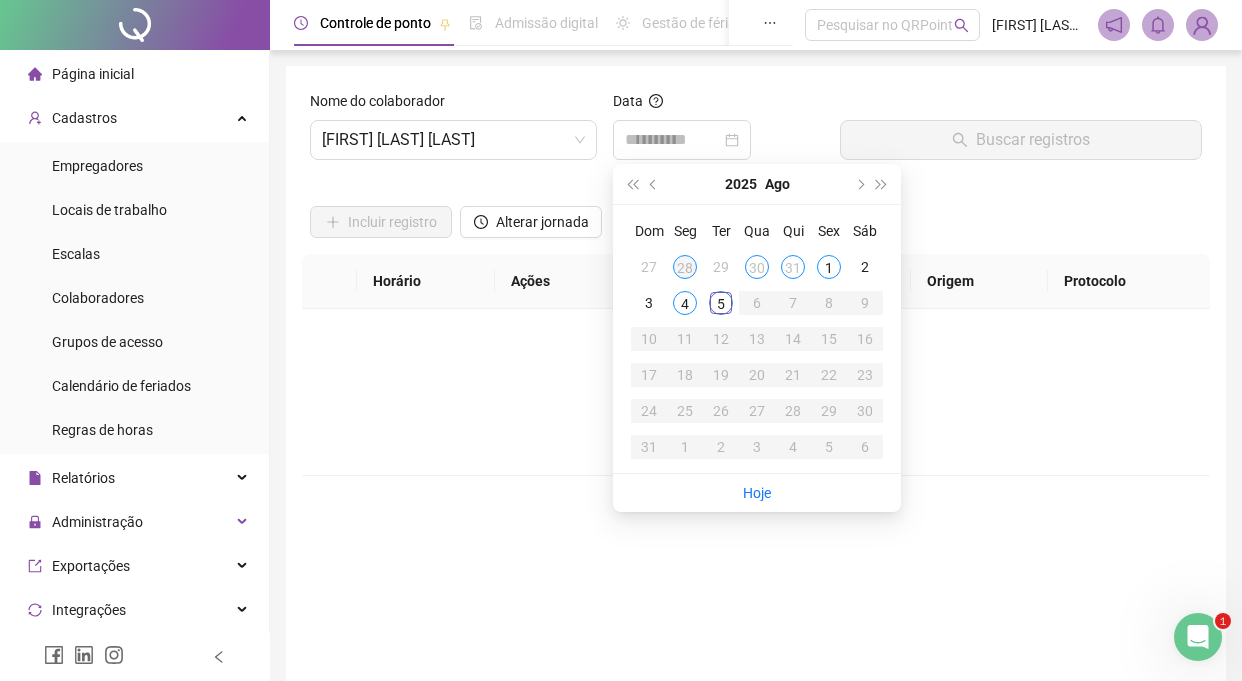 click on "28" at bounding box center (685, 267) 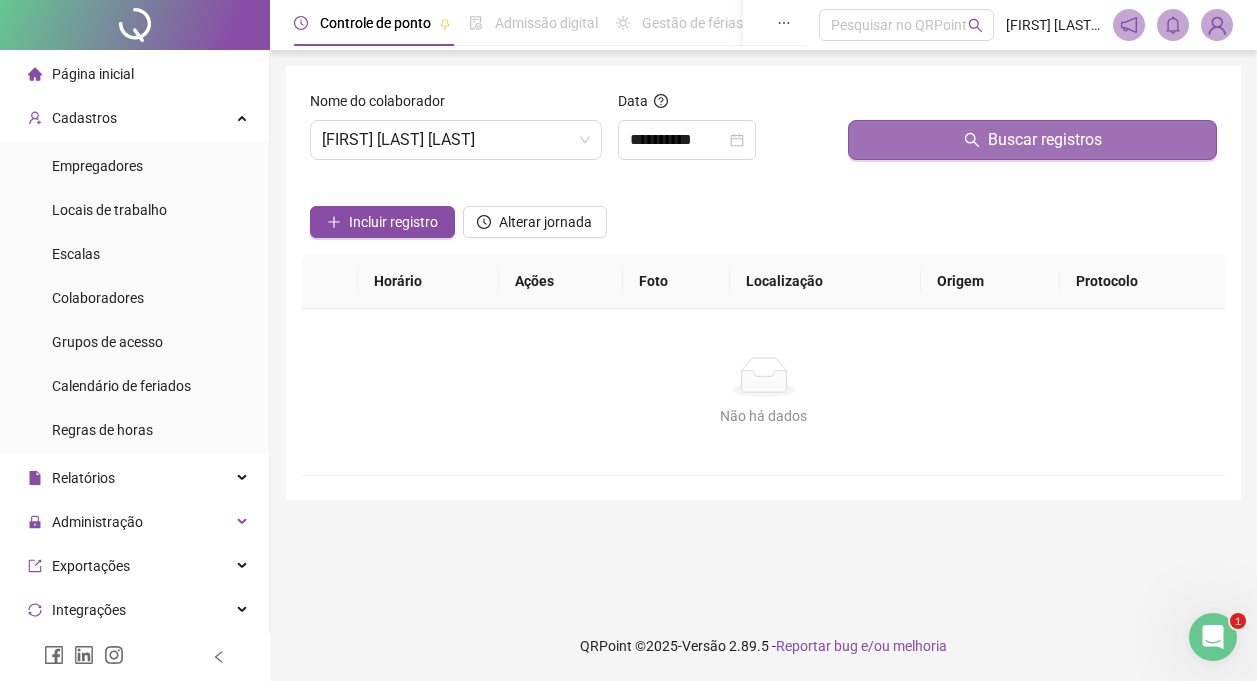click on "Buscar registros" at bounding box center [1032, 140] 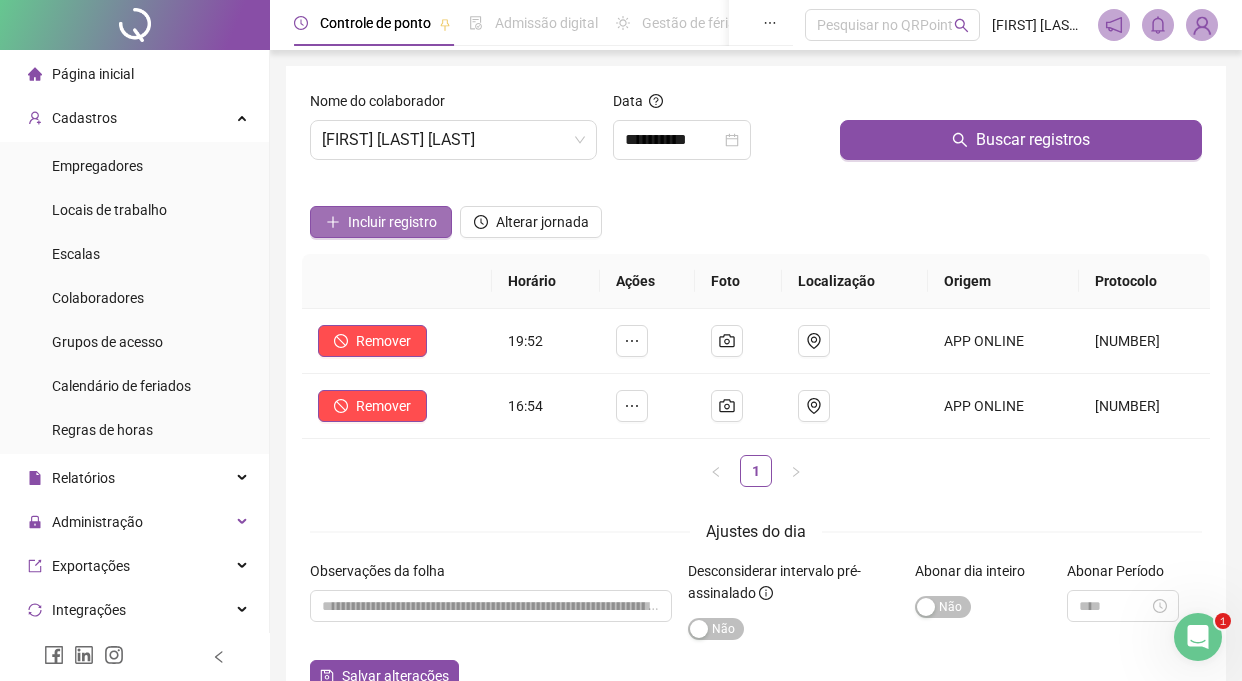 click on "Incluir registro" at bounding box center (392, 222) 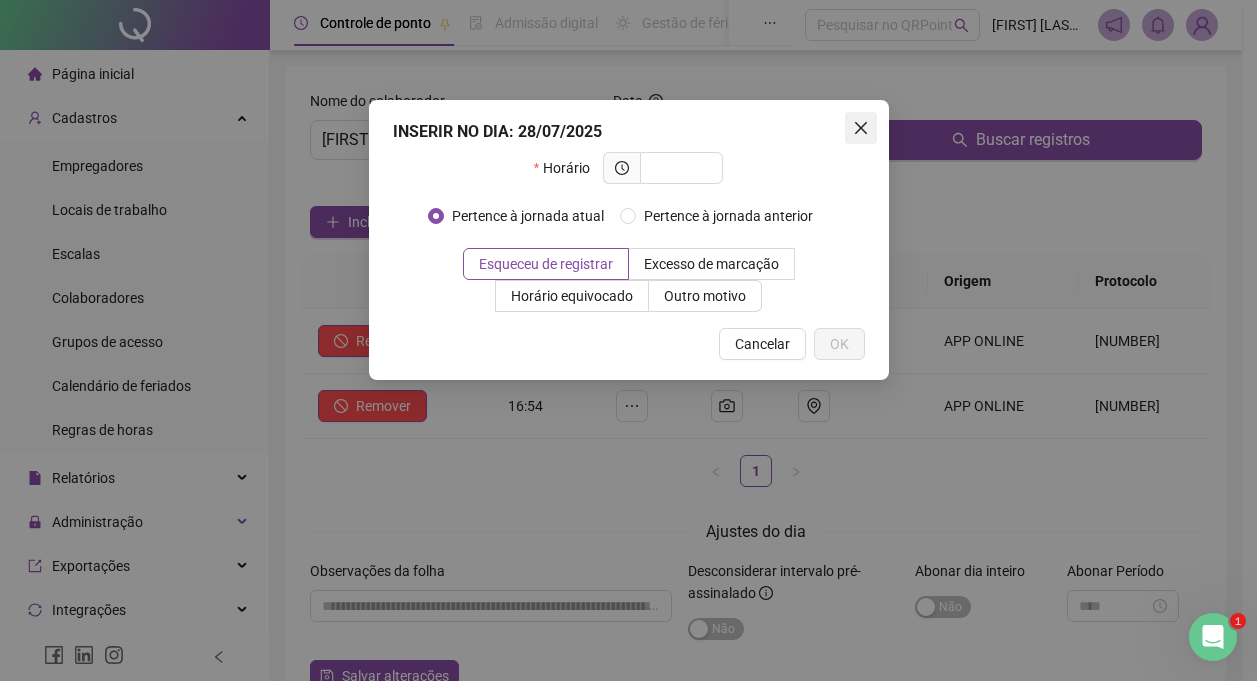 click at bounding box center (861, 128) 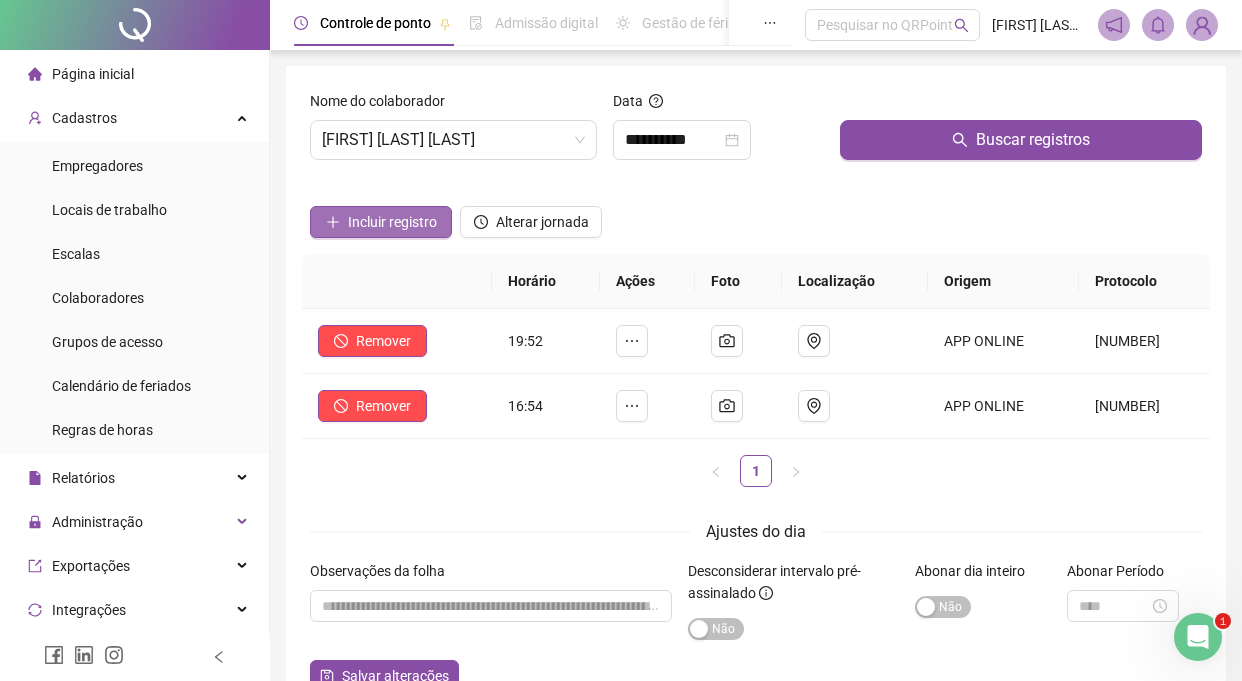 click on "Incluir registro" at bounding box center (392, 222) 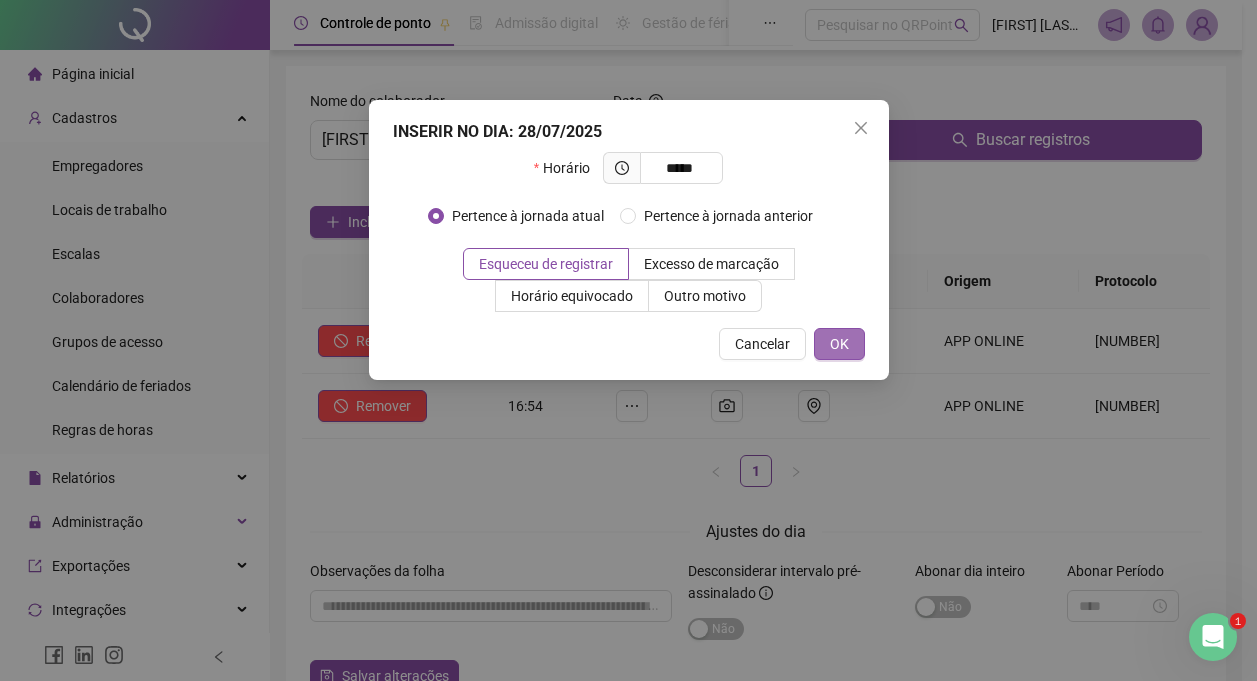 type on "*****" 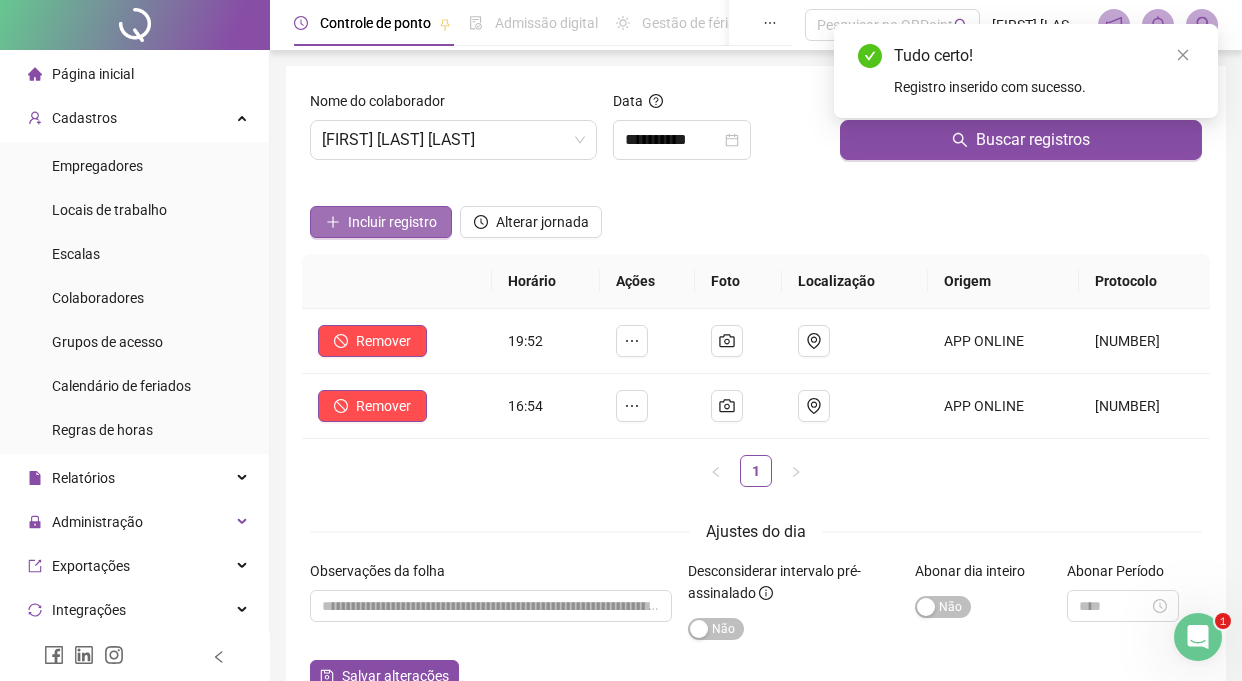 click on "Incluir registro" at bounding box center (392, 222) 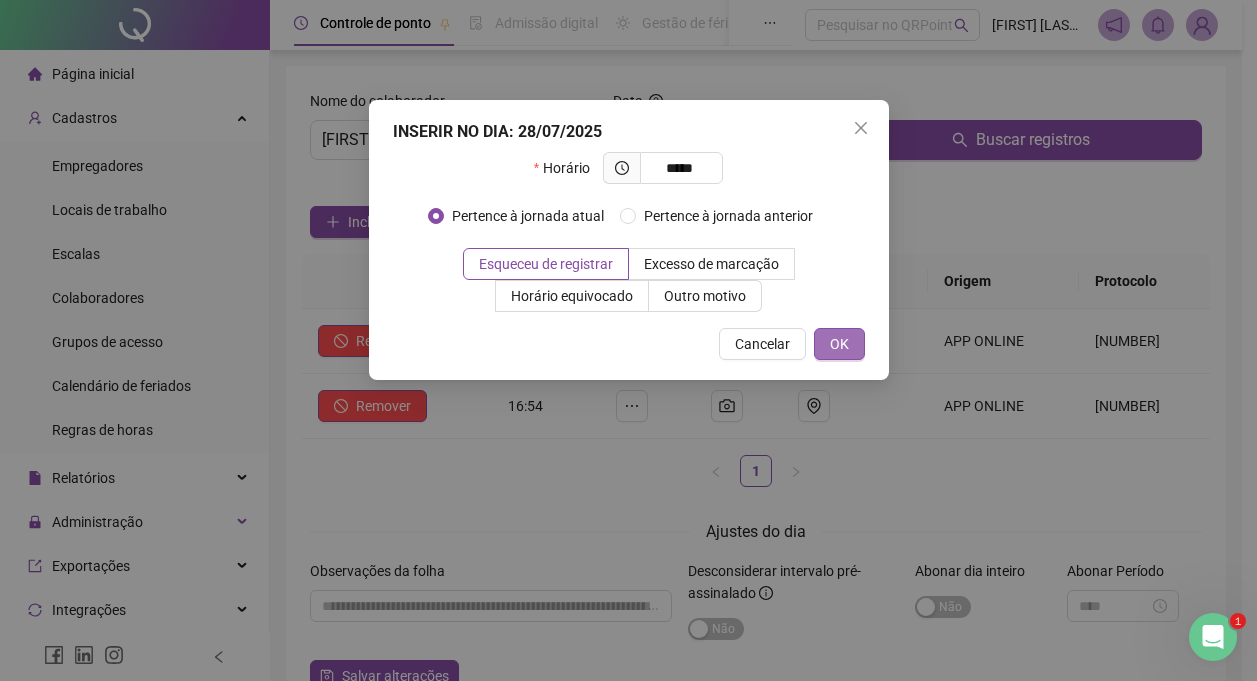 type on "*****" 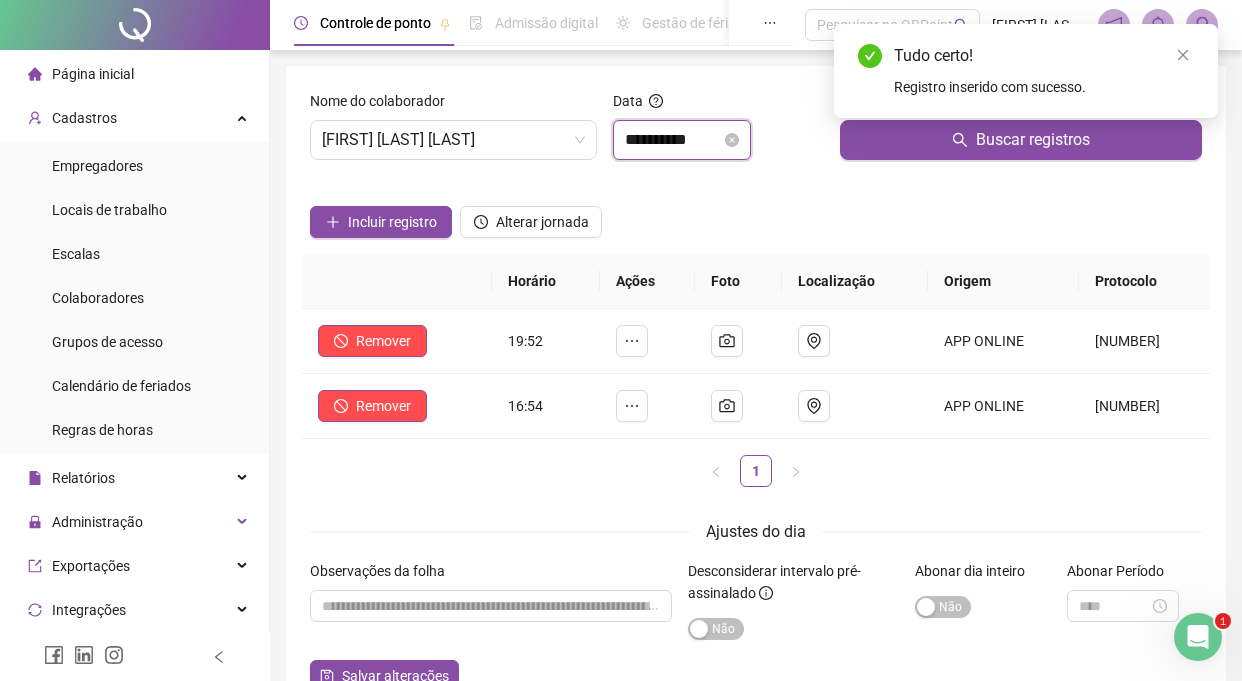 click on "**********" at bounding box center [673, 140] 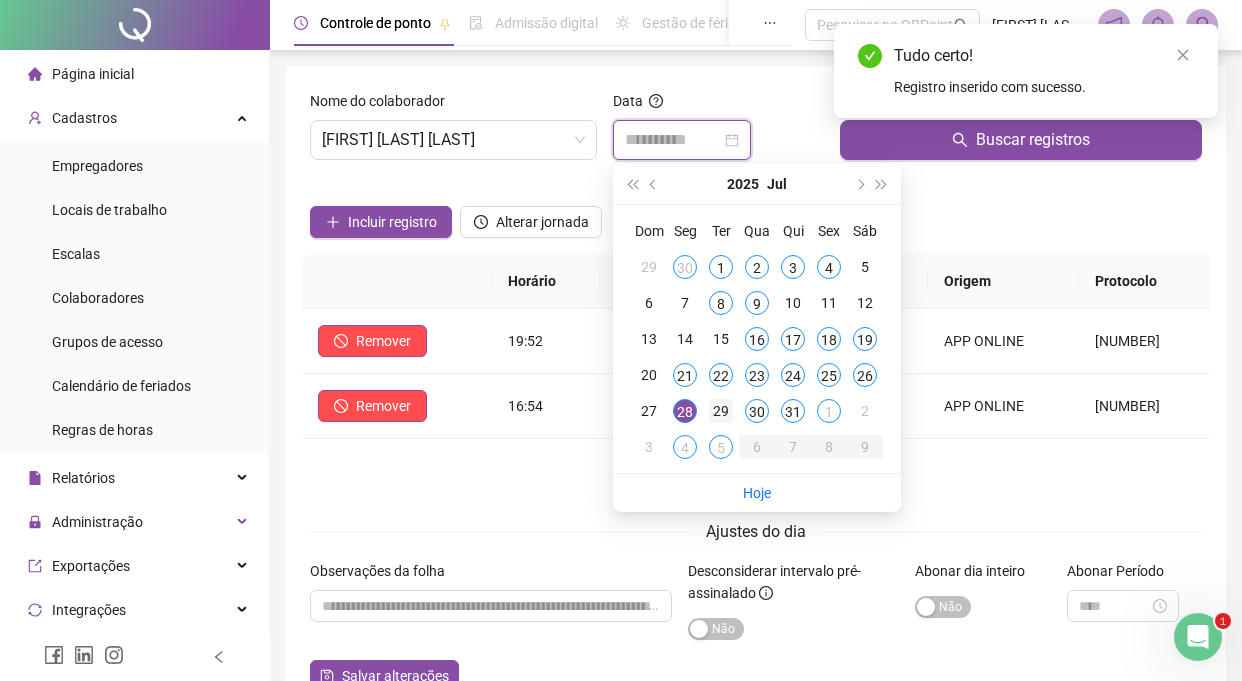 type on "**********" 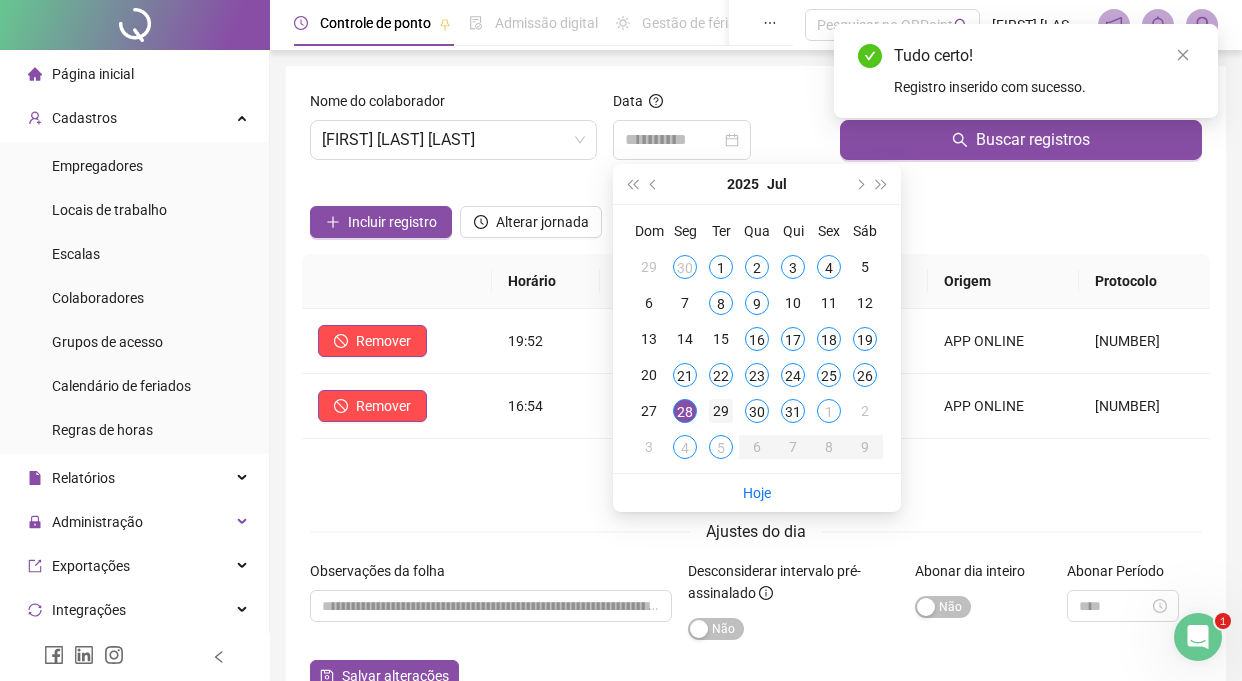 click on "29" at bounding box center [721, 411] 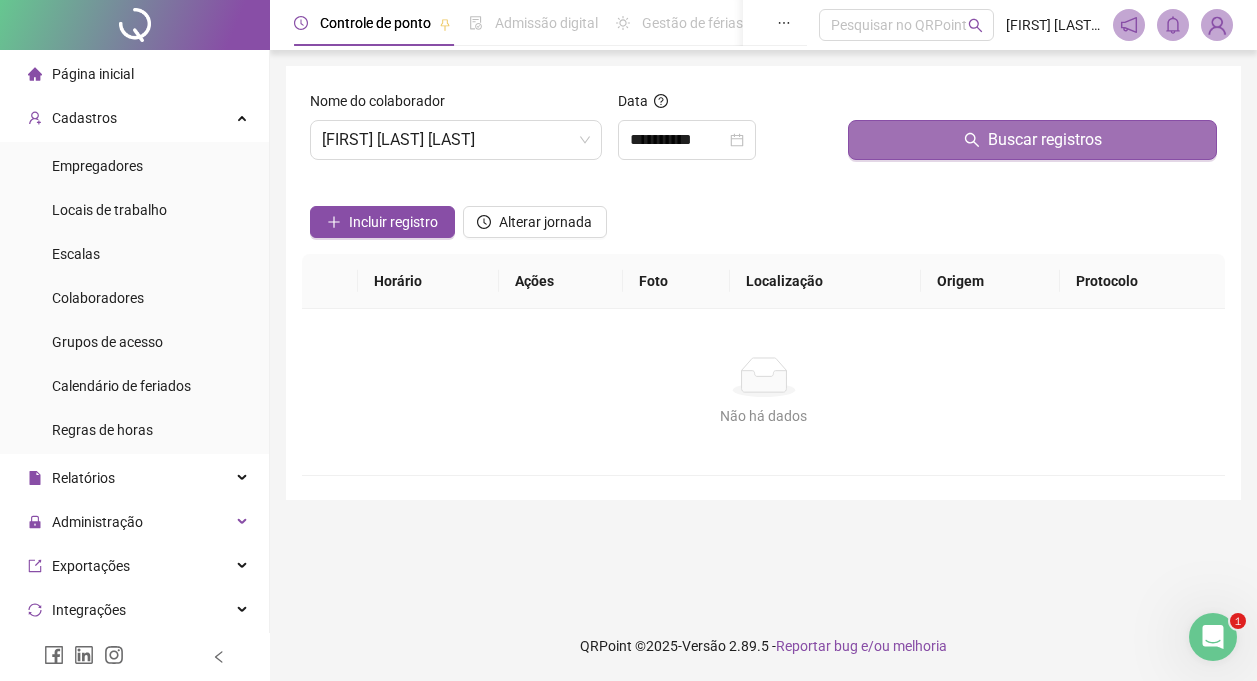 click on "Buscar registros" at bounding box center (1032, 140) 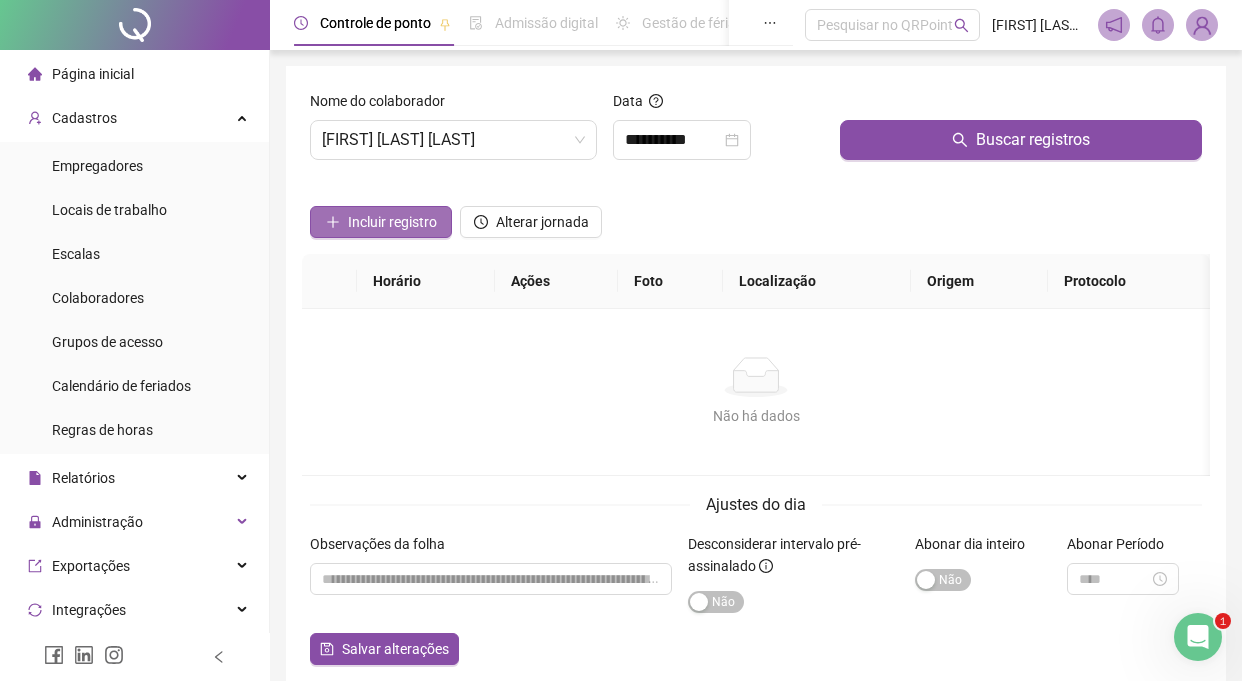 click on "Incluir registro" at bounding box center (392, 222) 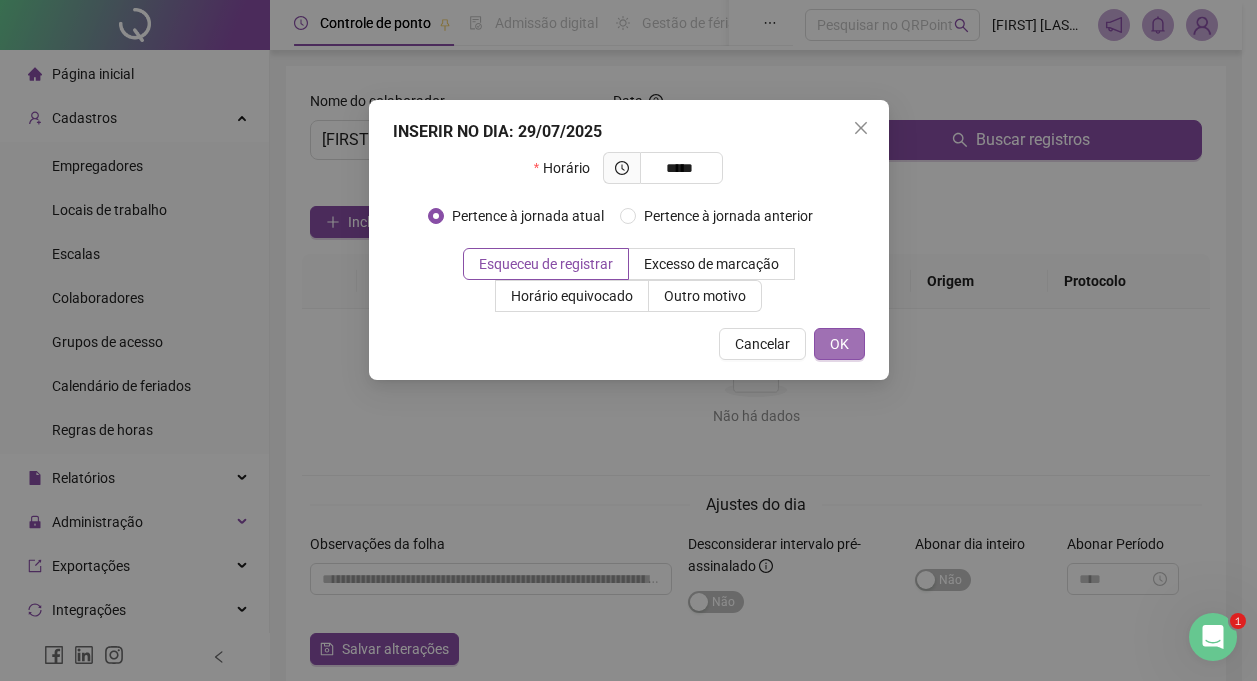 type on "*****" 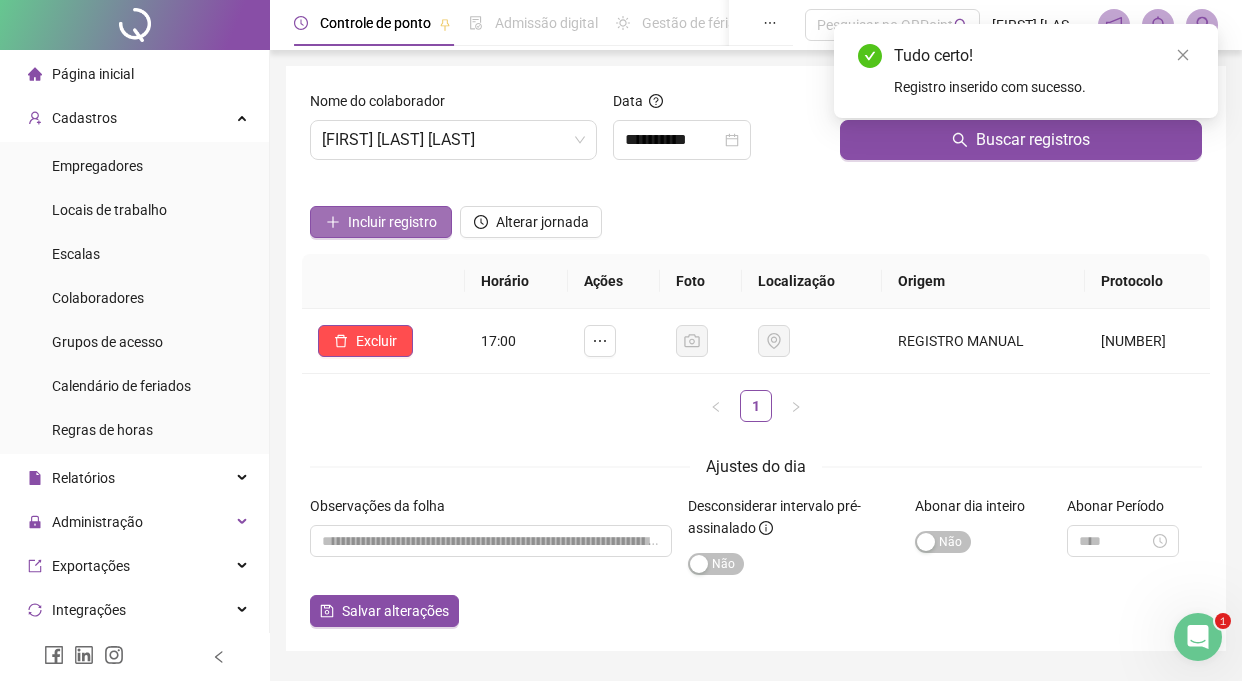 click on "Incluir registro" at bounding box center (392, 222) 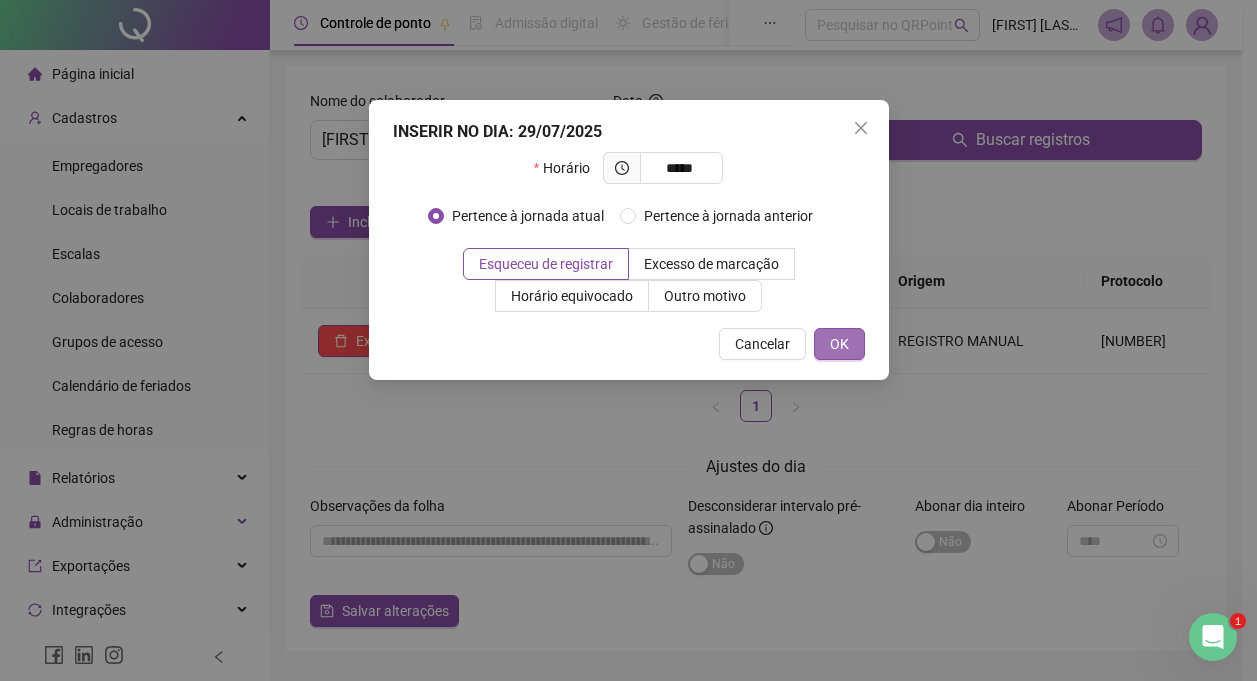 type on "*****" 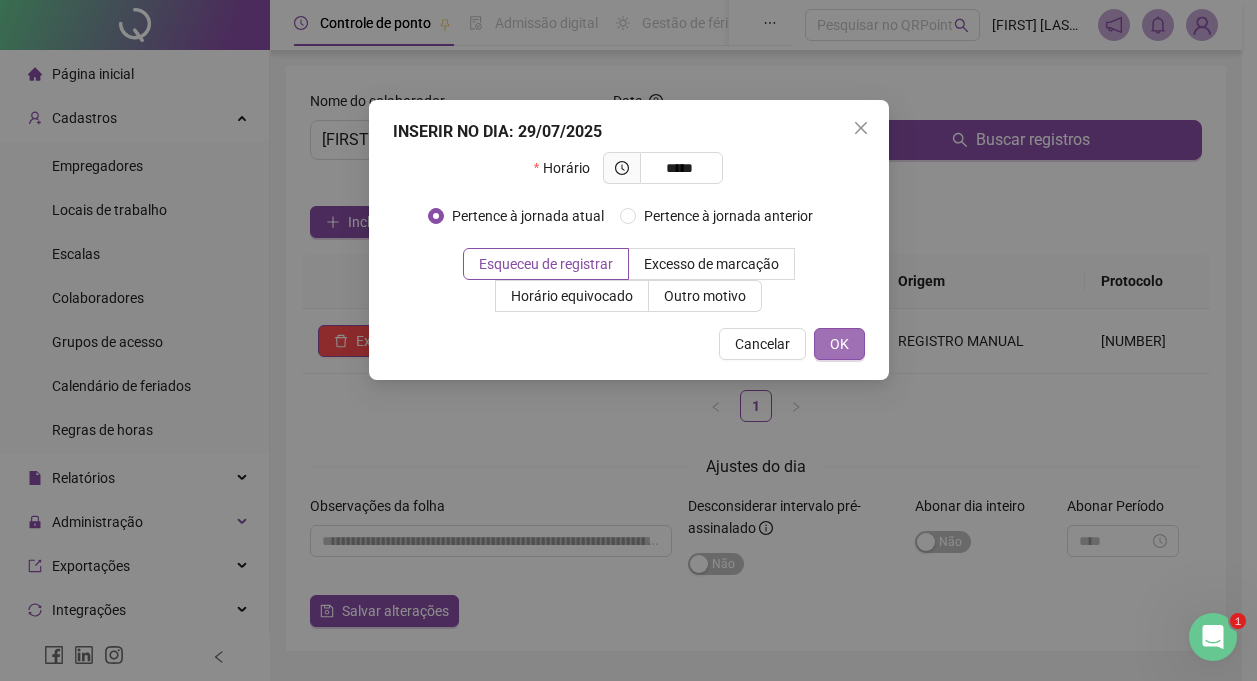 click on "OK" at bounding box center (839, 344) 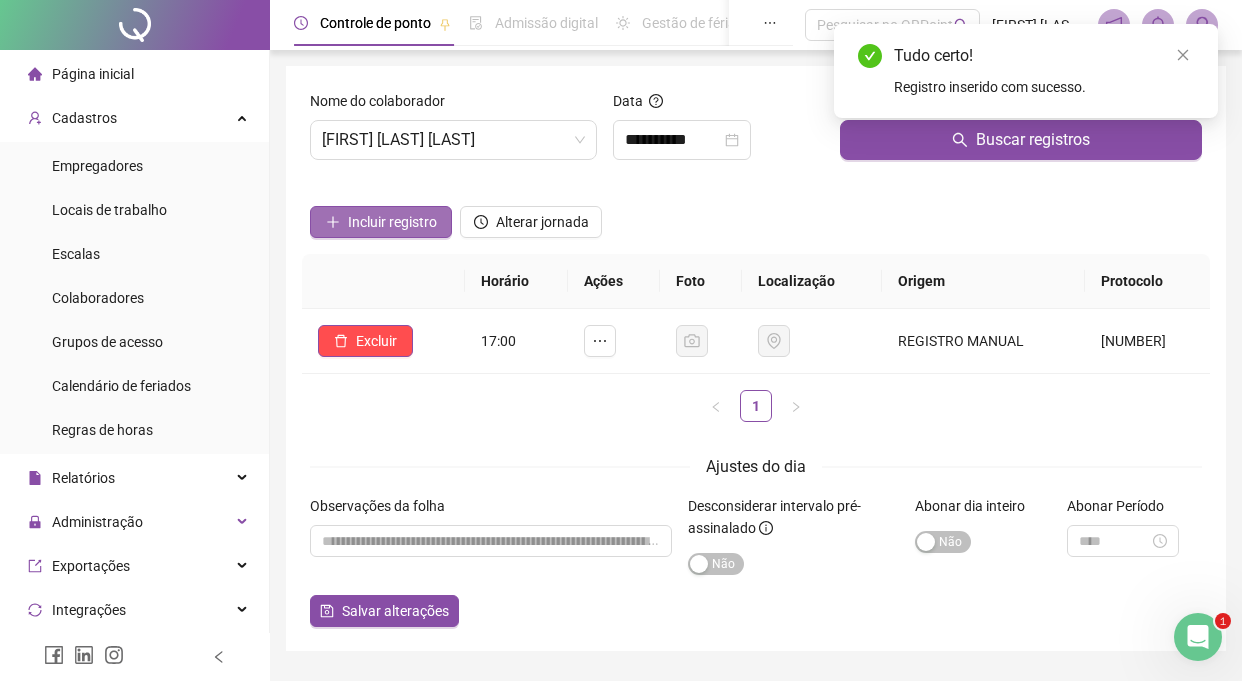click on "Incluir registro" at bounding box center (392, 222) 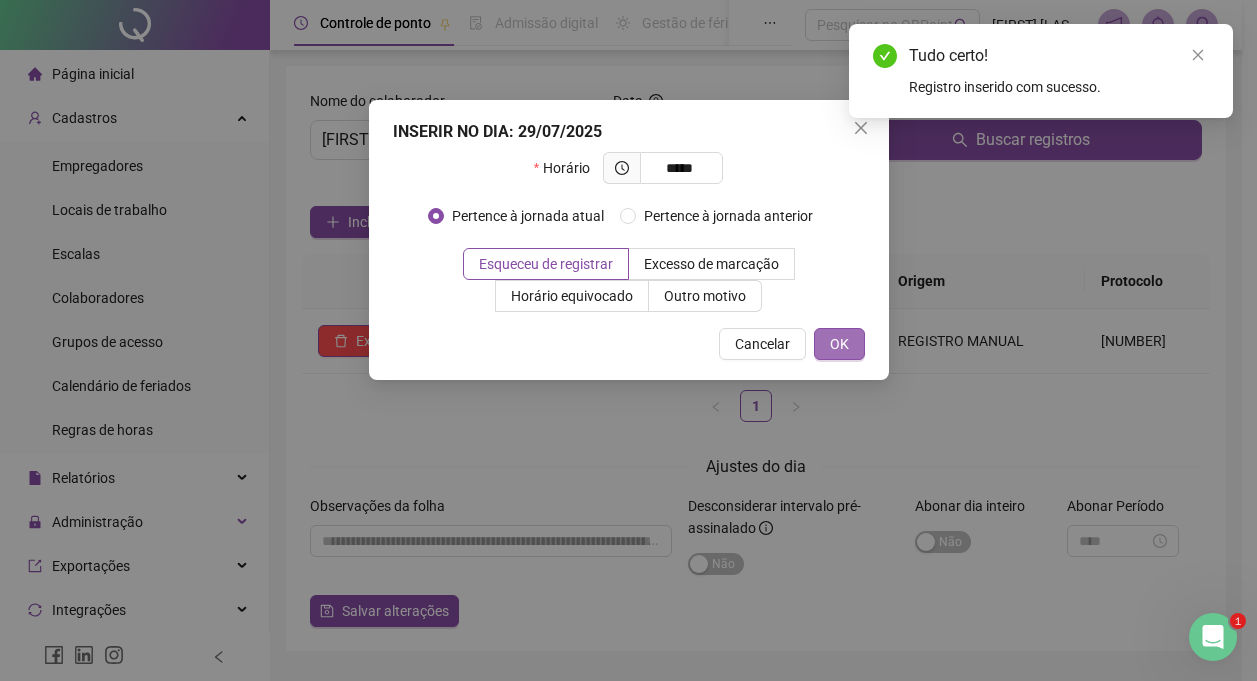 type on "*****" 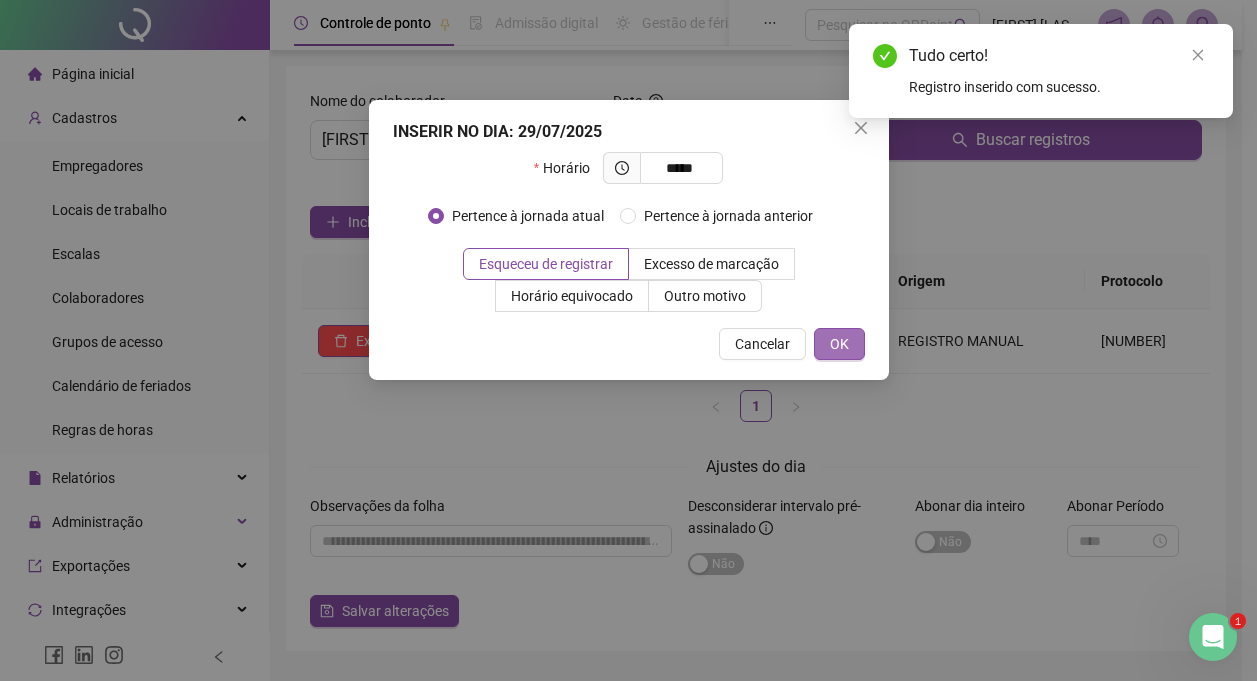 click on "OK" at bounding box center (839, 344) 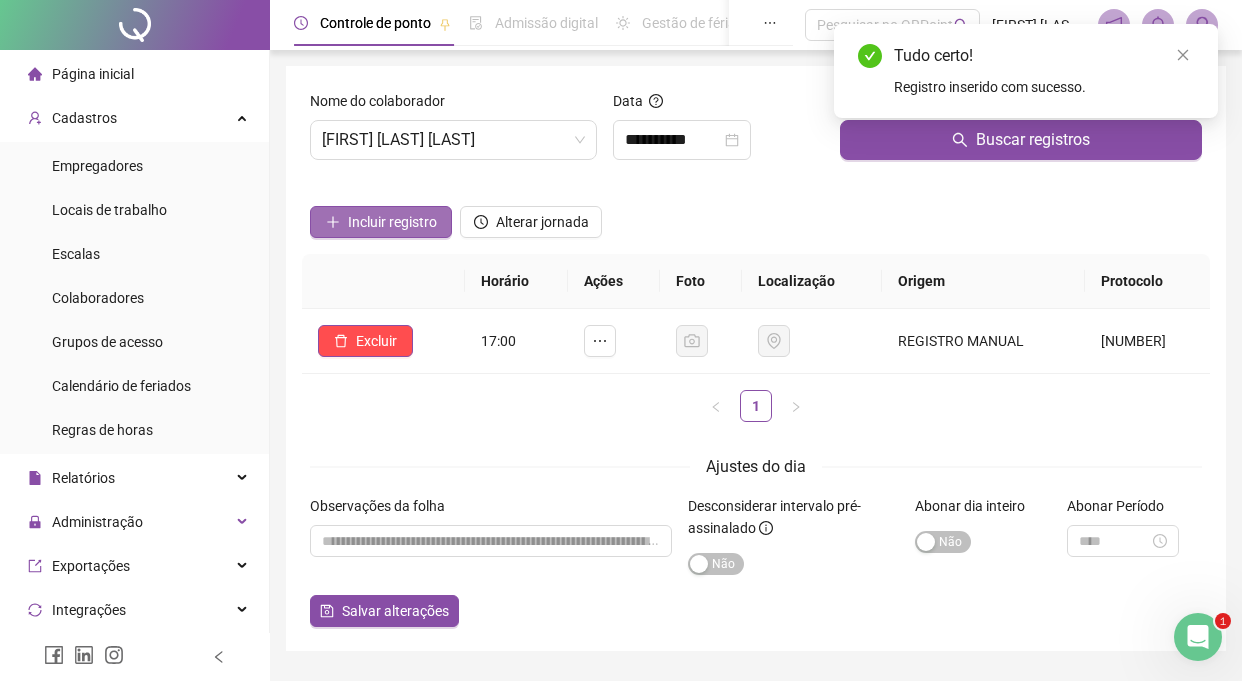 click on "Incluir registro" at bounding box center (392, 222) 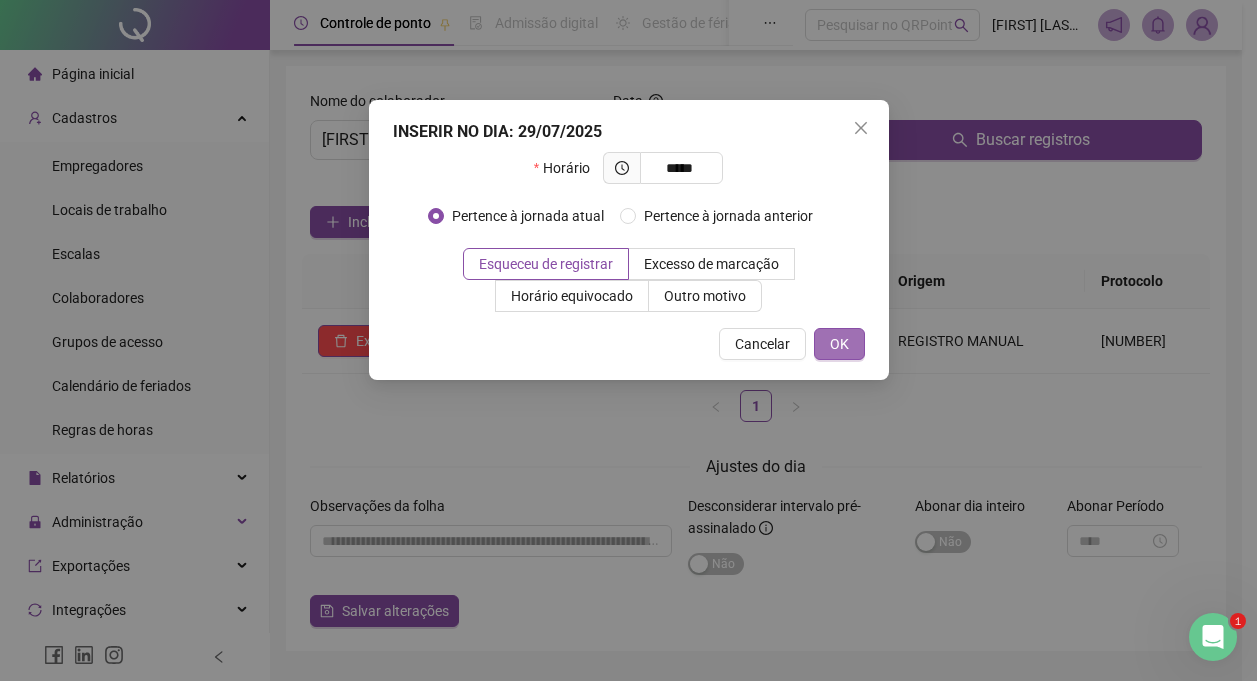 type on "*****" 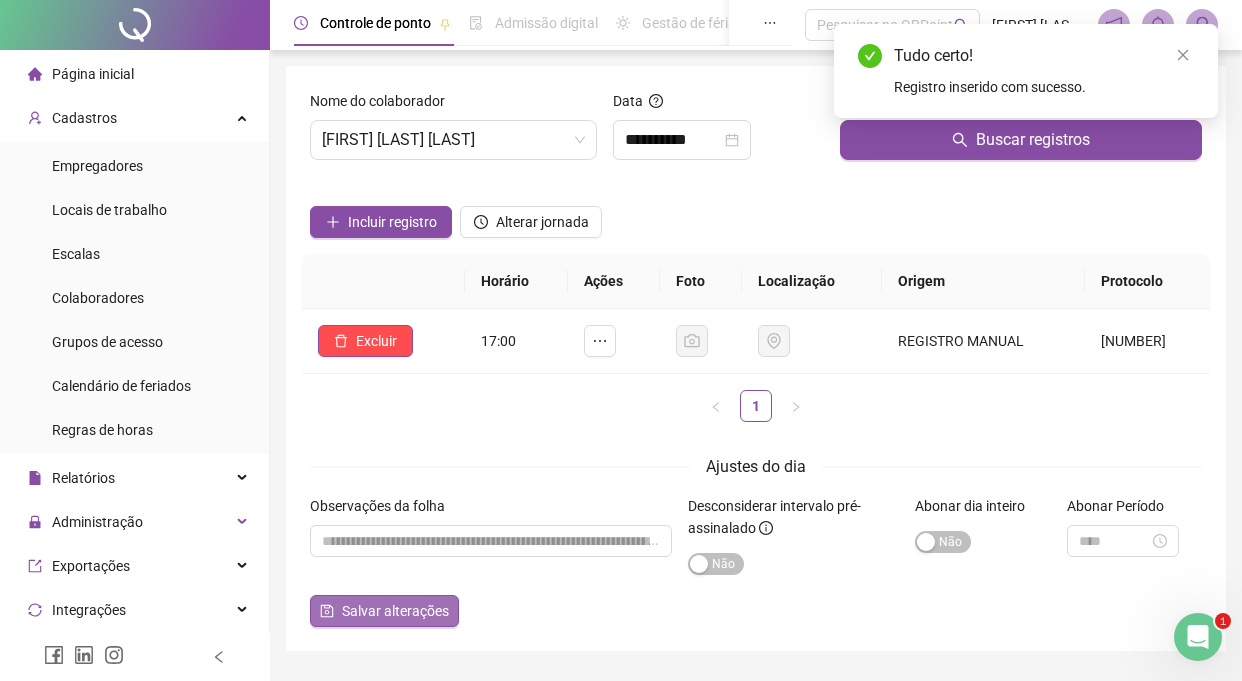 click on "Salvar alterações" at bounding box center [395, 611] 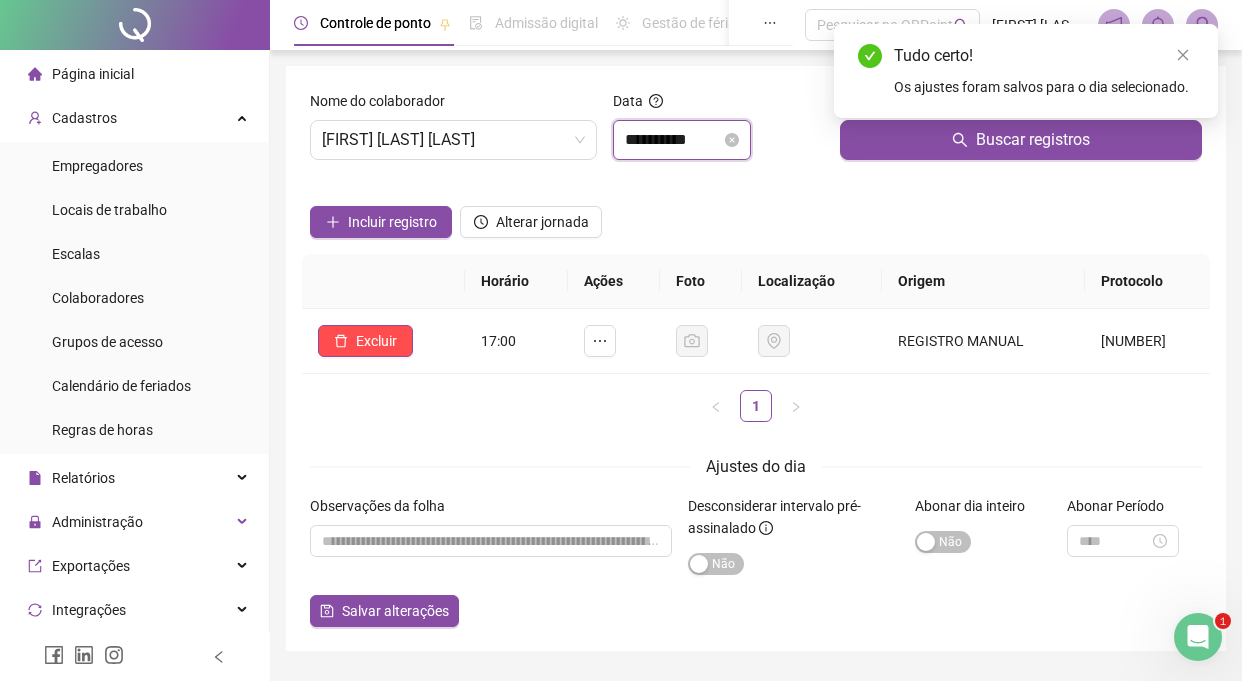 click on "**********" at bounding box center (673, 140) 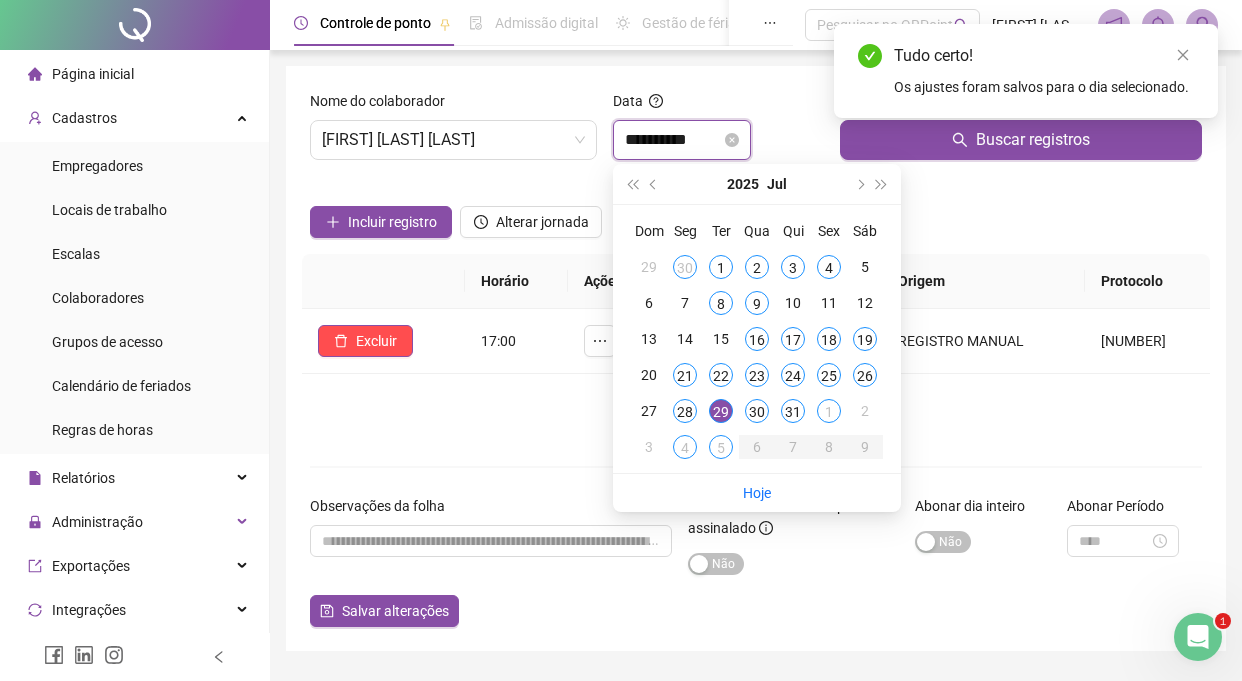 click on "**********" at bounding box center (673, 140) 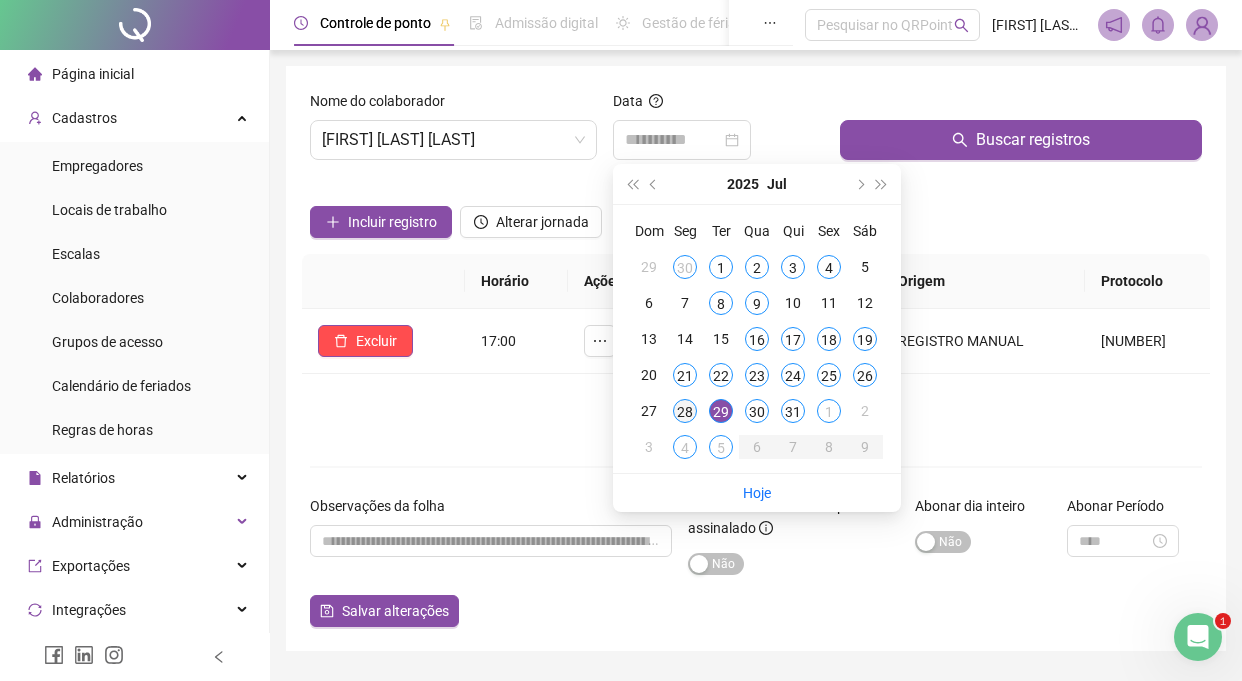click on "28" at bounding box center (685, 411) 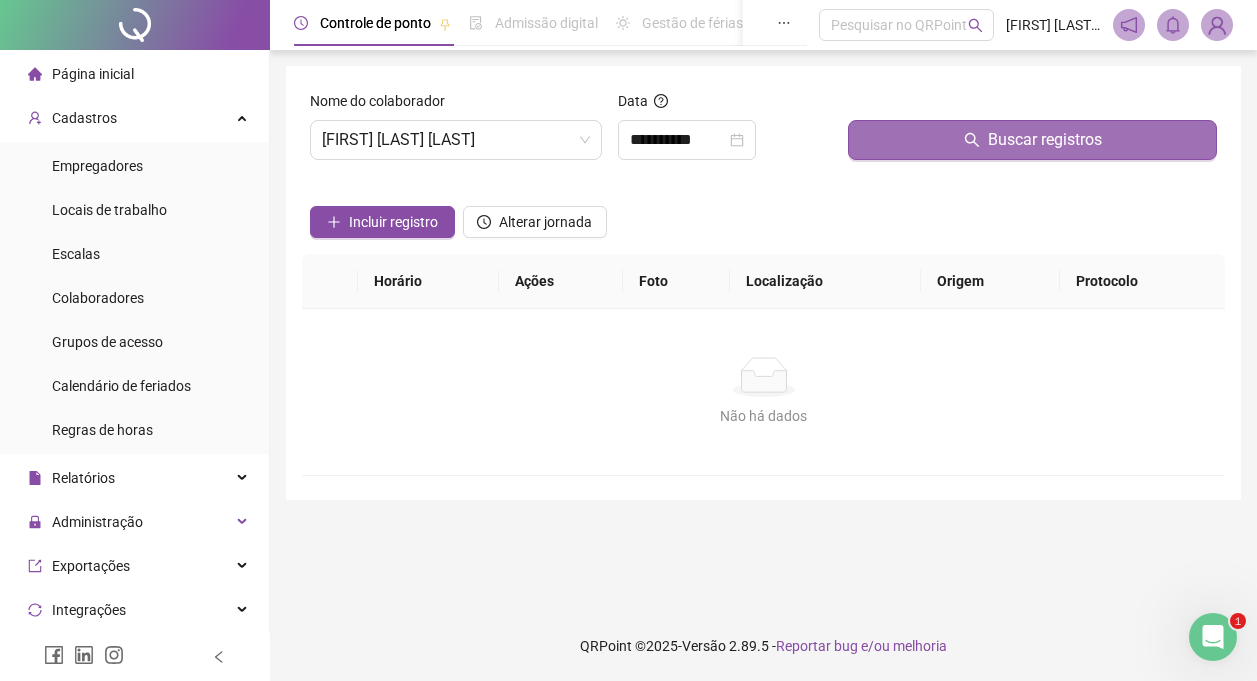 click on "Buscar registros" at bounding box center (1032, 140) 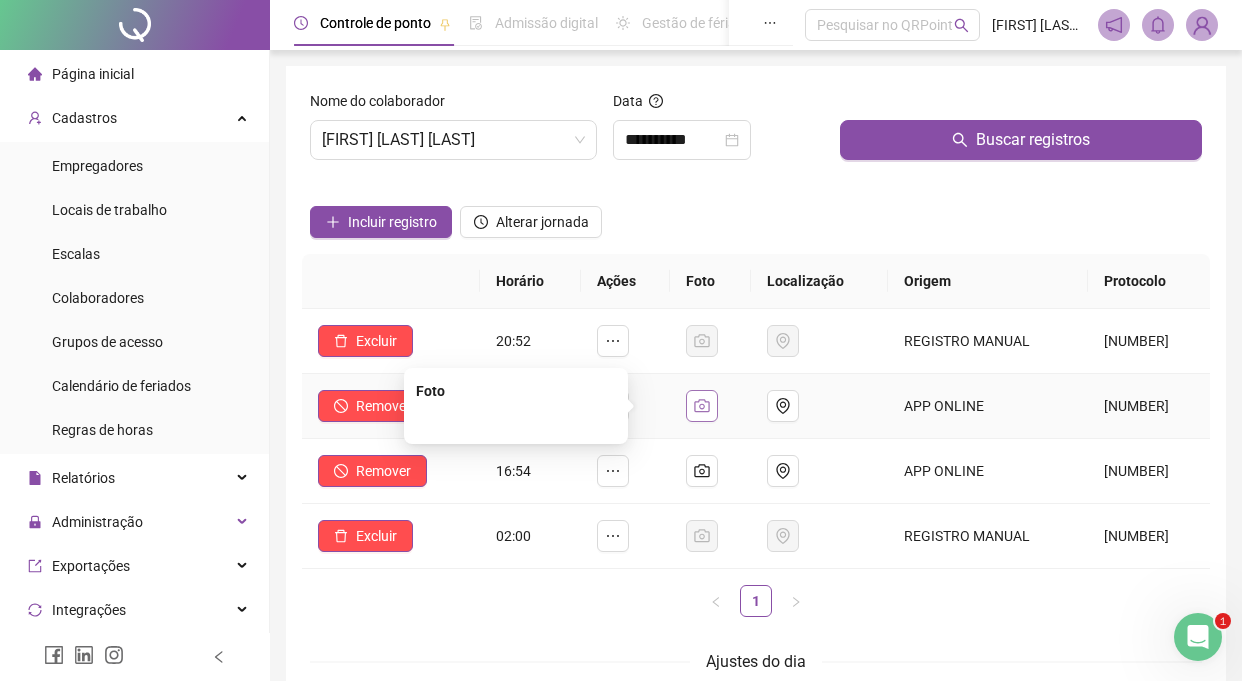 click 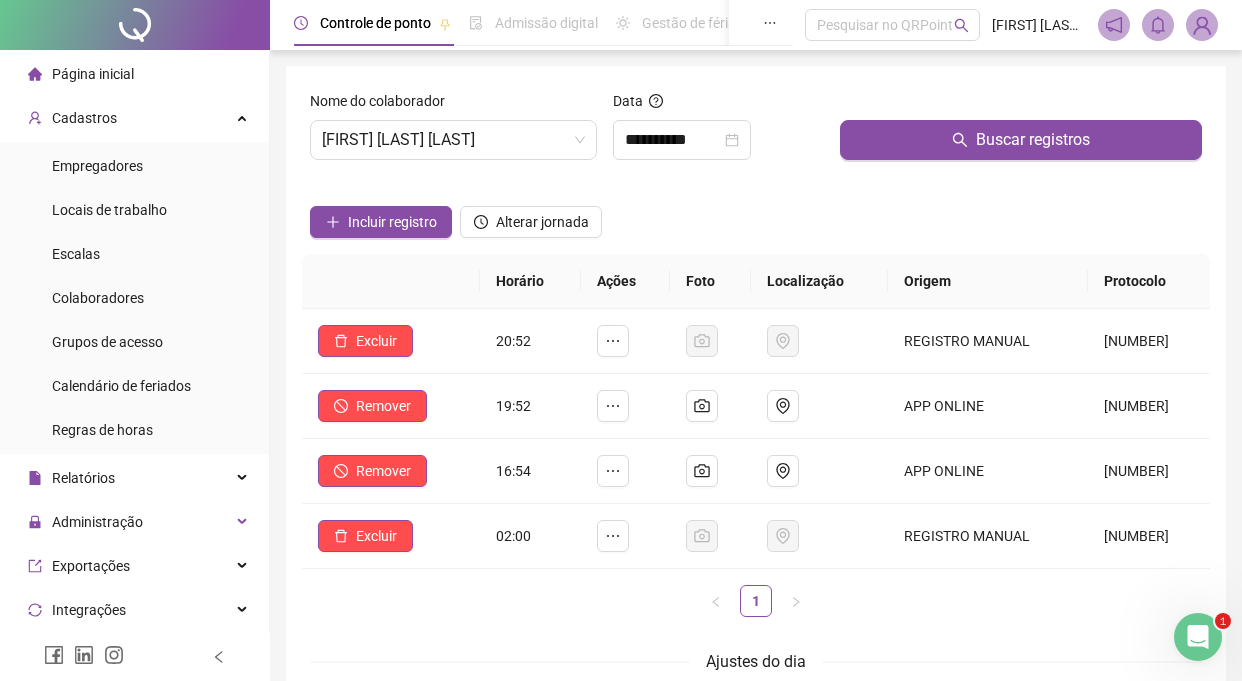 click on "**********" at bounding box center [756, 456] 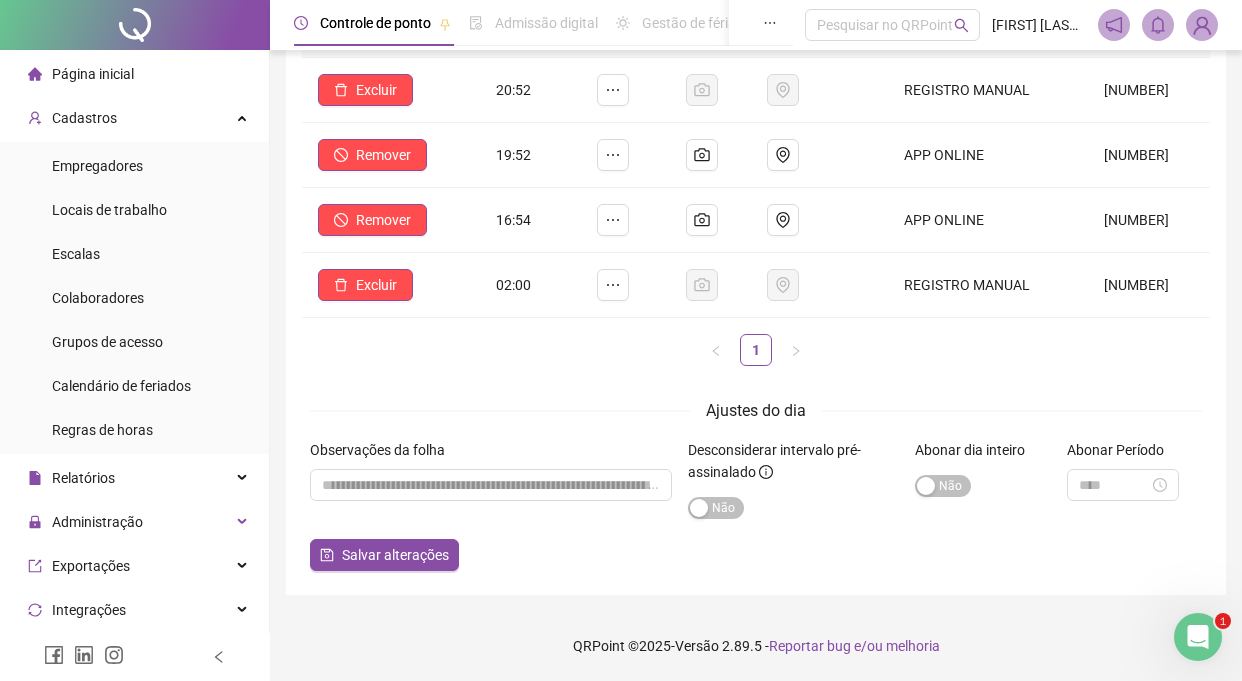 scroll, scrollTop: 0, scrollLeft: 0, axis: both 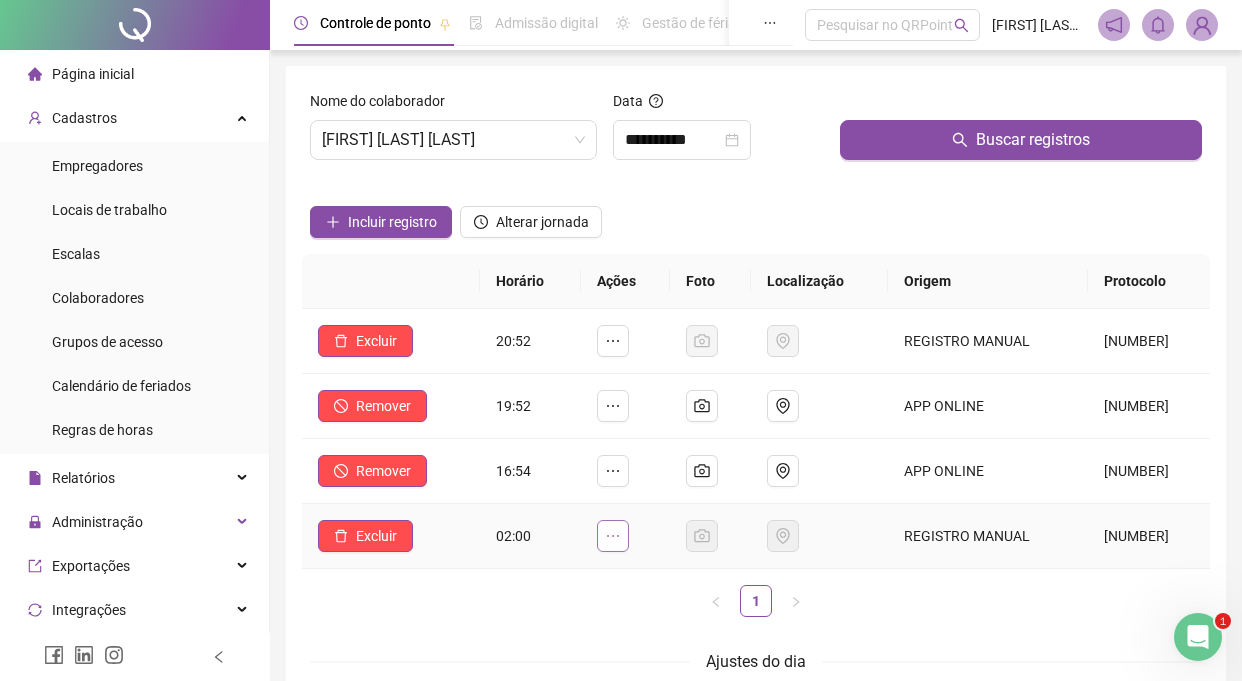 click at bounding box center (613, 536) 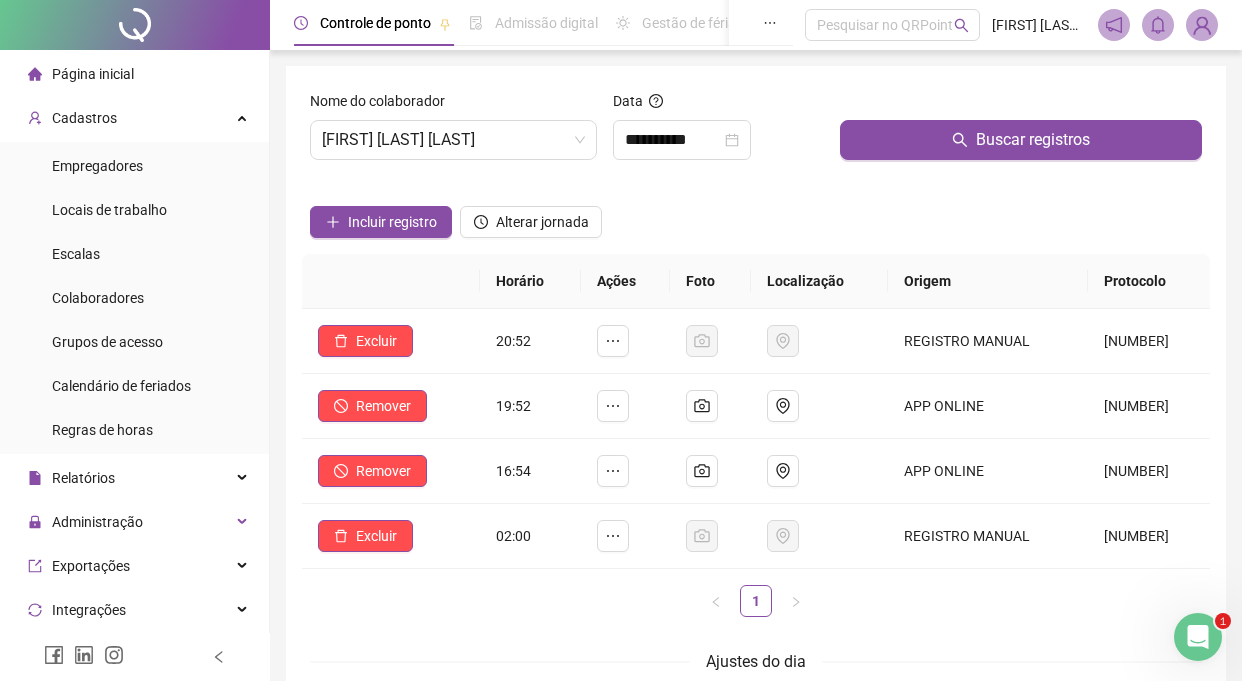 click on "Horário Ações Foto Localização Origem Protocolo               Excluir 20:52 REGISTRO MANUAL [NUMBER] Remover 19:52 APP ONLINE [NUMBER] Remover 16:54 APP ONLINE [NUMBER] Excluir 02:00 REGISTRO MANUAL [NUMBER] 1" at bounding box center (756, 443) 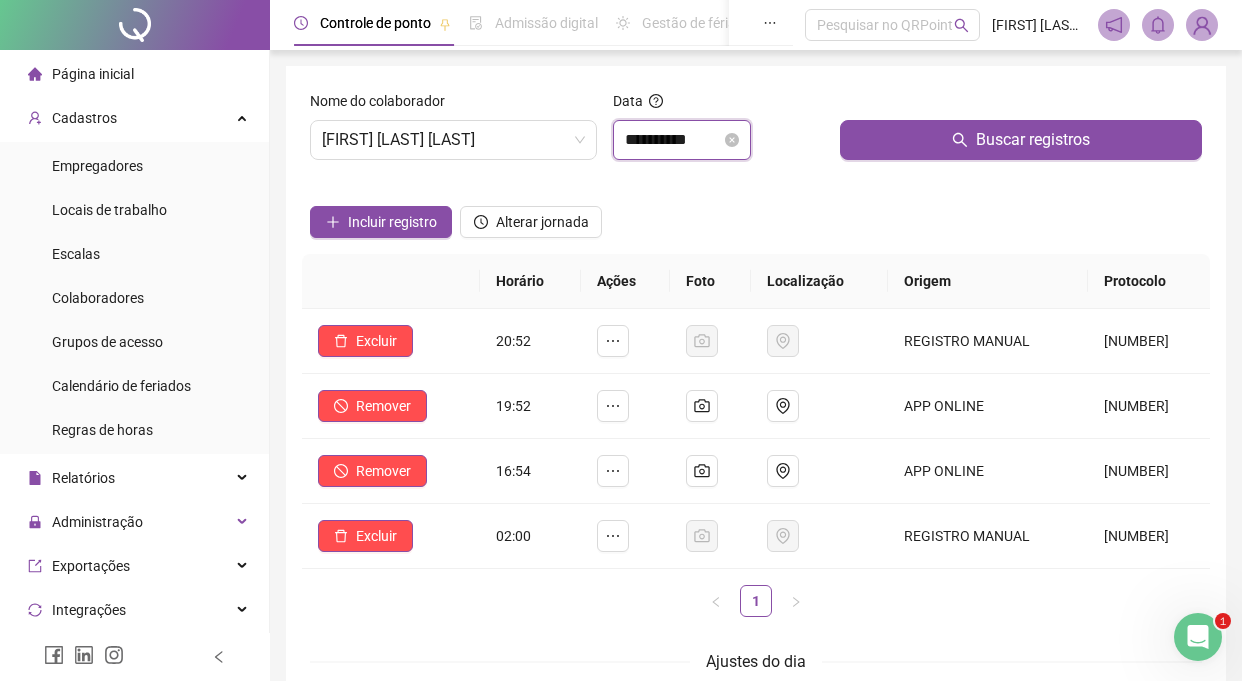 click on "**********" at bounding box center (673, 140) 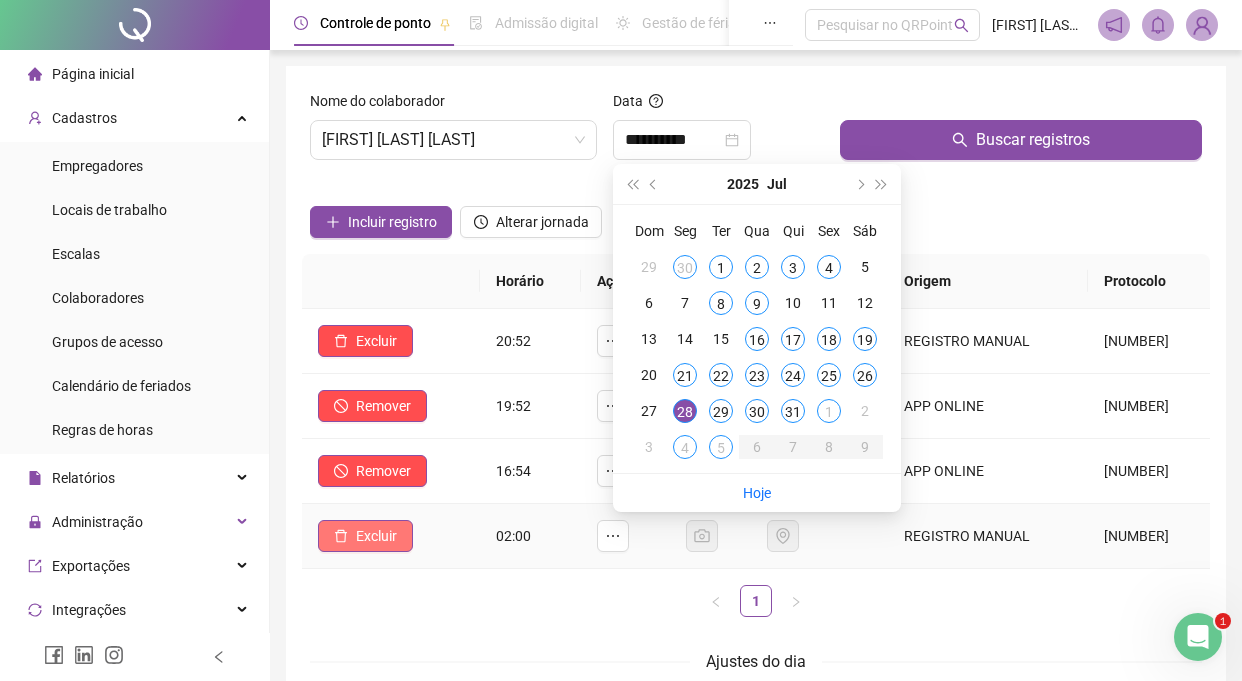 click 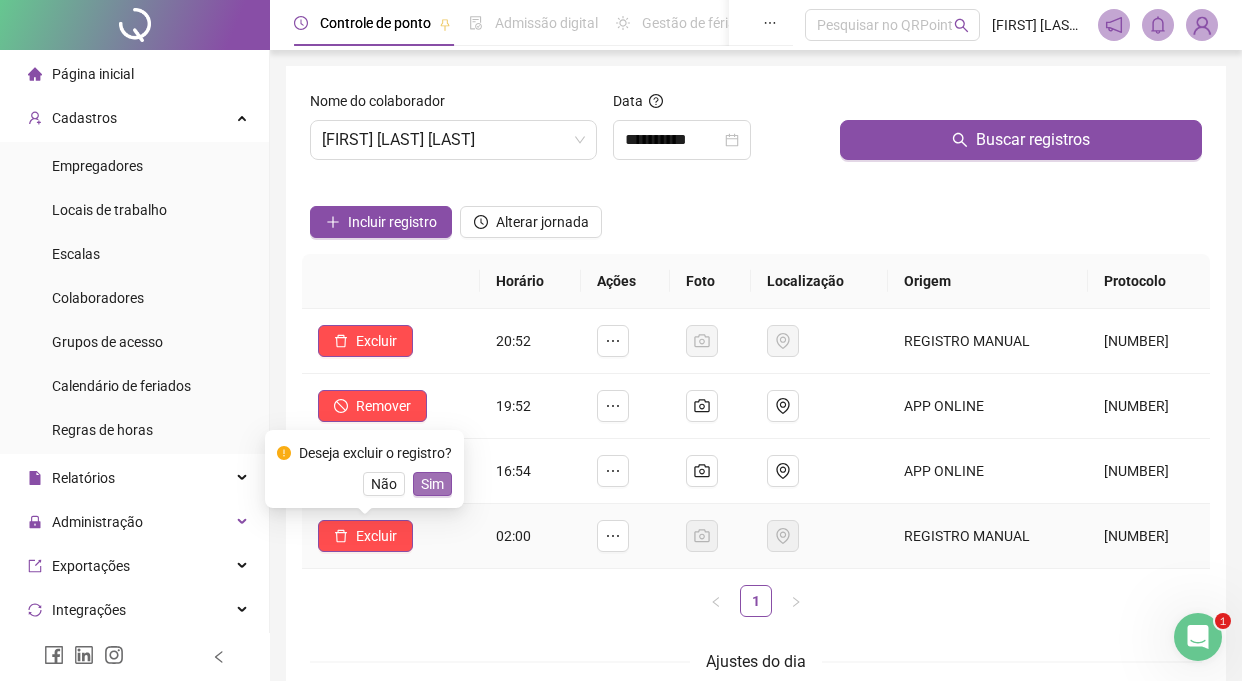 click on "Sim" at bounding box center (432, 484) 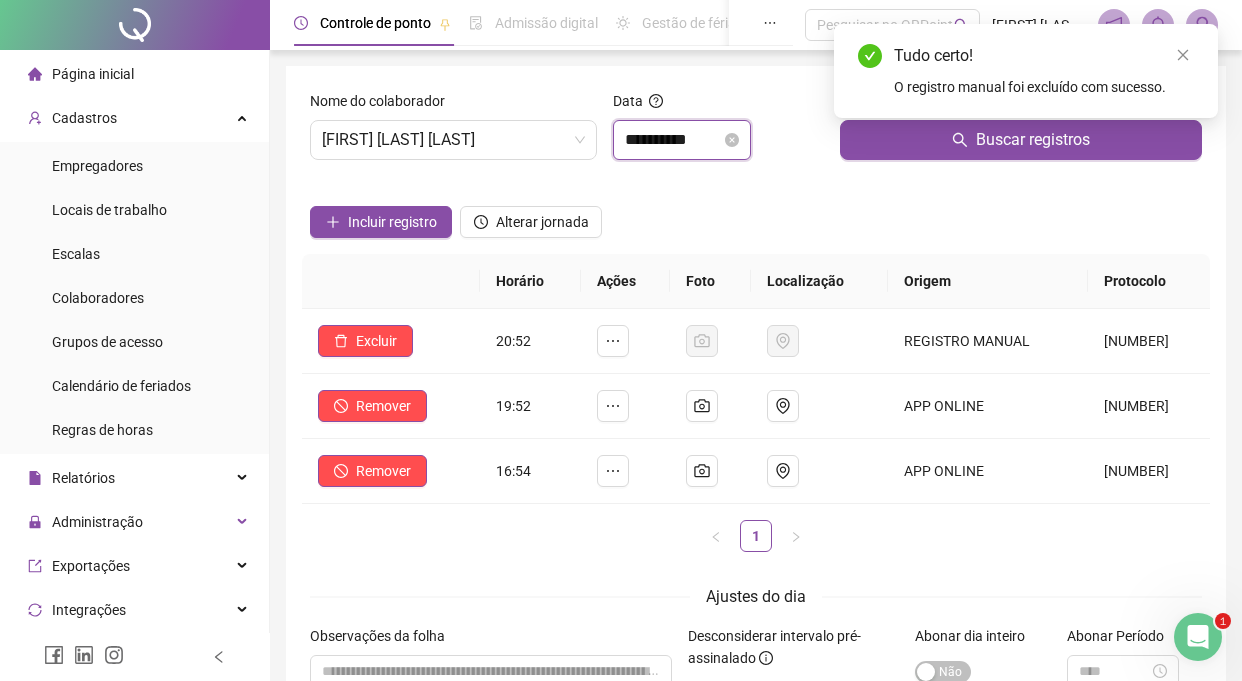 click on "**********" at bounding box center (673, 140) 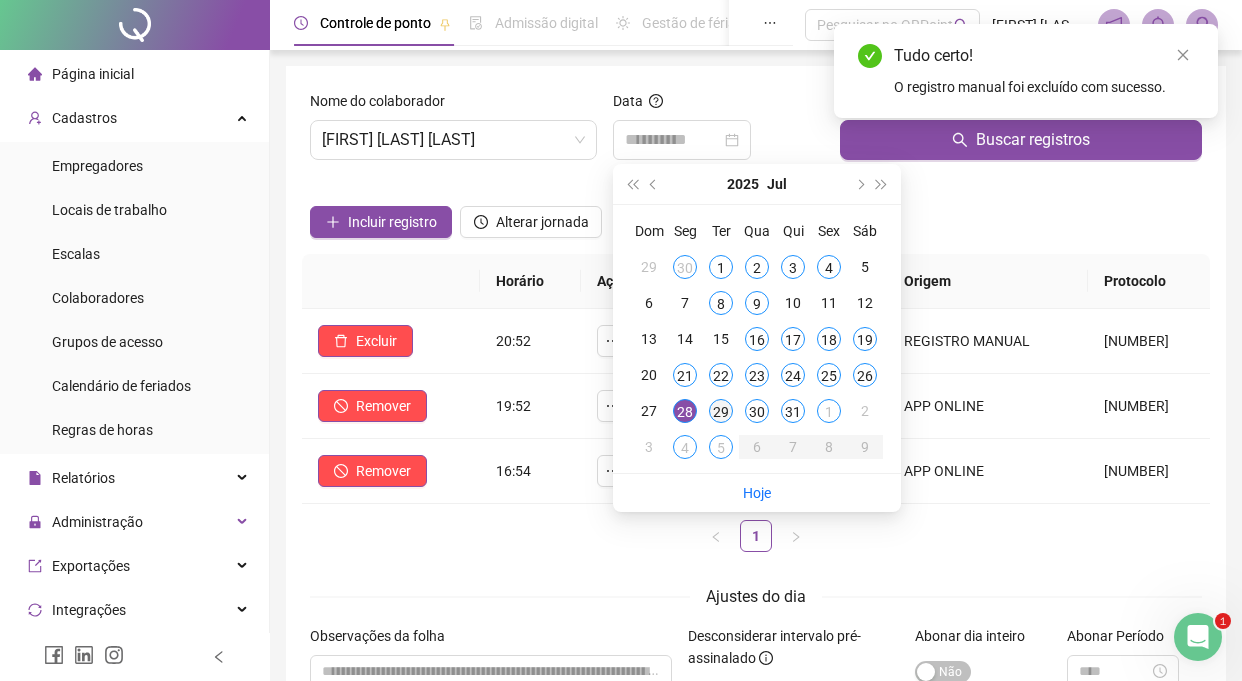 click on "29" at bounding box center (721, 411) 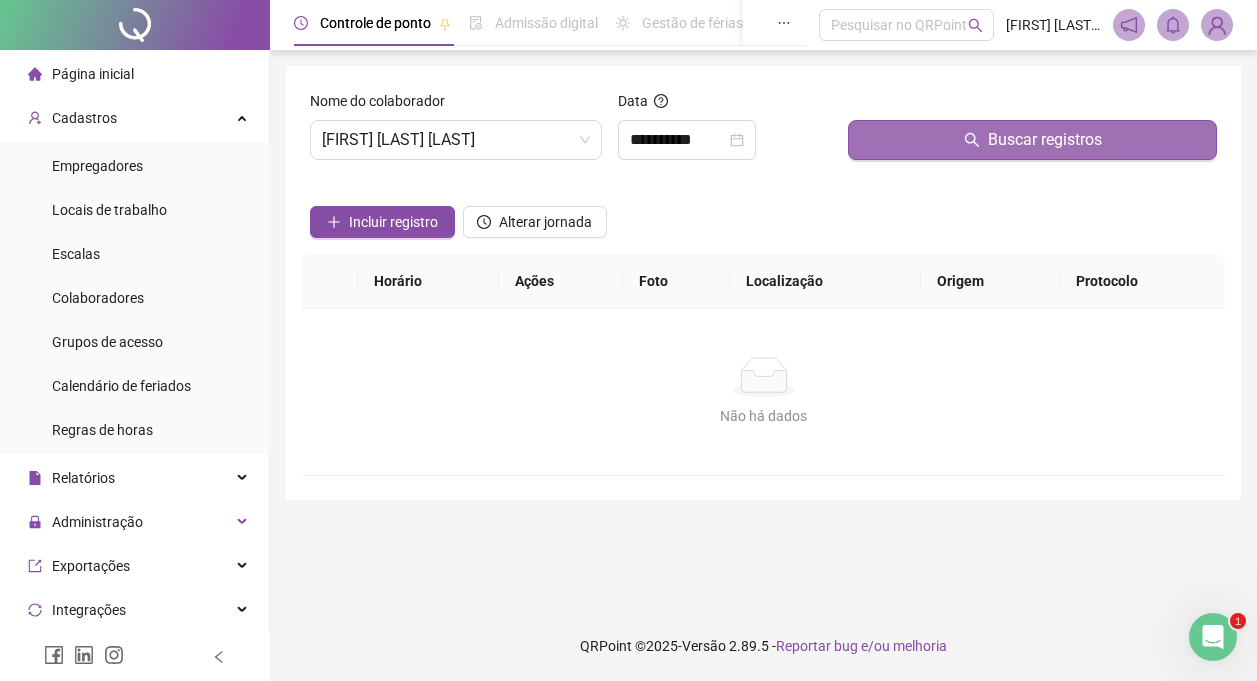 click on "Buscar registros" at bounding box center [1032, 140] 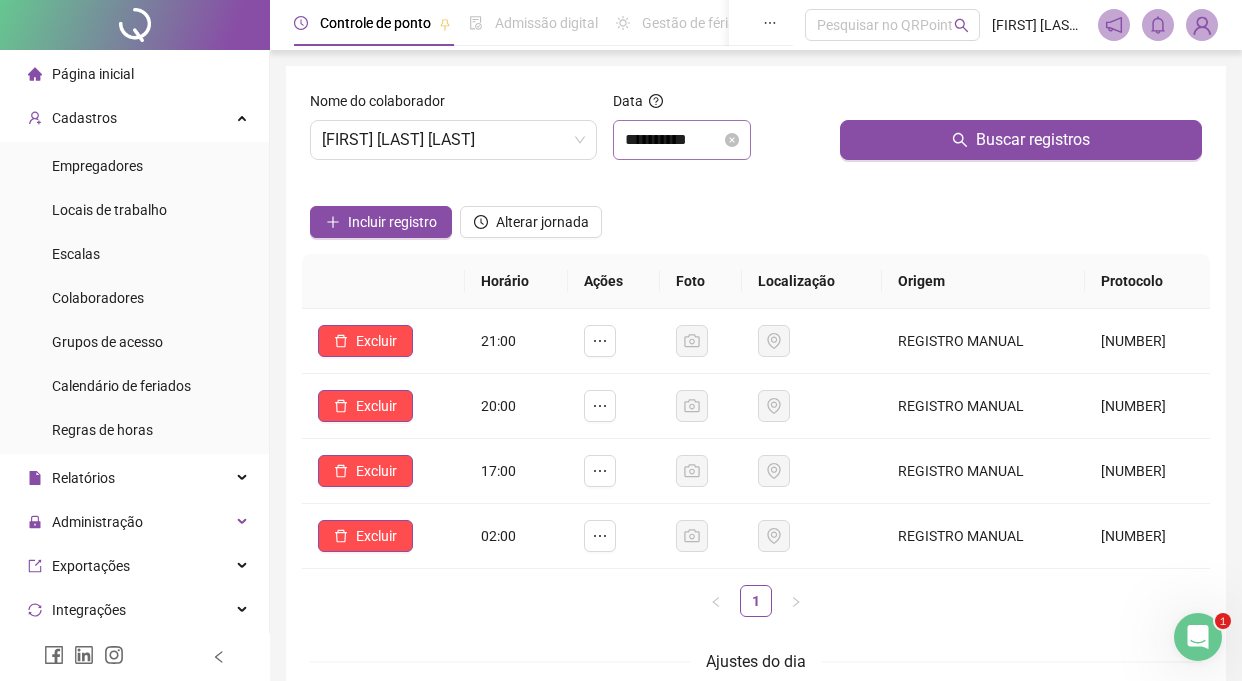 click on "**********" at bounding box center [682, 140] 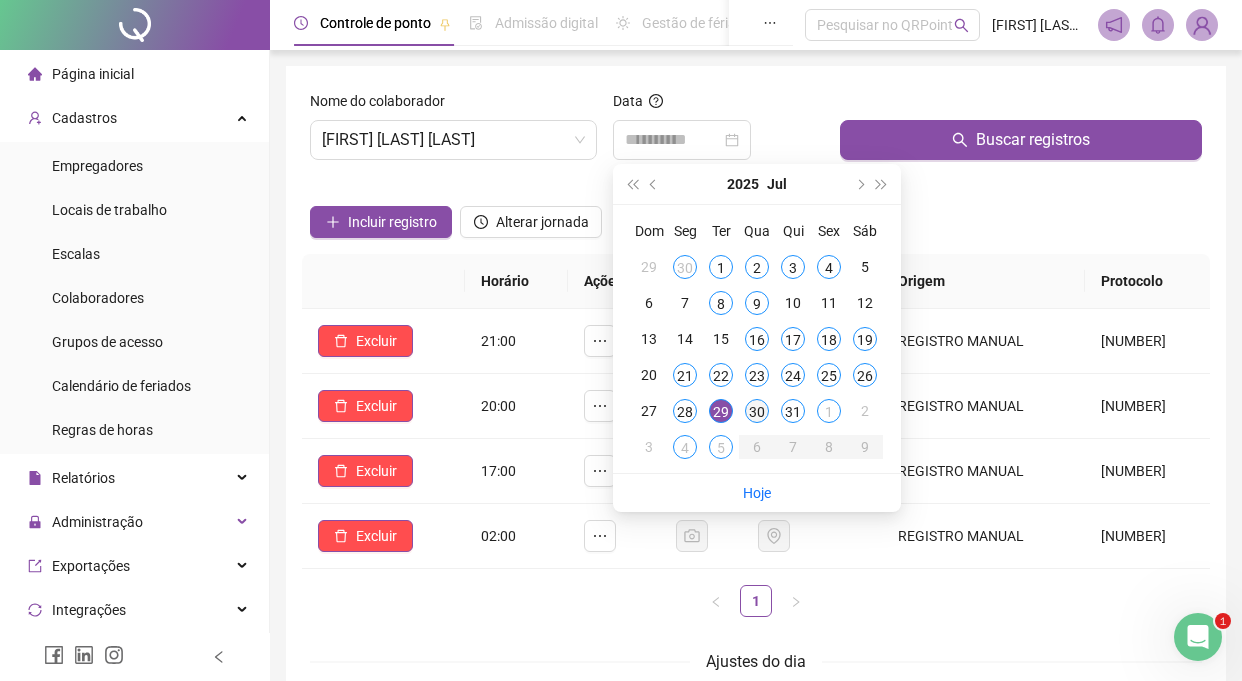 click on "30" at bounding box center (757, 411) 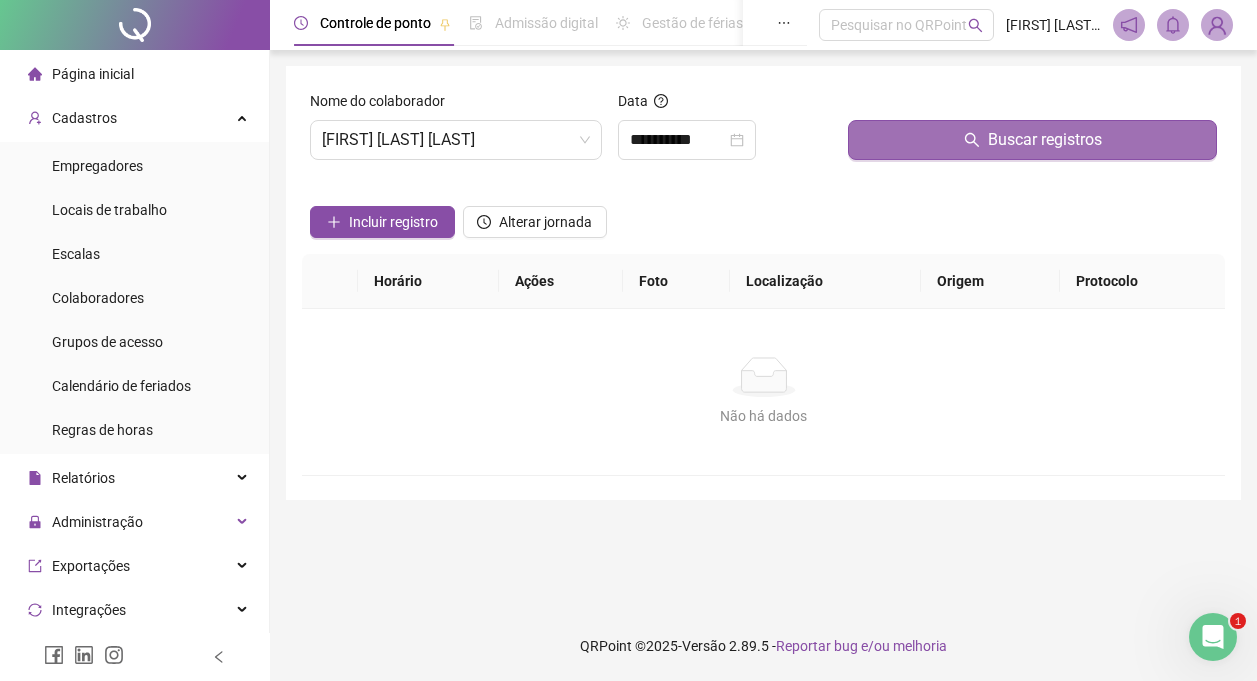 click 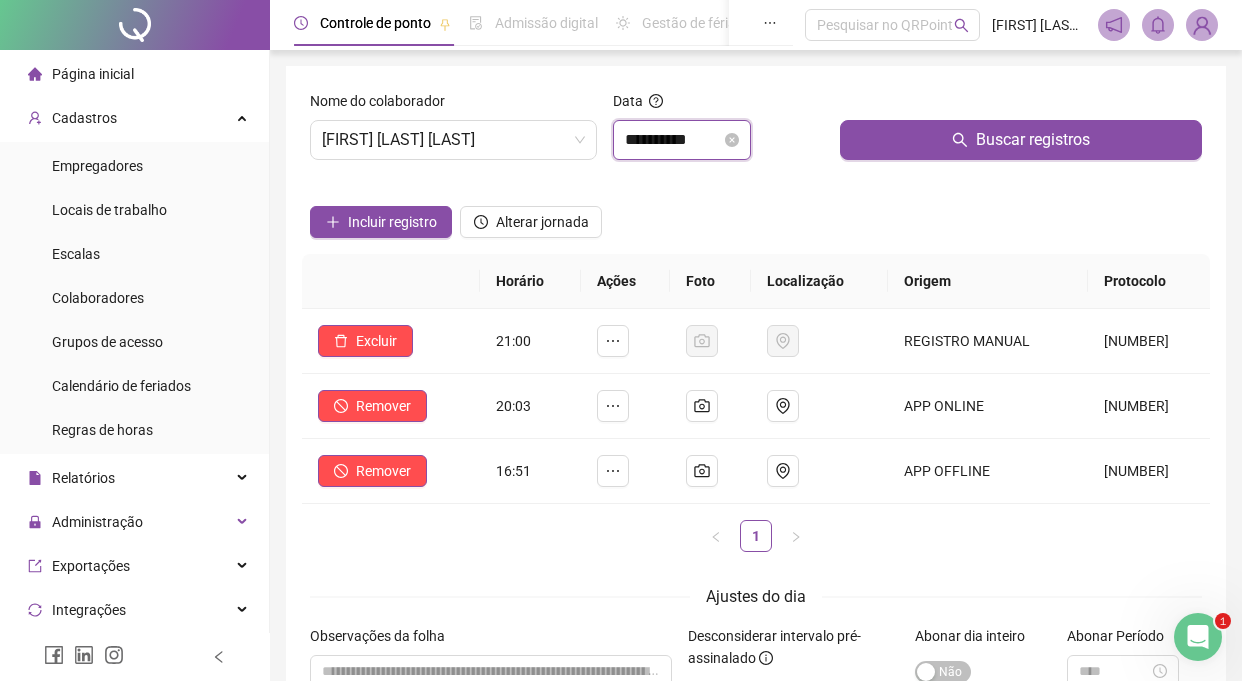 click on "**********" at bounding box center [673, 140] 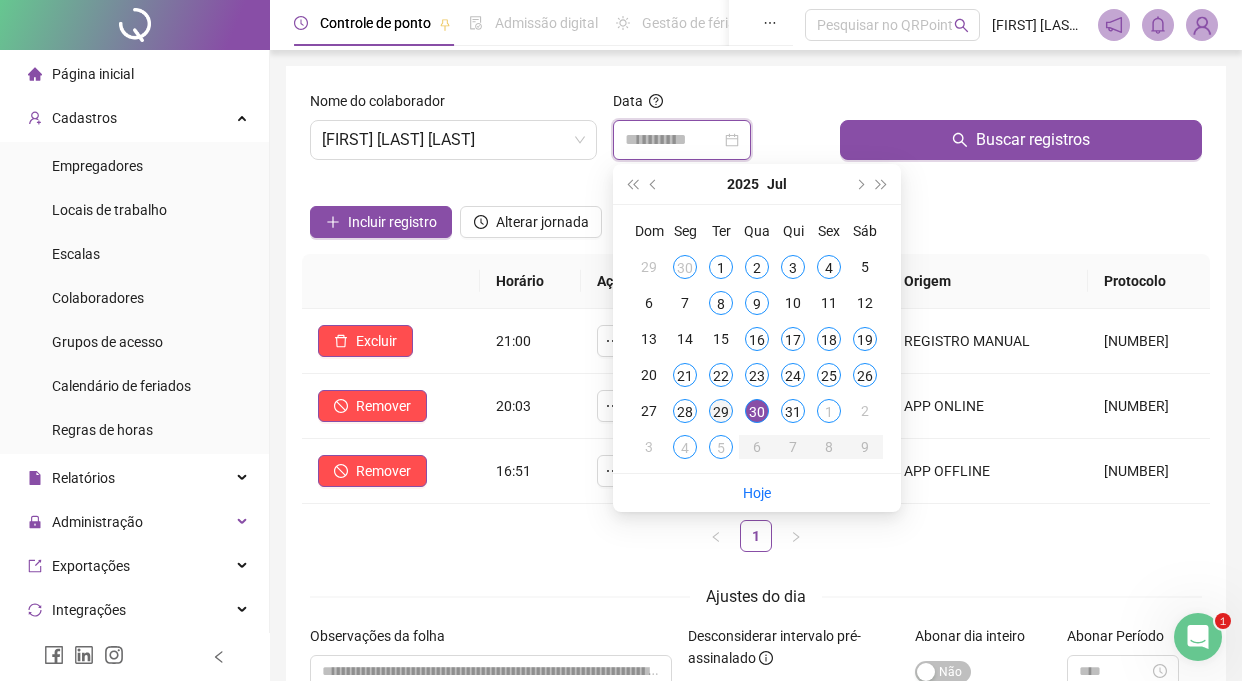 type on "**********" 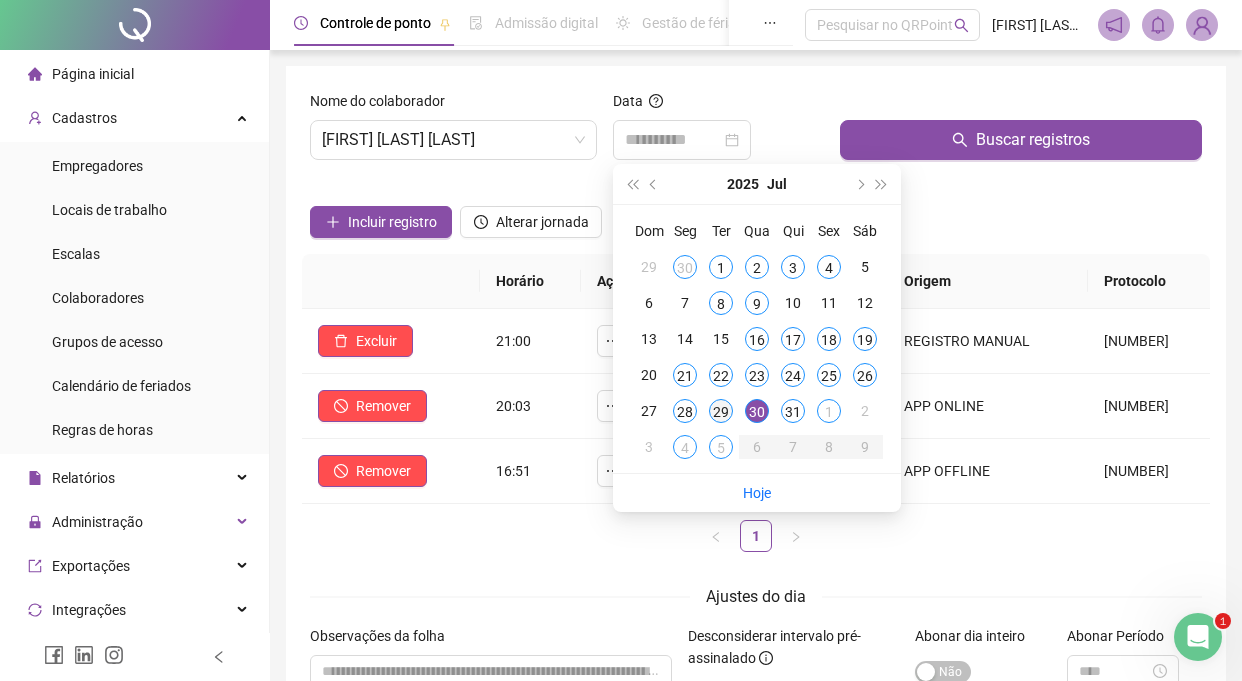 click on "29" at bounding box center (721, 411) 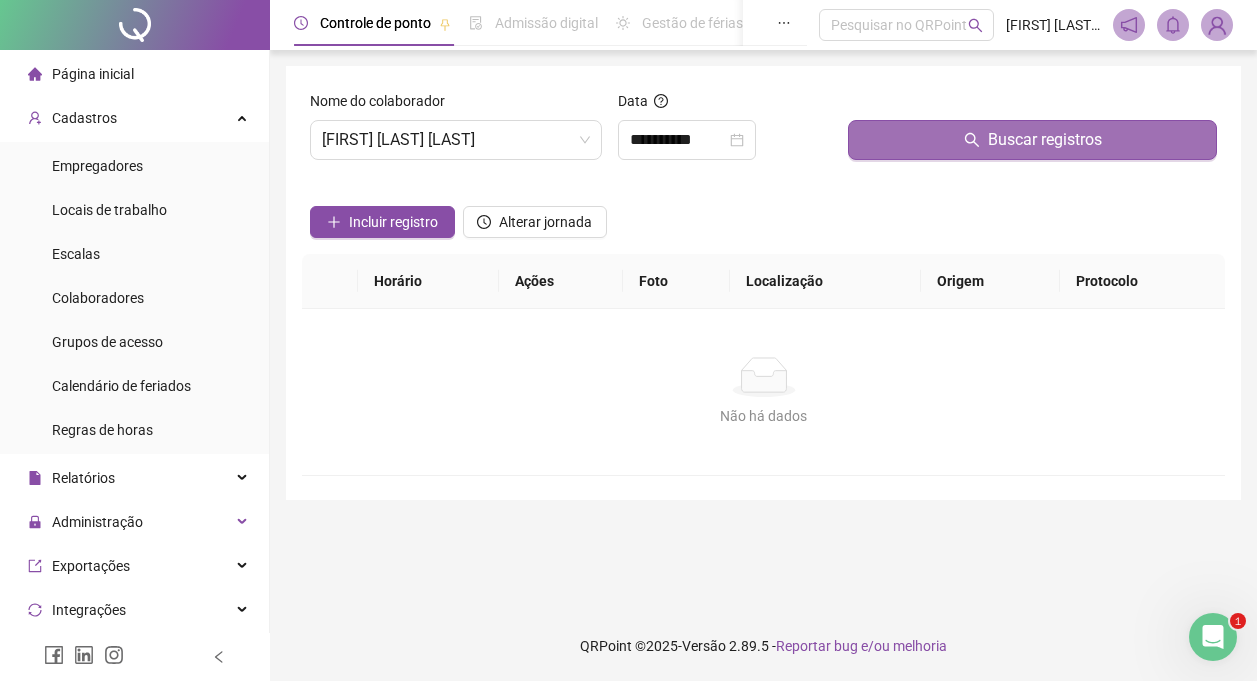 click on "Buscar registros" at bounding box center (1032, 140) 